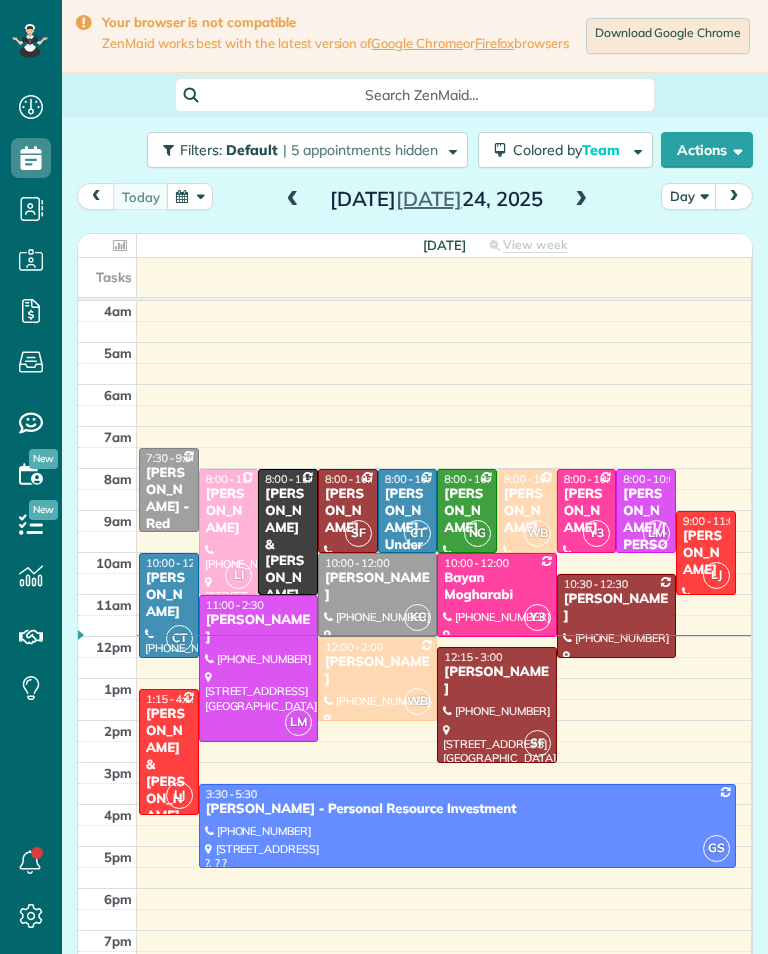 scroll, scrollTop: 0, scrollLeft: 0, axis: both 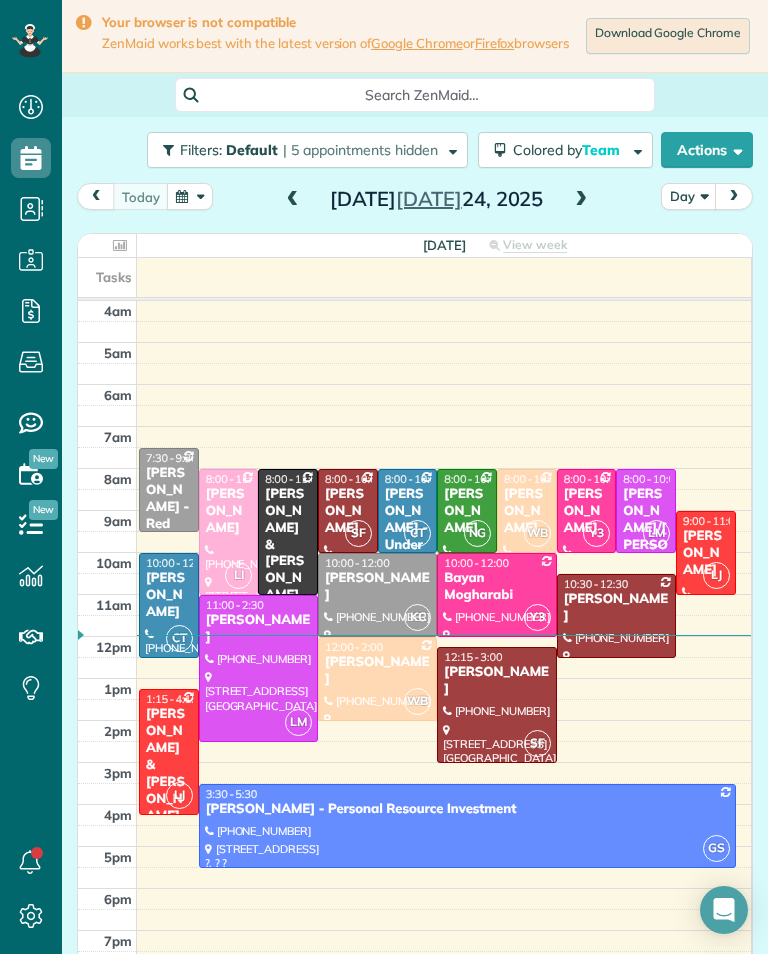 click at bounding box center [581, 200] 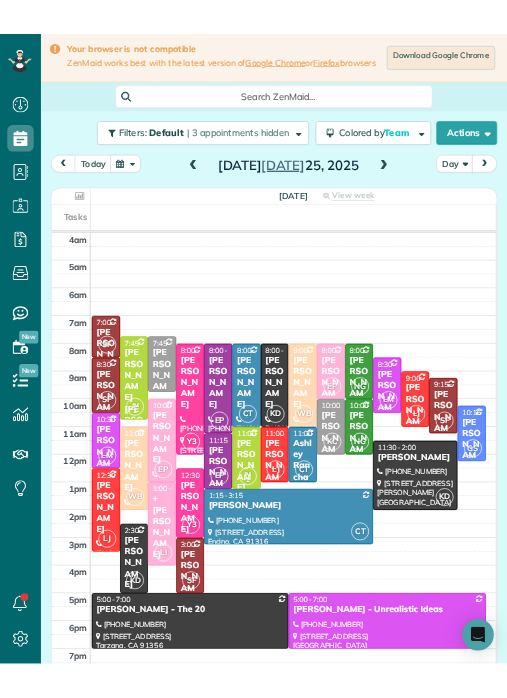 scroll, scrollTop: 985, scrollLeft: 62, axis: both 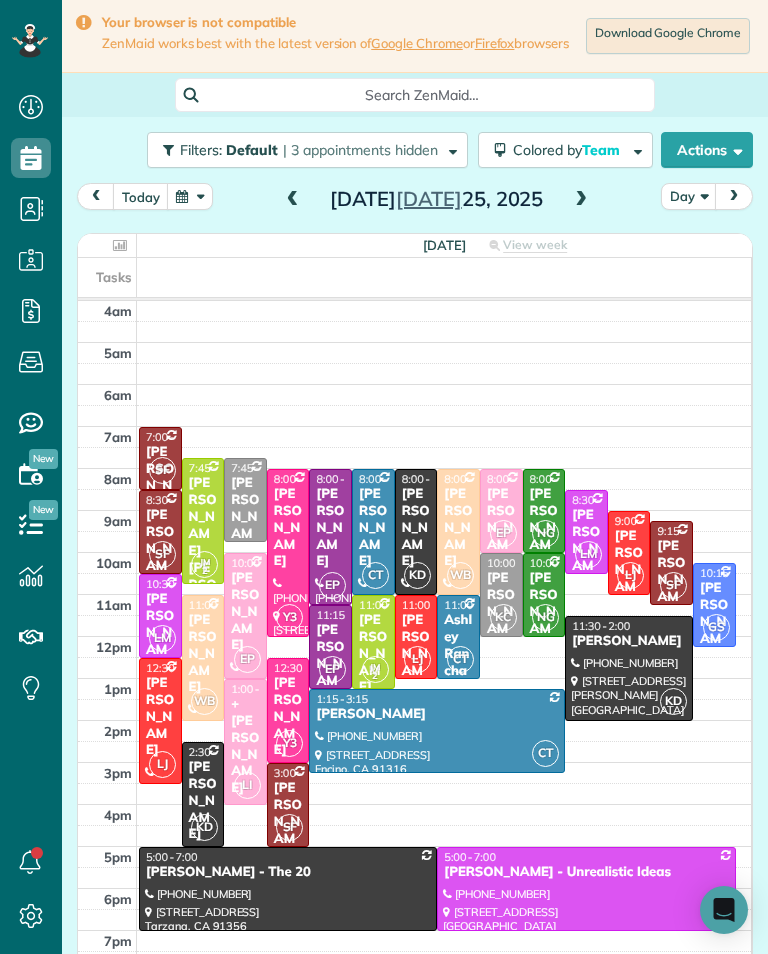 click on "[PERSON_NAME]" at bounding box center [203, 654] 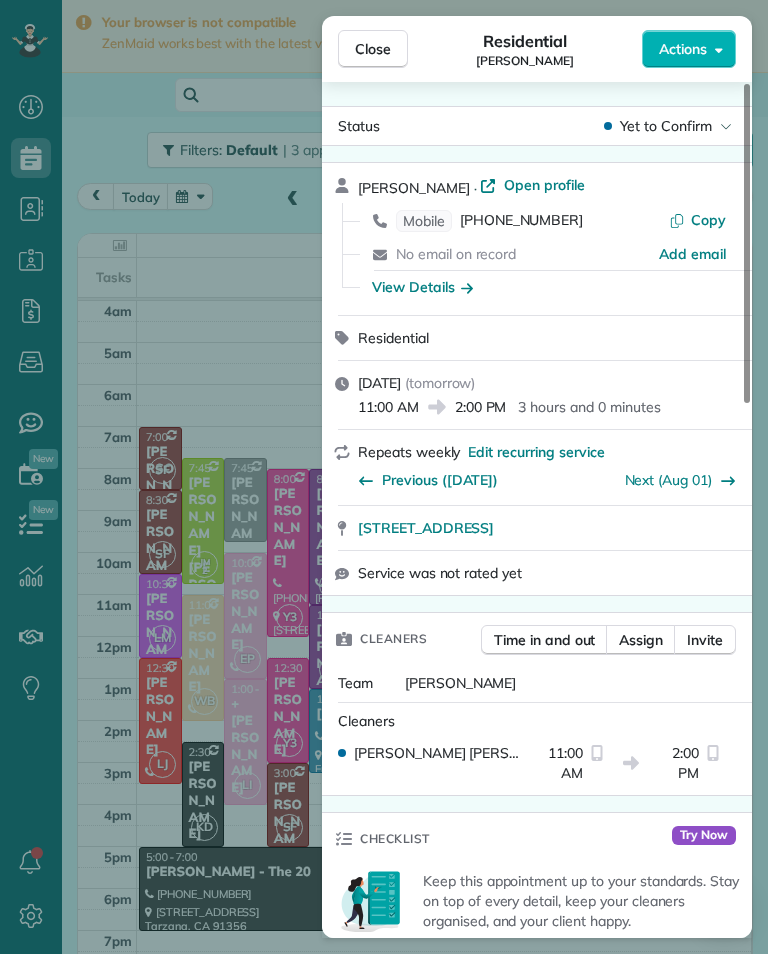 click on "[PHONE_NUMBER]" at bounding box center (521, 221) 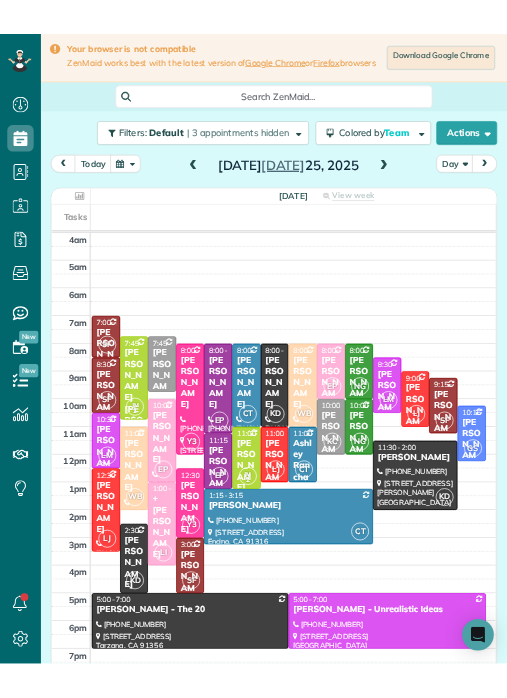 scroll, scrollTop: 985, scrollLeft: 62, axis: both 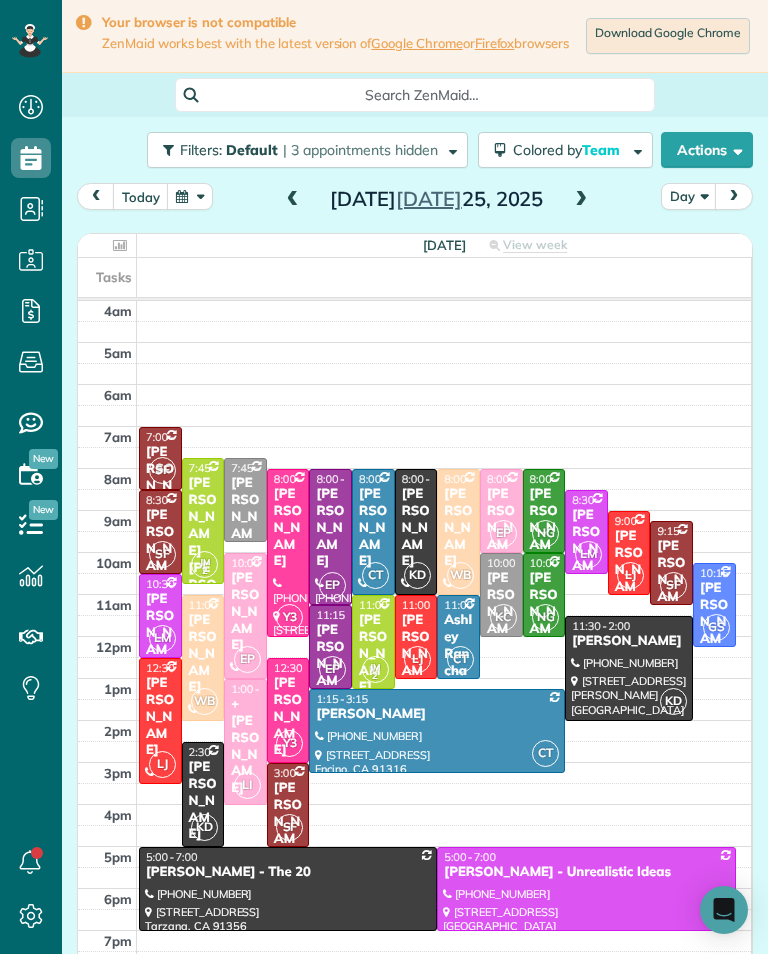 click at bounding box center [629, 668] 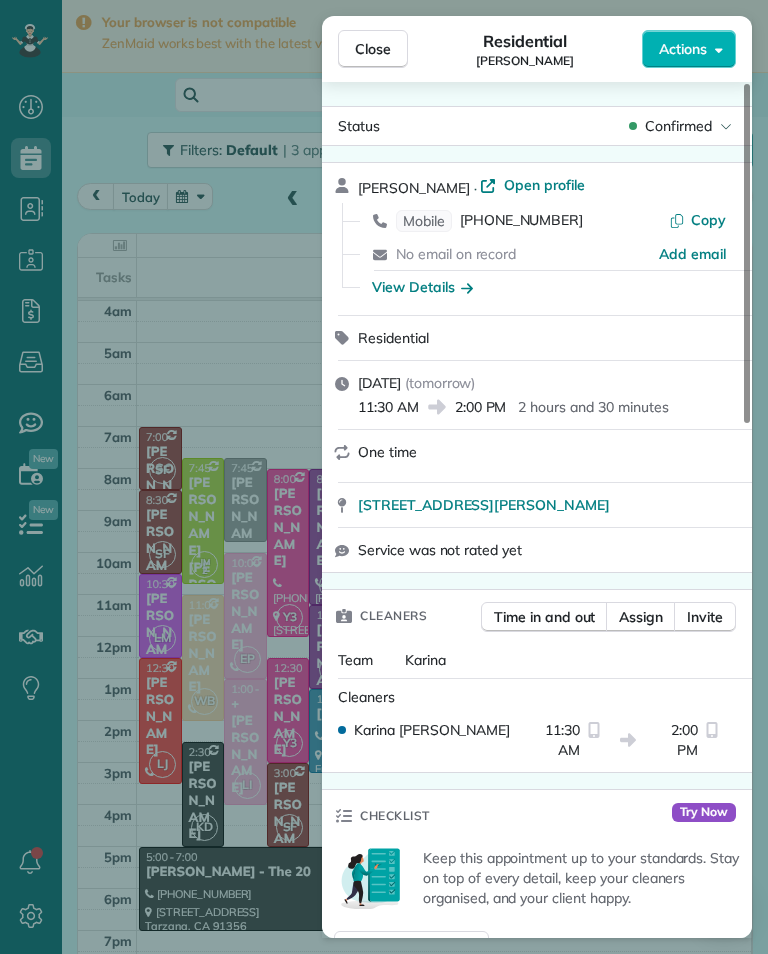click on "[PHONE_NUMBER]" at bounding box center (521, 221) 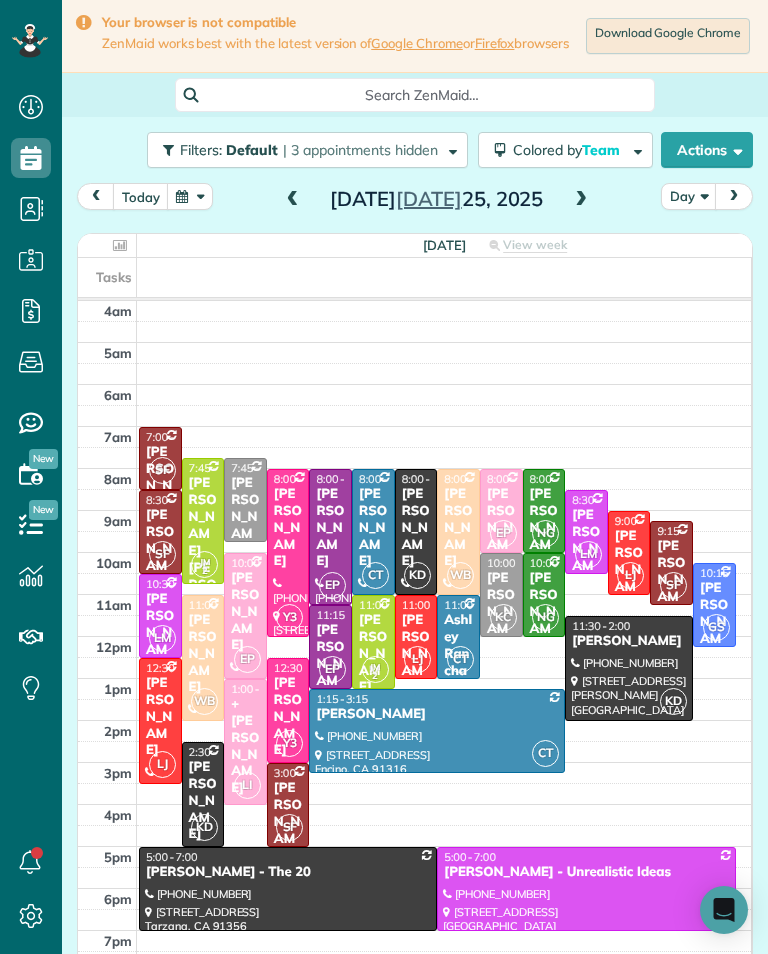 click on "[PERSON_NAME]" at bounding box center (203, 801) 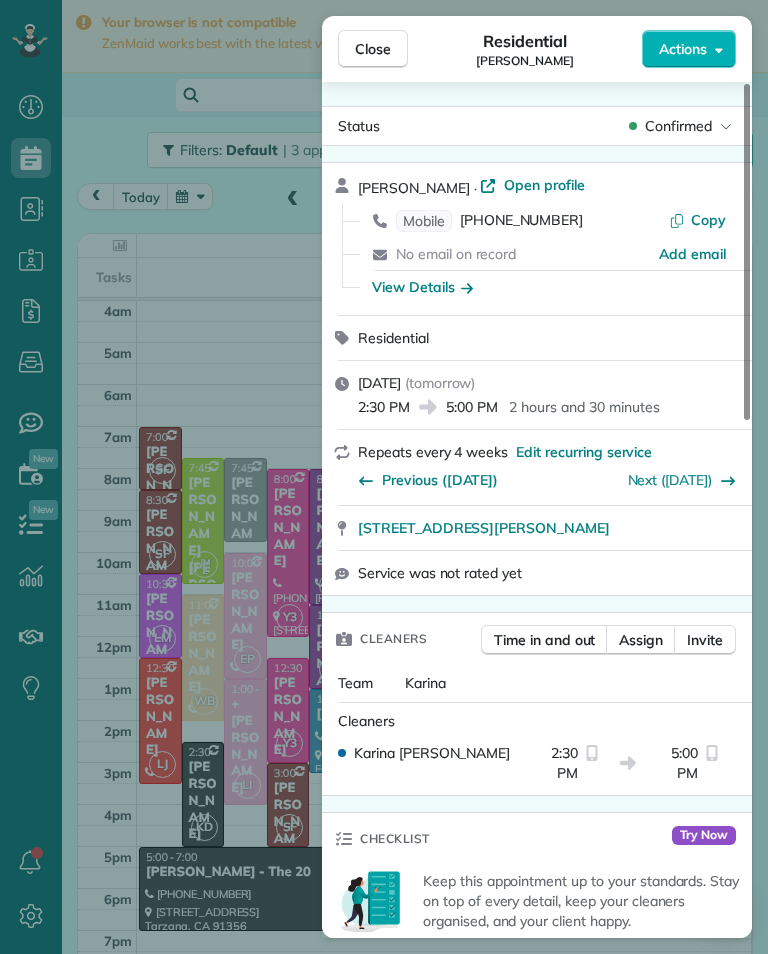 click on "[PHONE_NUMBER]" at bounding box center [521, 221] 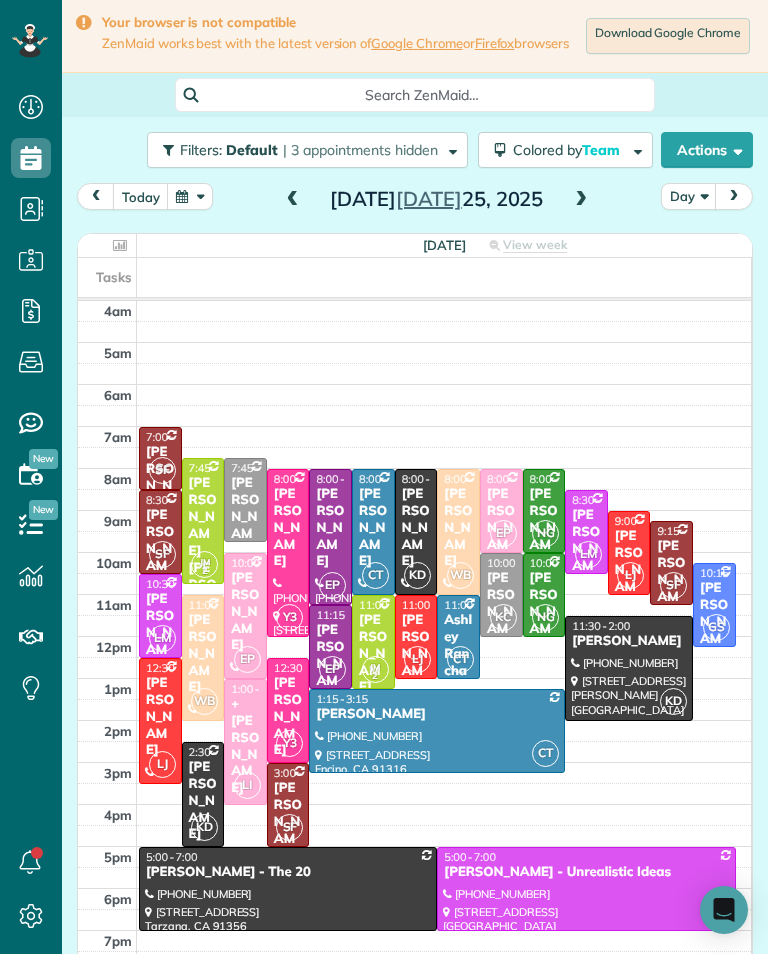click on "[PERSON_NAME]" at bounding box center (245, 517) 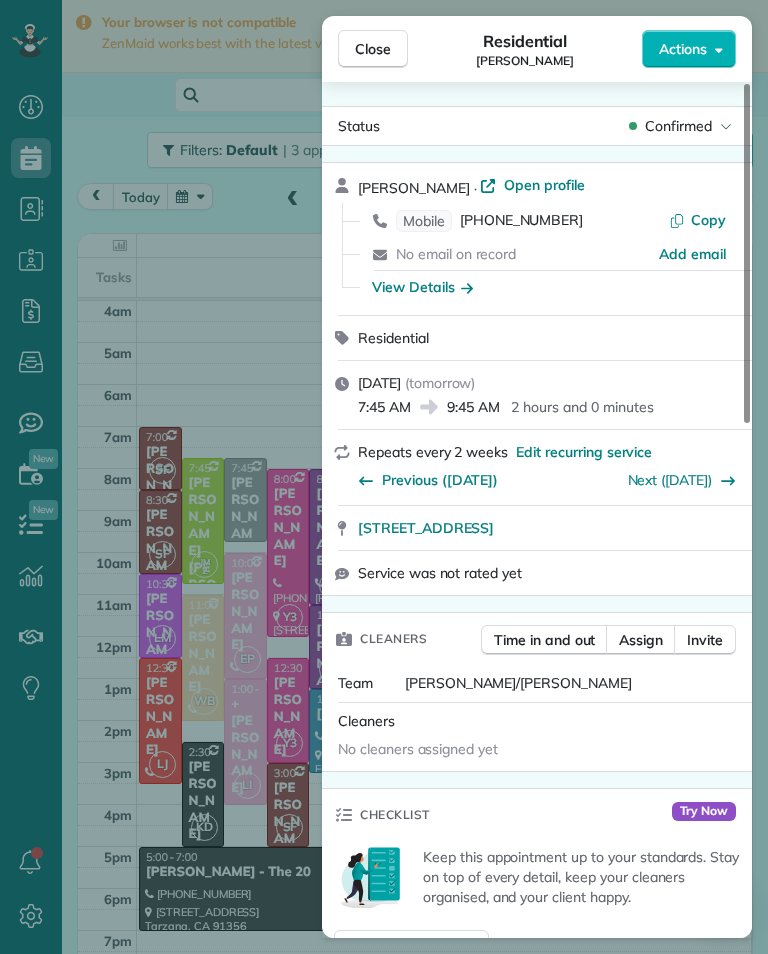 click on "[PHONE_NUMBER]" at bounding box center [521, 221] 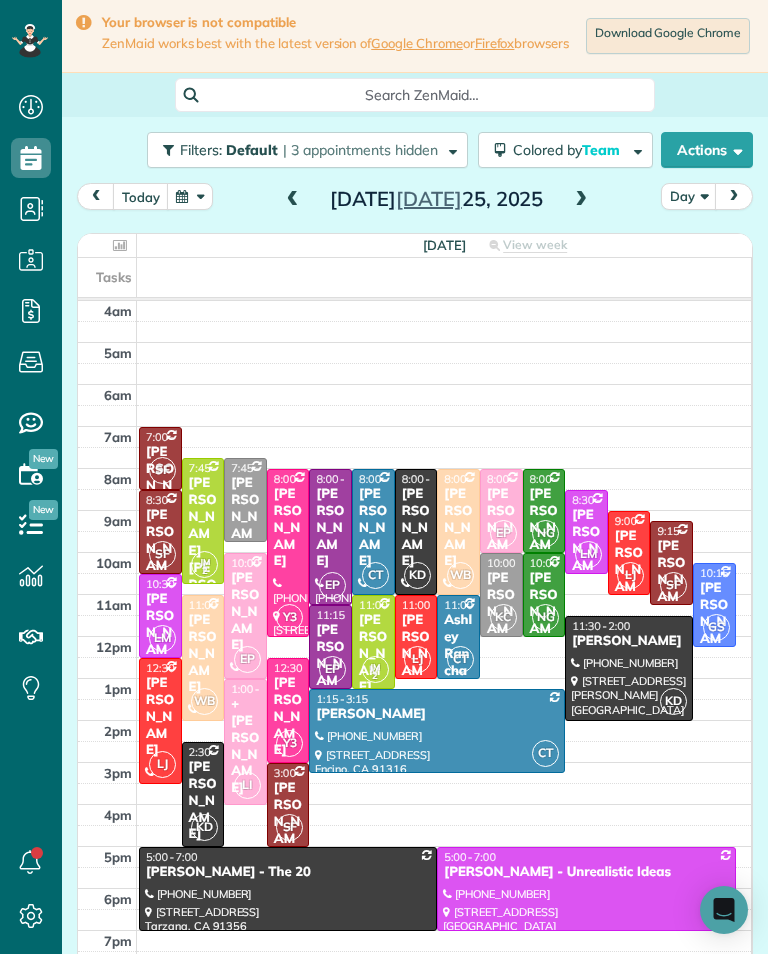 click at bounding box center (501, 595) 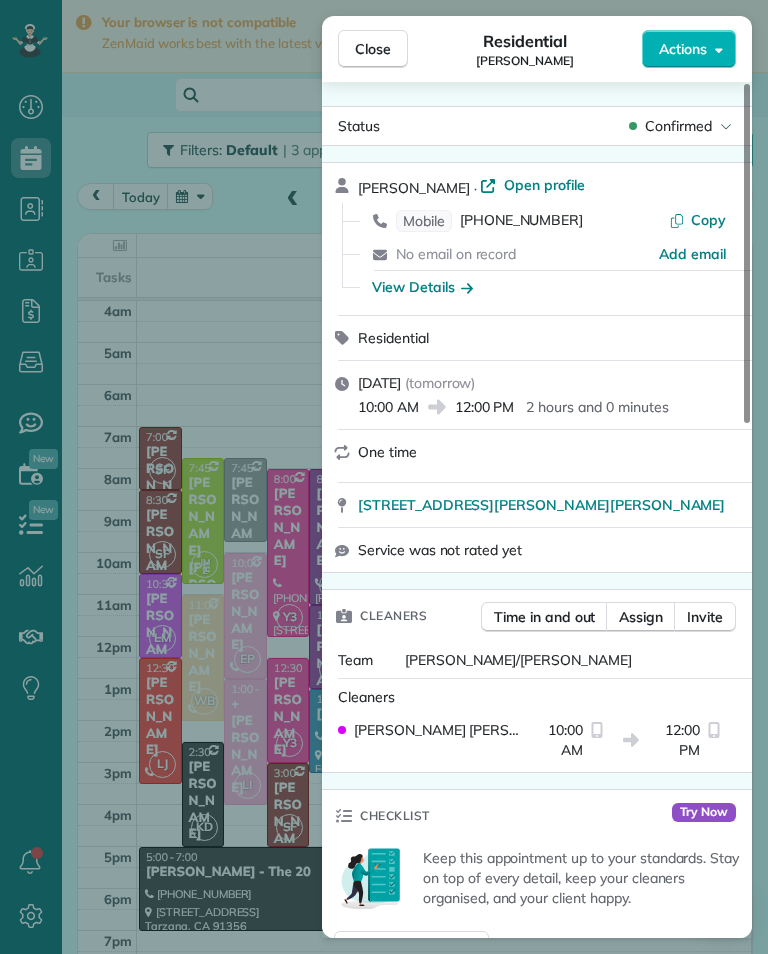 click on "[PHONE_NUMBER]" at bounding box center (521, 221) 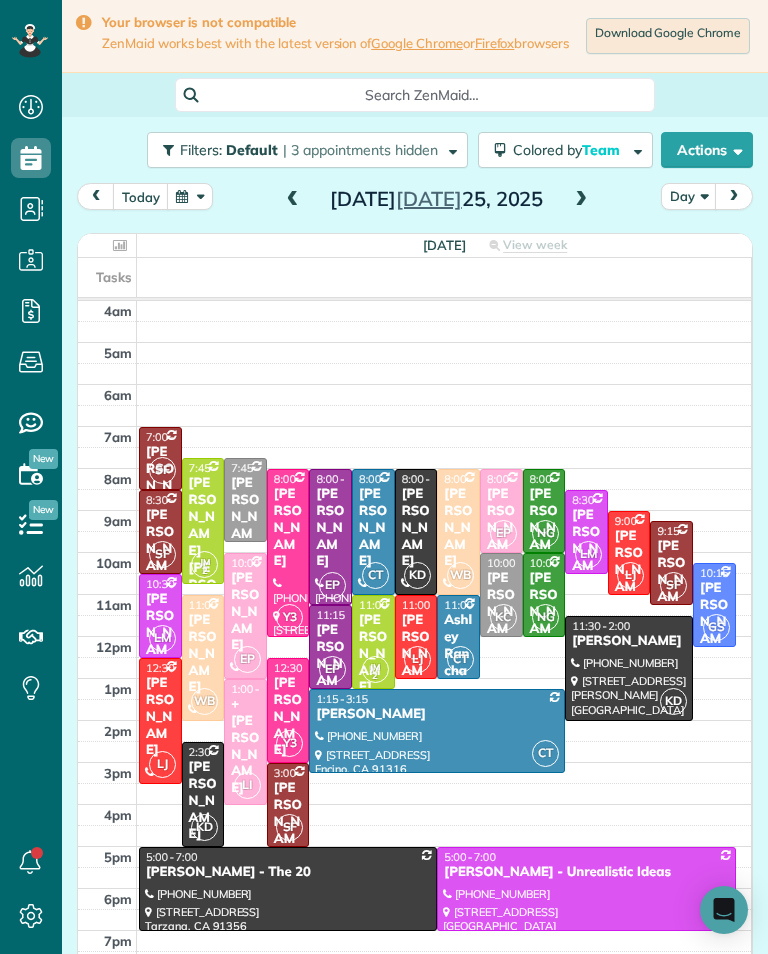 click on "[PERSON_NAME]" at bounding box center (373, 654) 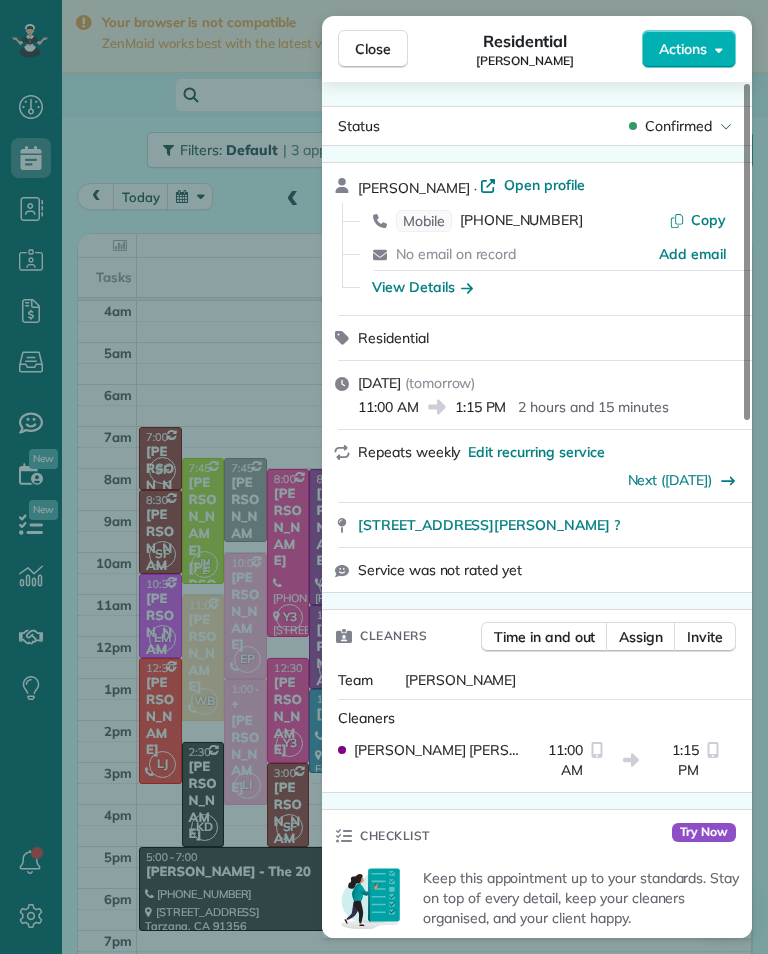 click on "[PHONE_NUMBER]" at bounding box center [521, 221] 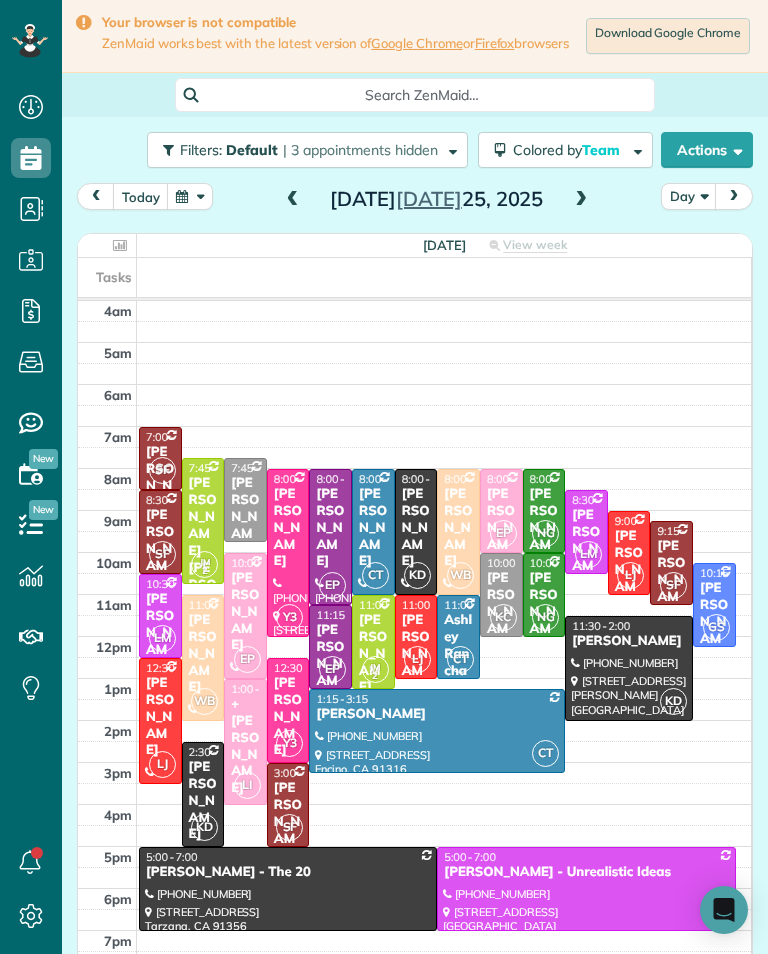 click on "[PERSON_NAME] [PERSON_NAME] & [PERSON_NAME]" at bounding box center [203, 601] 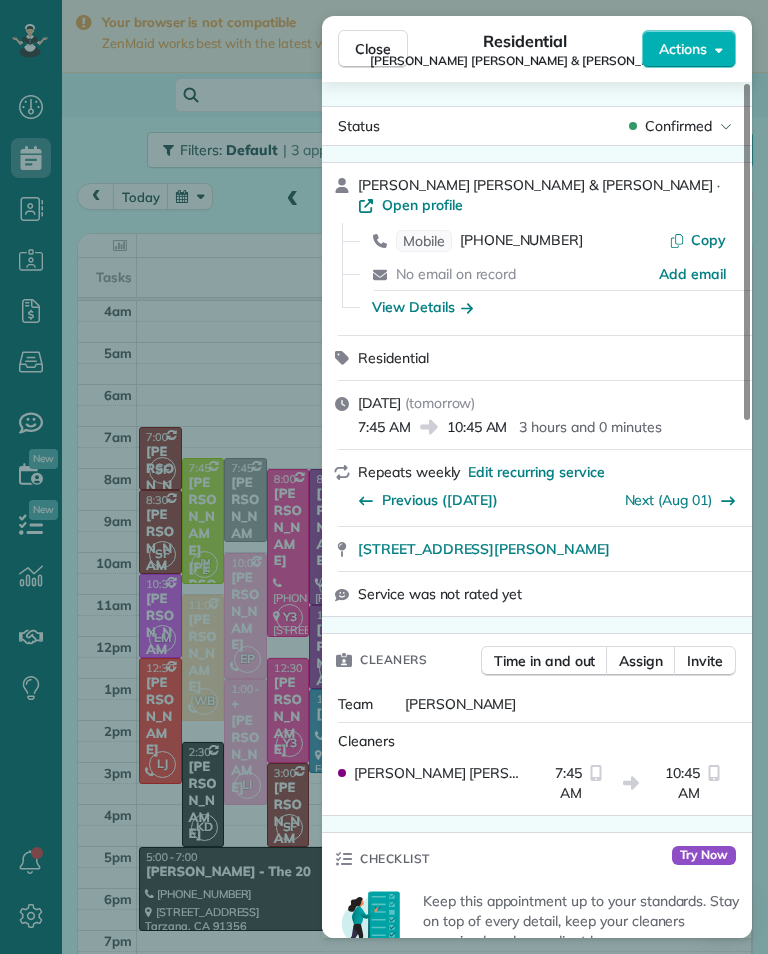 click on "[PHONE_NUMBER]" at bounding box center (521, 241) 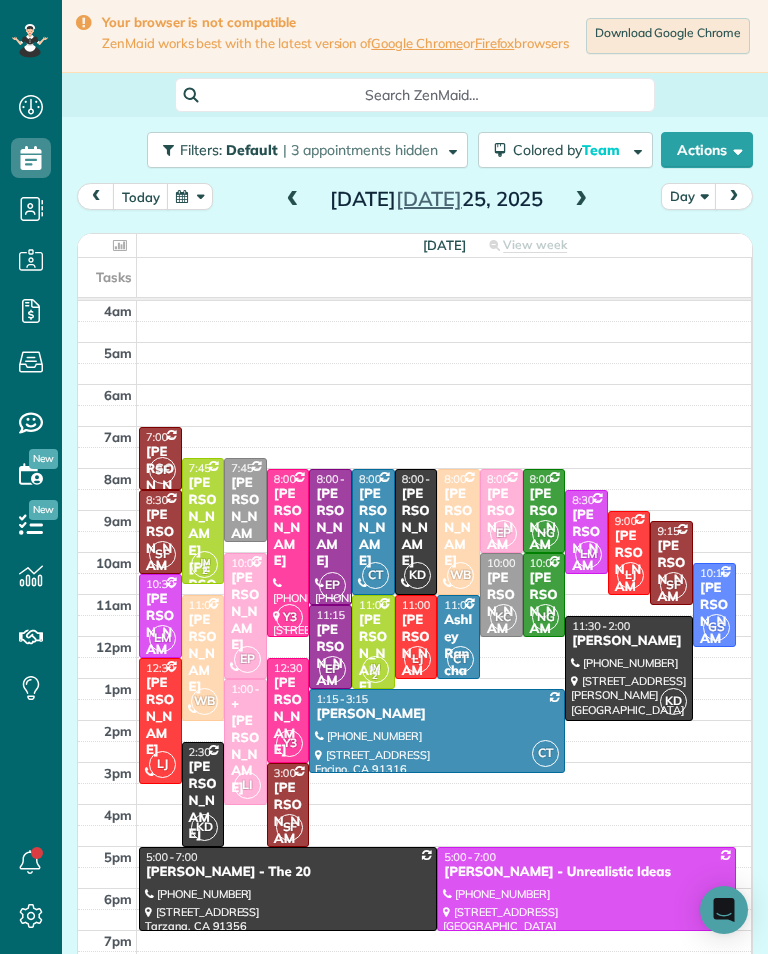 click on "[PERSON_NAME]" at bounding box center (501, 612) 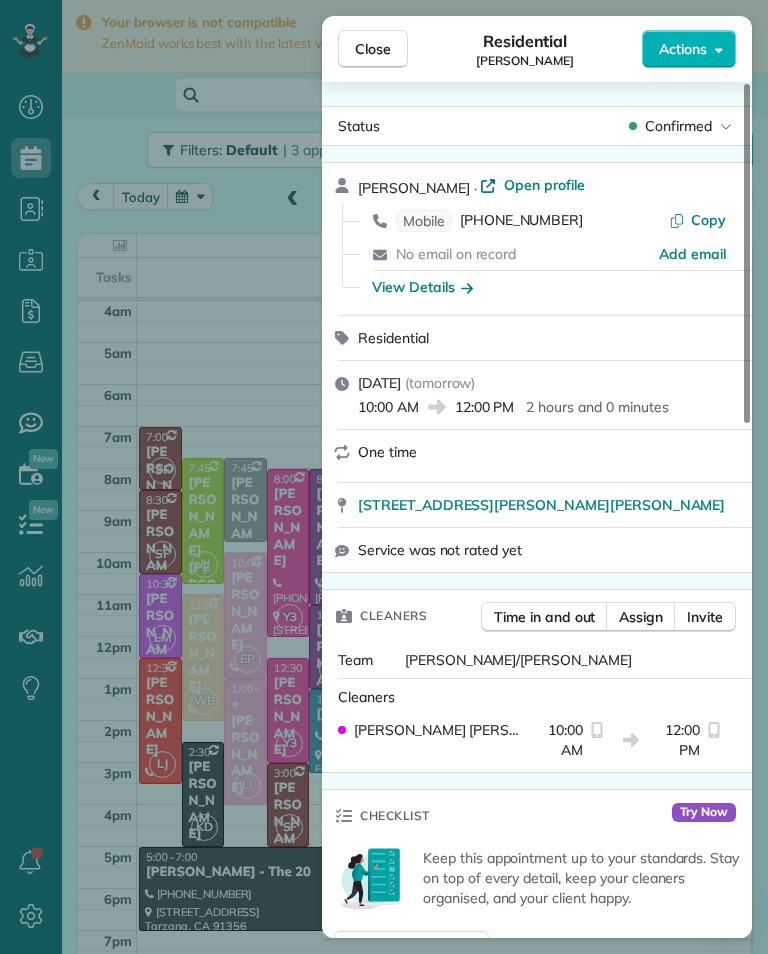click on "[PHONE_NUMBER]" at bounding box center (521, 221) 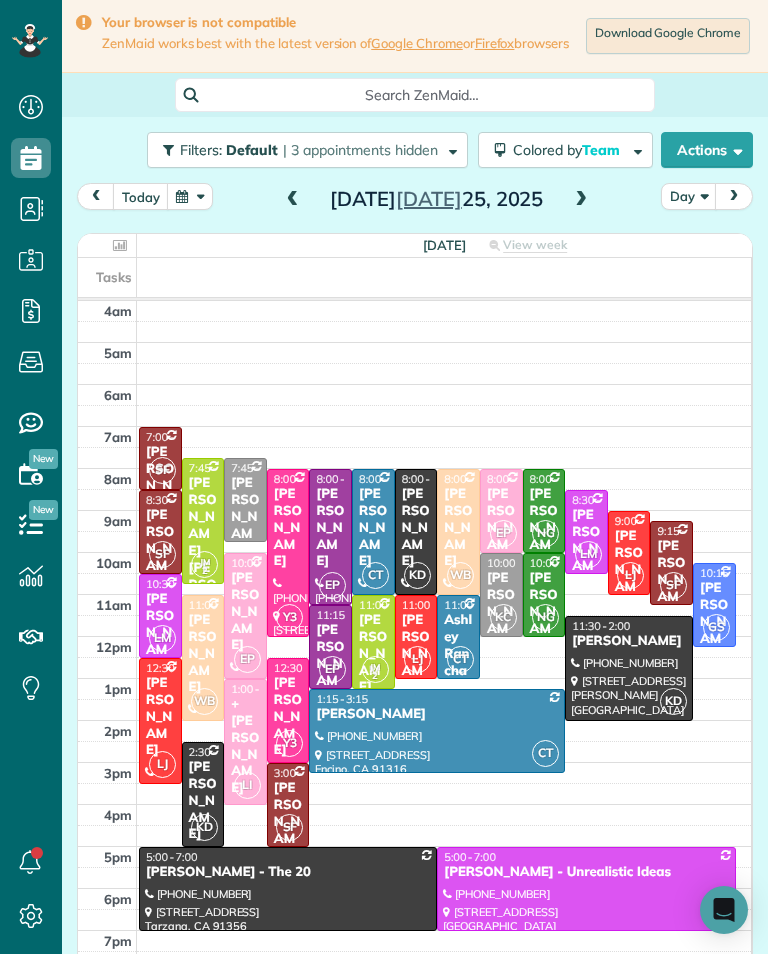 click on "[PERSON_NAME]" at bounding box center (288, 717) 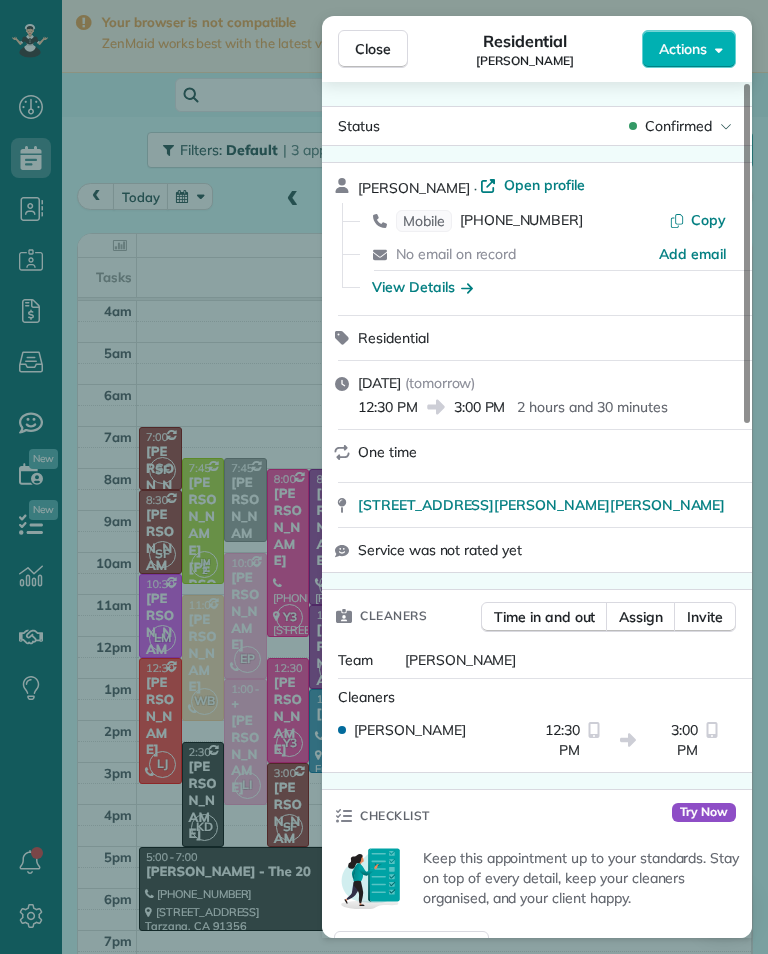 click on "[PHONE_NUMBER]" at bounding box center [521, 221] 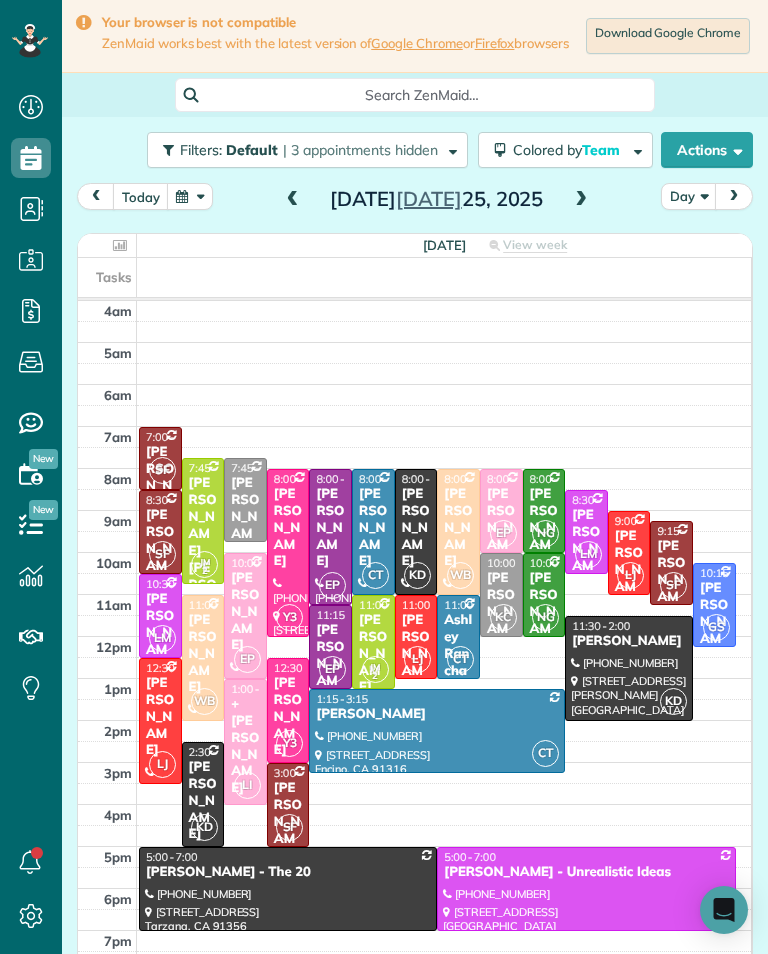 click on "[PERSON_NAME]" at bounding box center [288, 528] 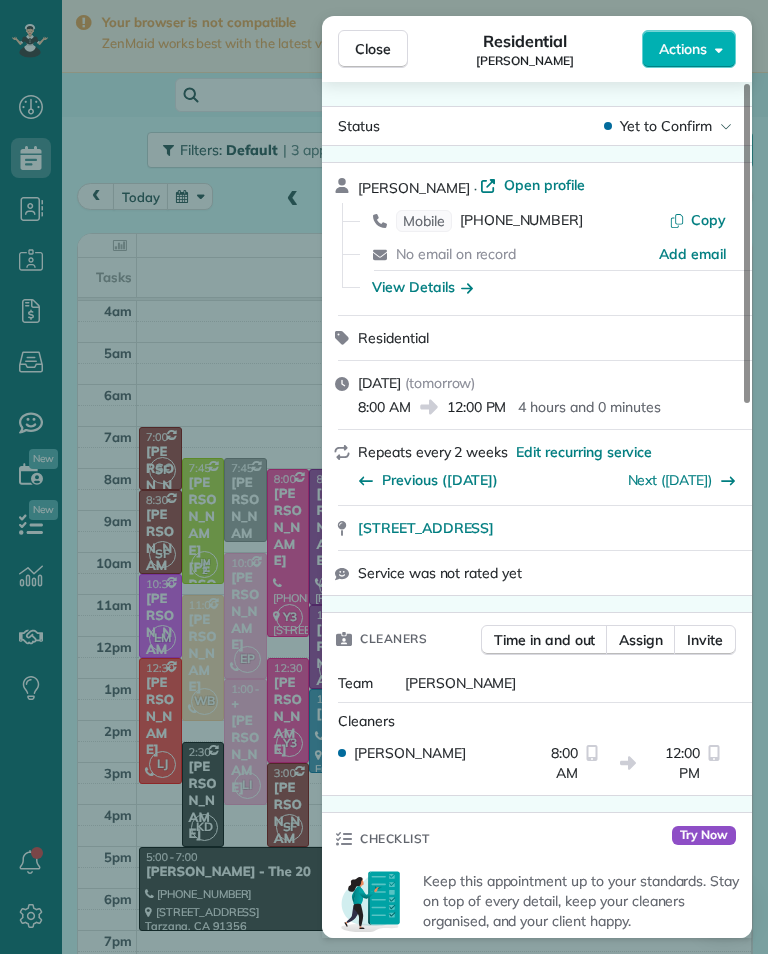 click on "[PHONE_NUMBER]" at bounding box center [521, 221] 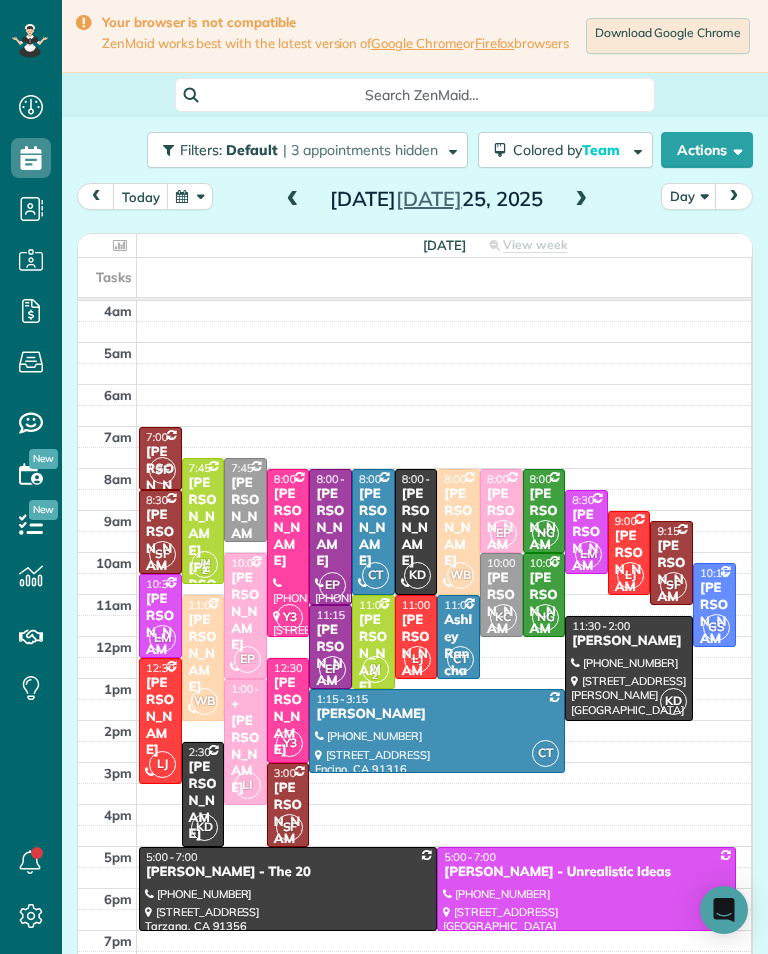 click on "[PERSON_NAME]" at bounding box center [330, 528] 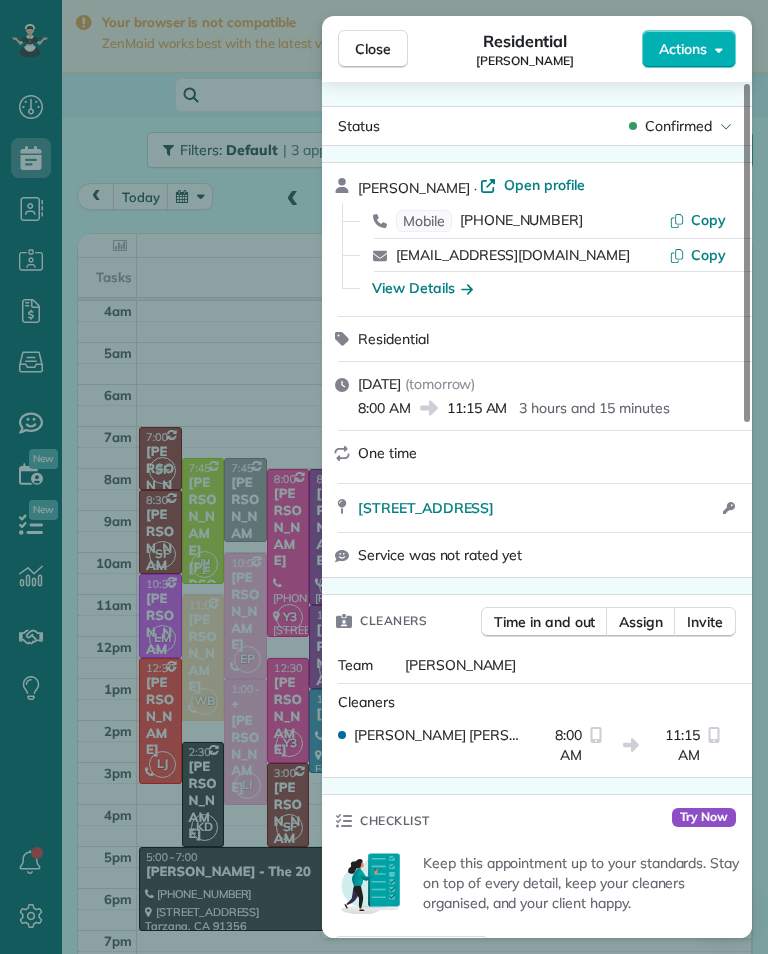 click on "[PHONE_NUMBER]" at bounding box center [521, 221] 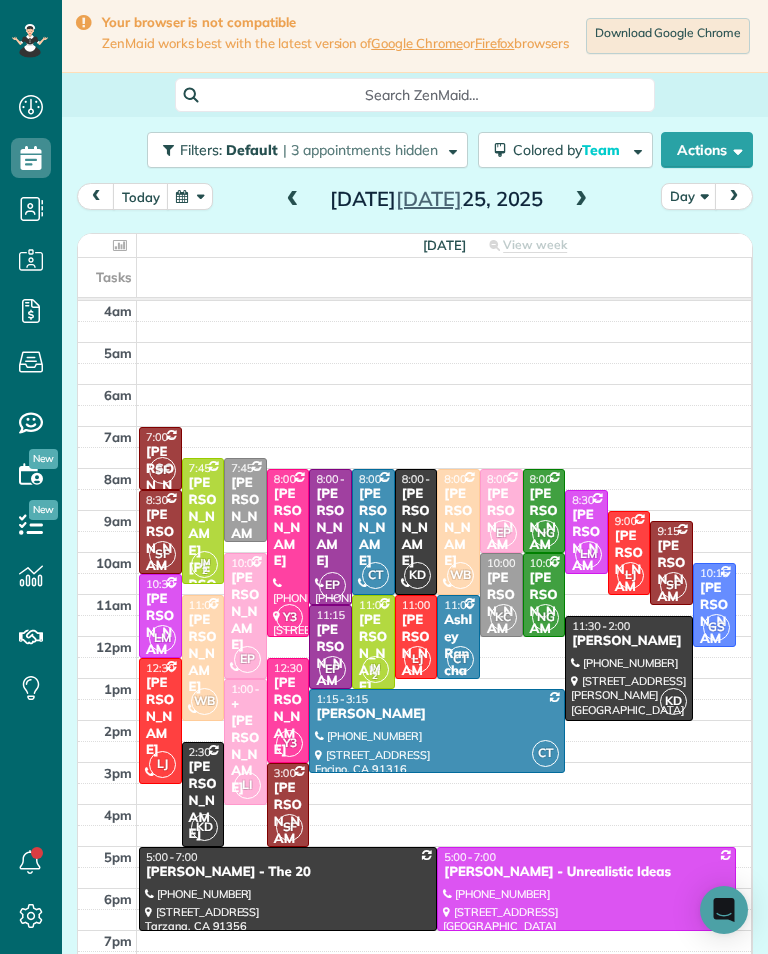 click on "[PERSON_NAME]" at bounding box center [373, 528] 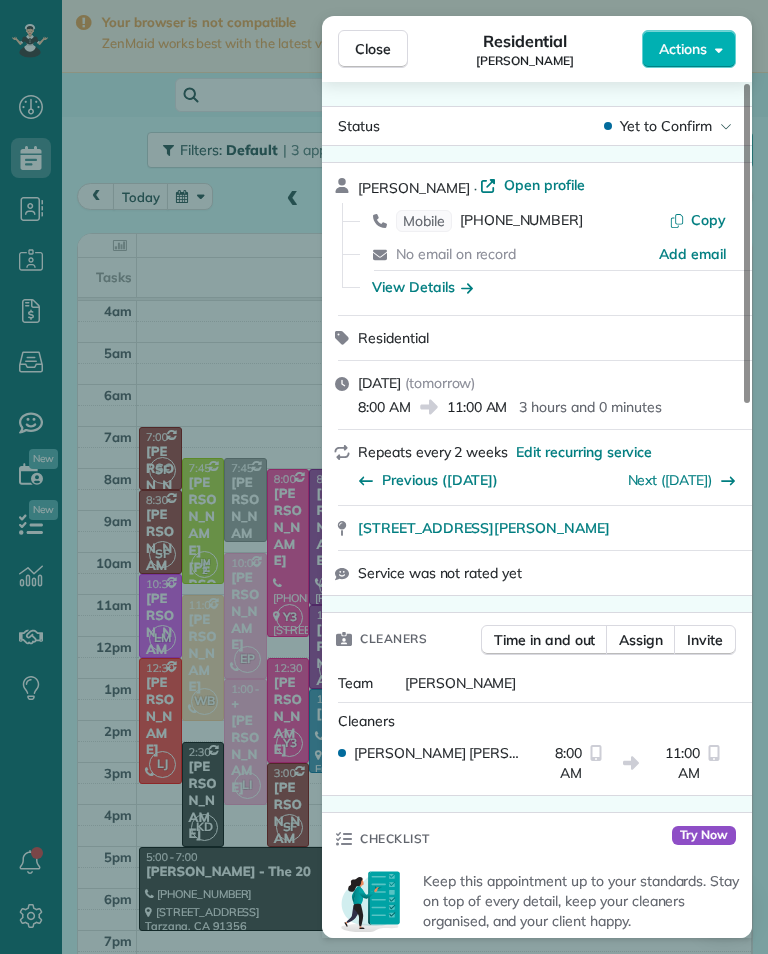 click on "[PHONE_NUMBER]" at bounding box center [521, 221] 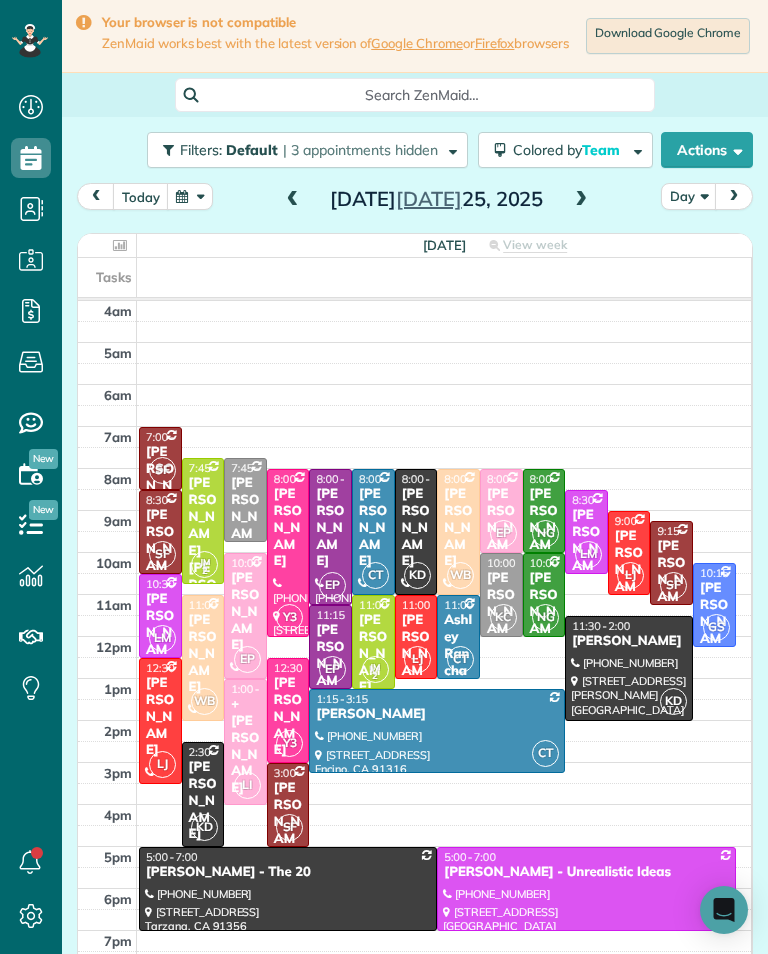click at bounding box center [288, 889] 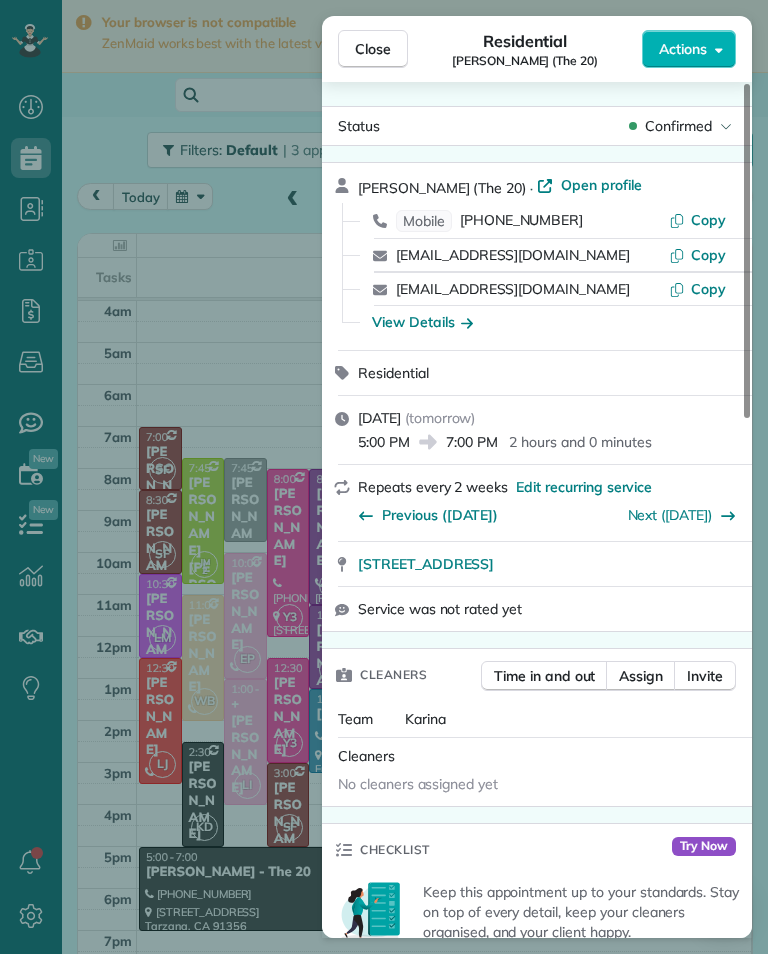 click on "[PHONE_NUMBER]" at bounding box center (521, 221) 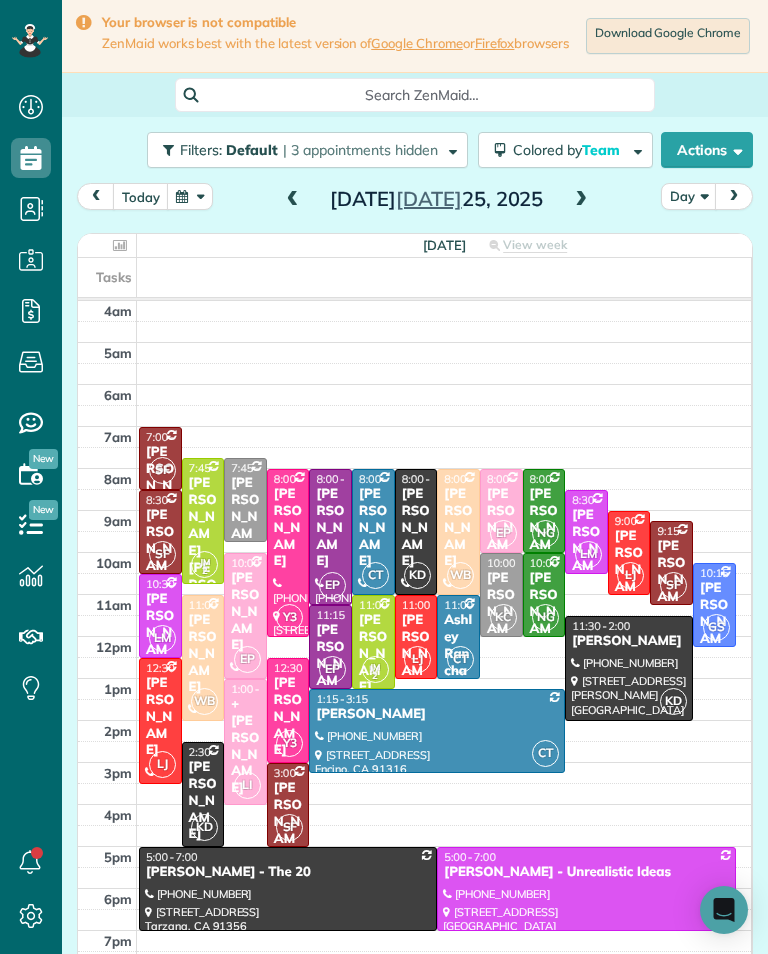 scroll, scrollTop: 985, scrollLeft: 62, axis: both 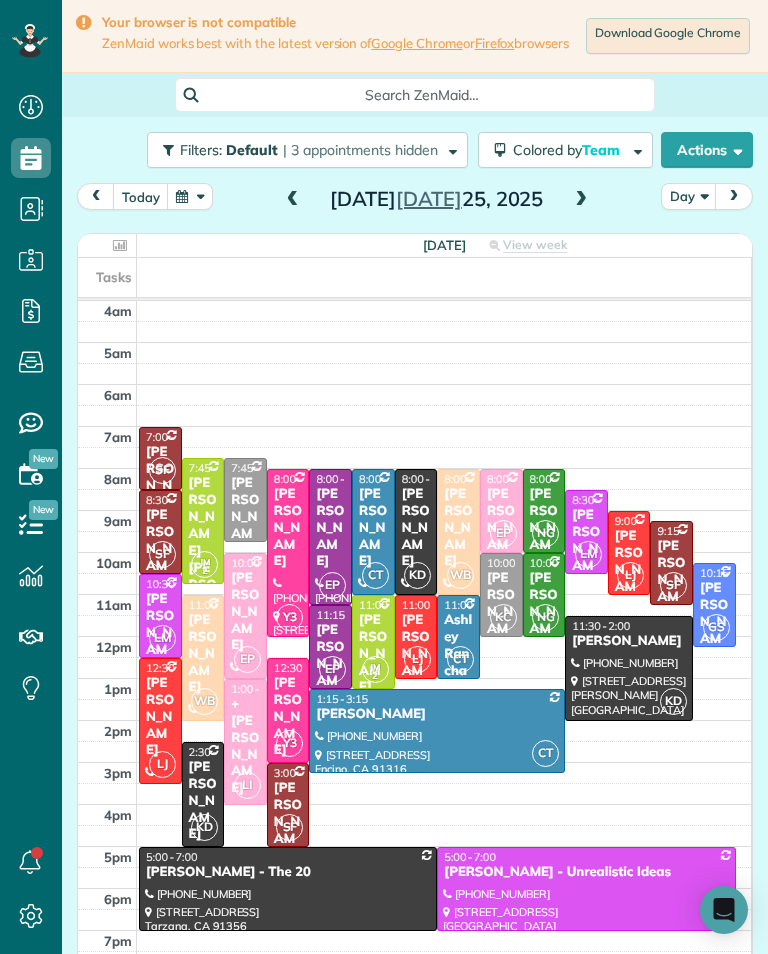 click on "[PERSON_NAME]" at bounding box center [416, 528] 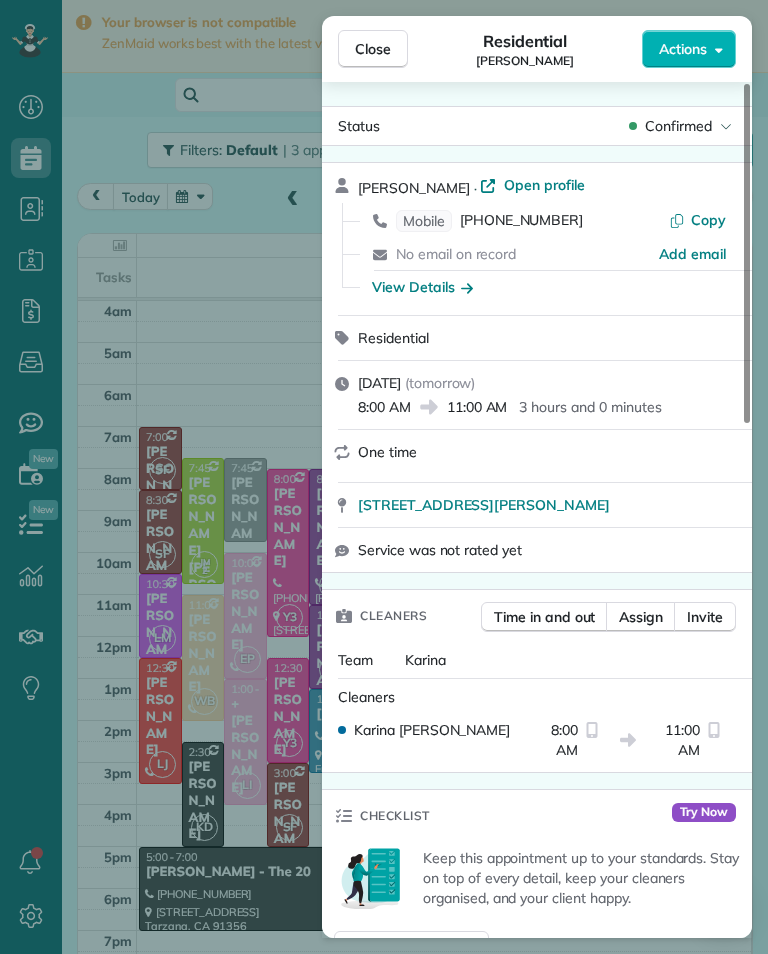 click on "[PHONE_NUMBER]" at bounding box center [521, 221] 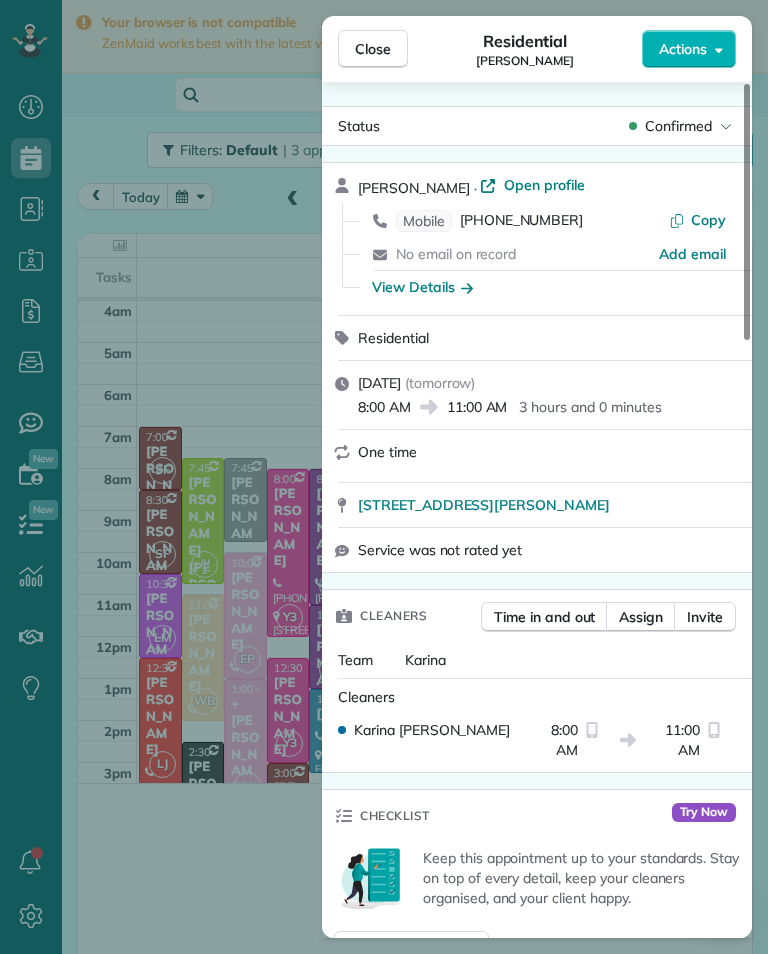 scroll, scrollTop: 985, scrollLeft: 62, axis: both 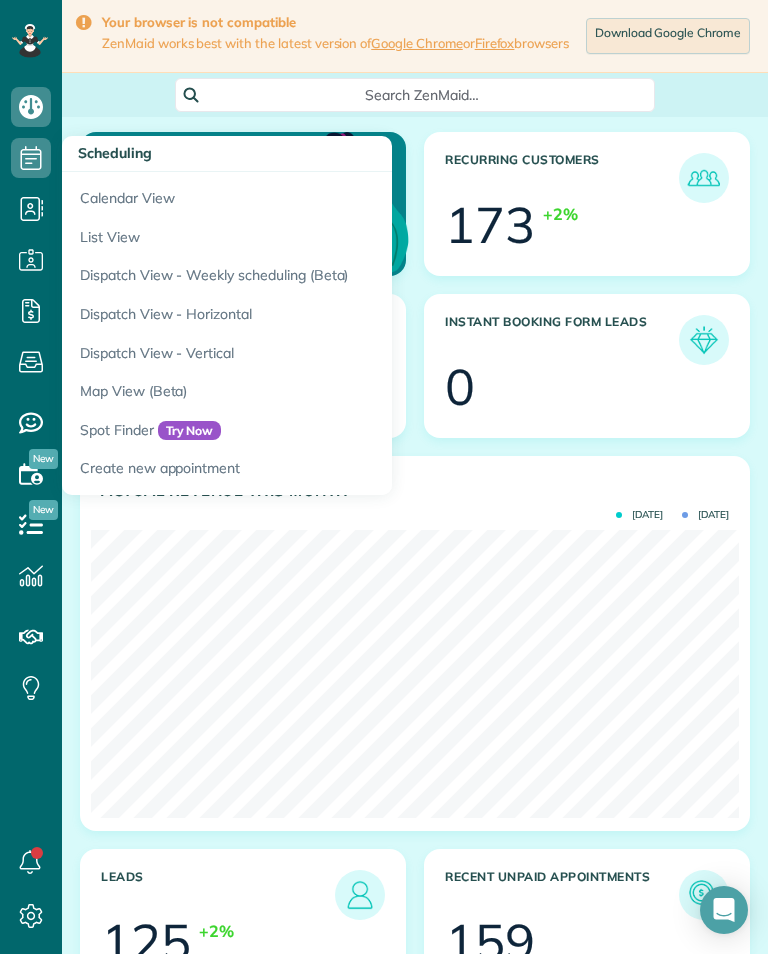 click on "Calendar View" at bounding box center (312, 195) 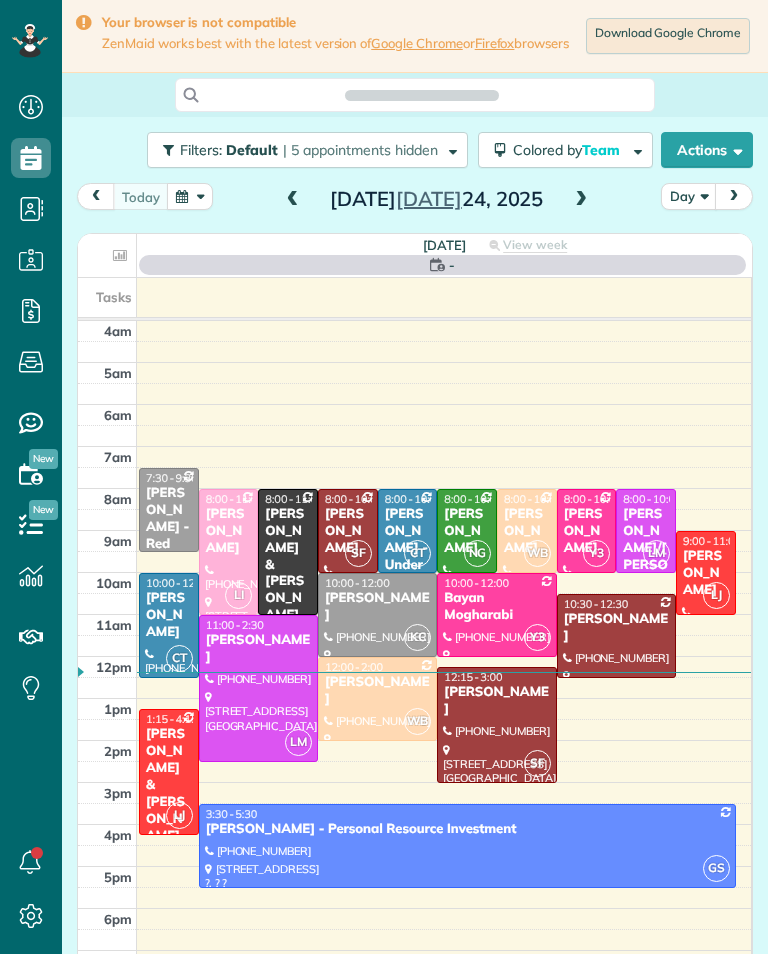 scroll, scrollTop: 0, scrollLeft: 0, axis: both 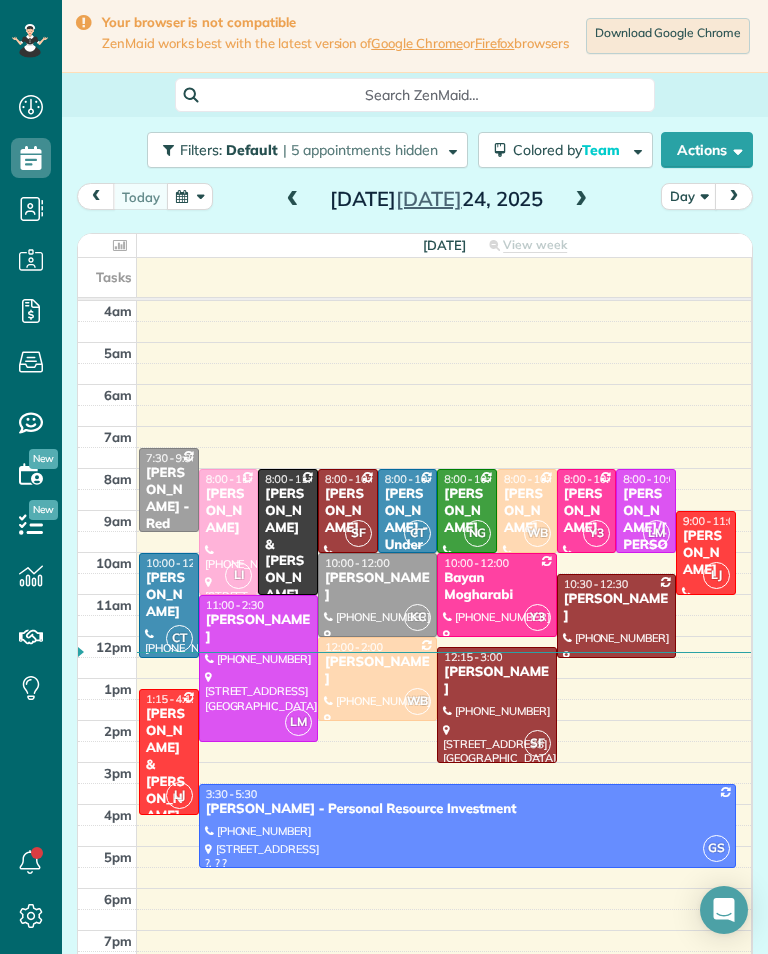 click at bounding box center [581, 200] 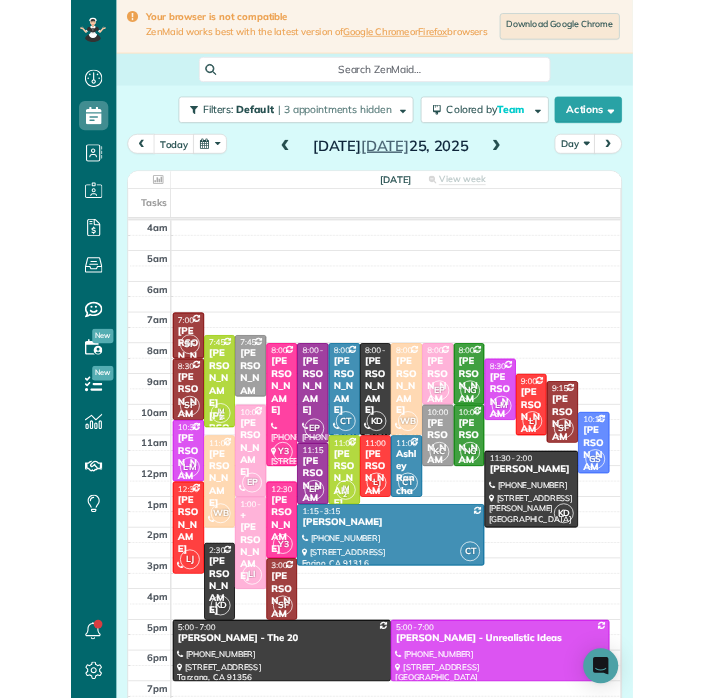 scroll, scrollTop: 985, scrollLeft: 62, axis: both 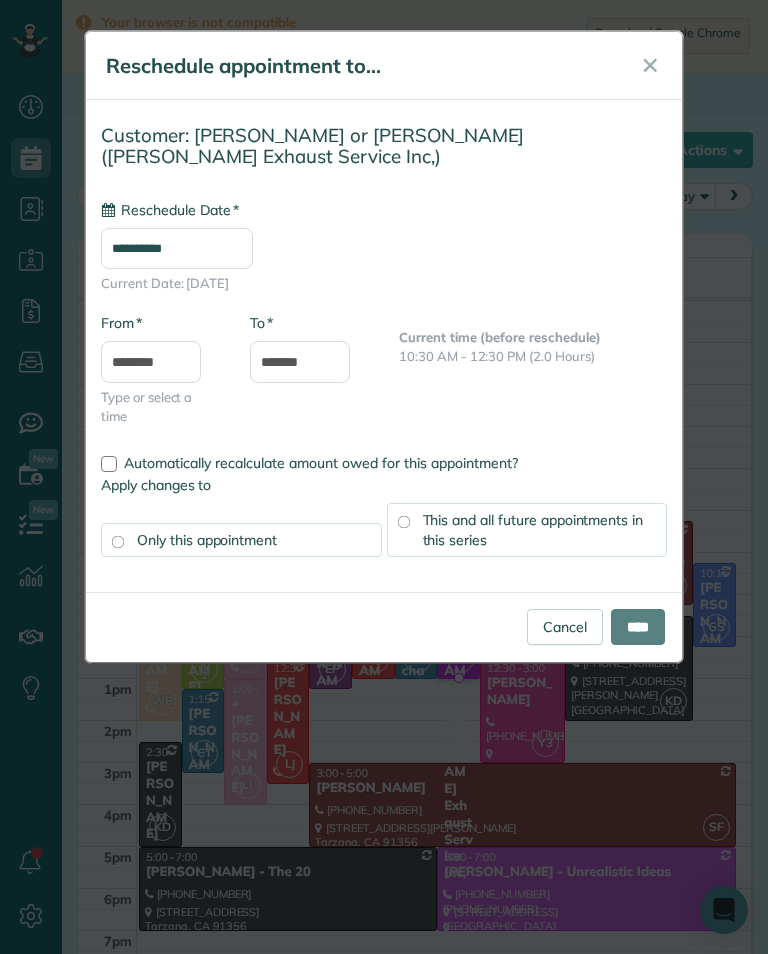 type on "**********" 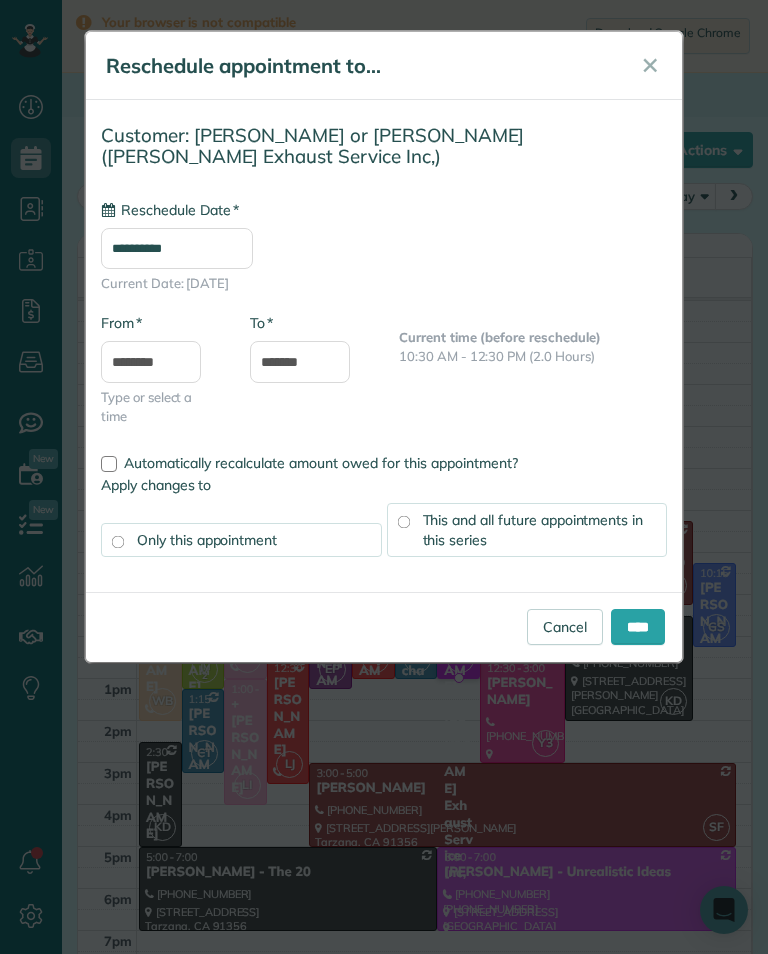 click on "****" at bounding box center [638, 627] 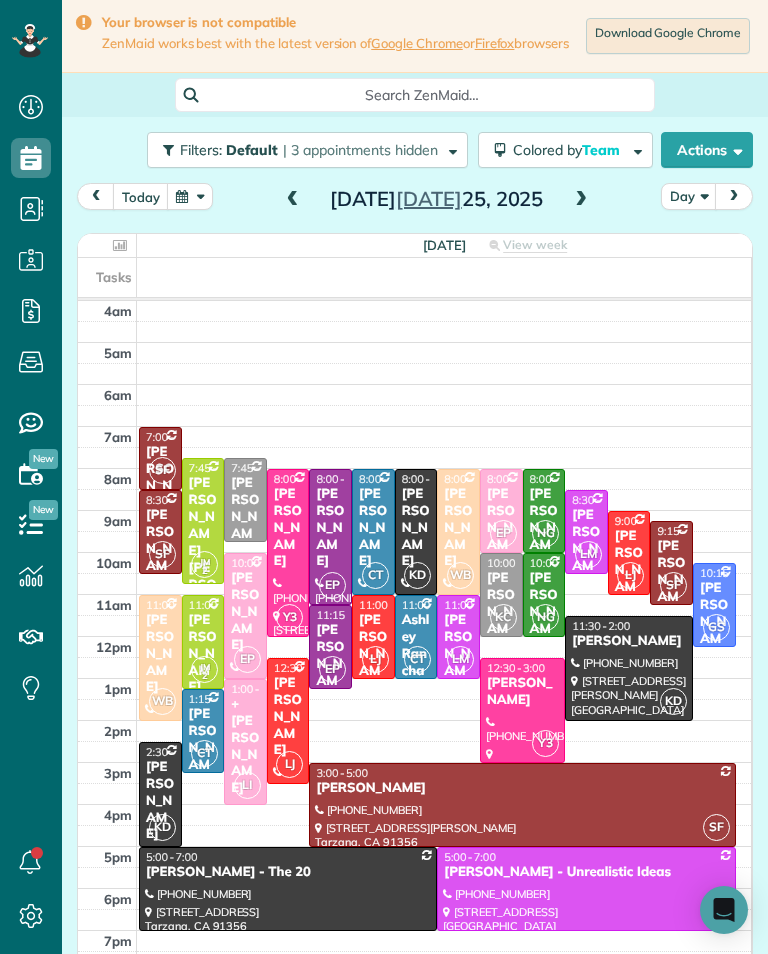 scroll, scrollTop: 985, scrollLeft: 62, axis: both 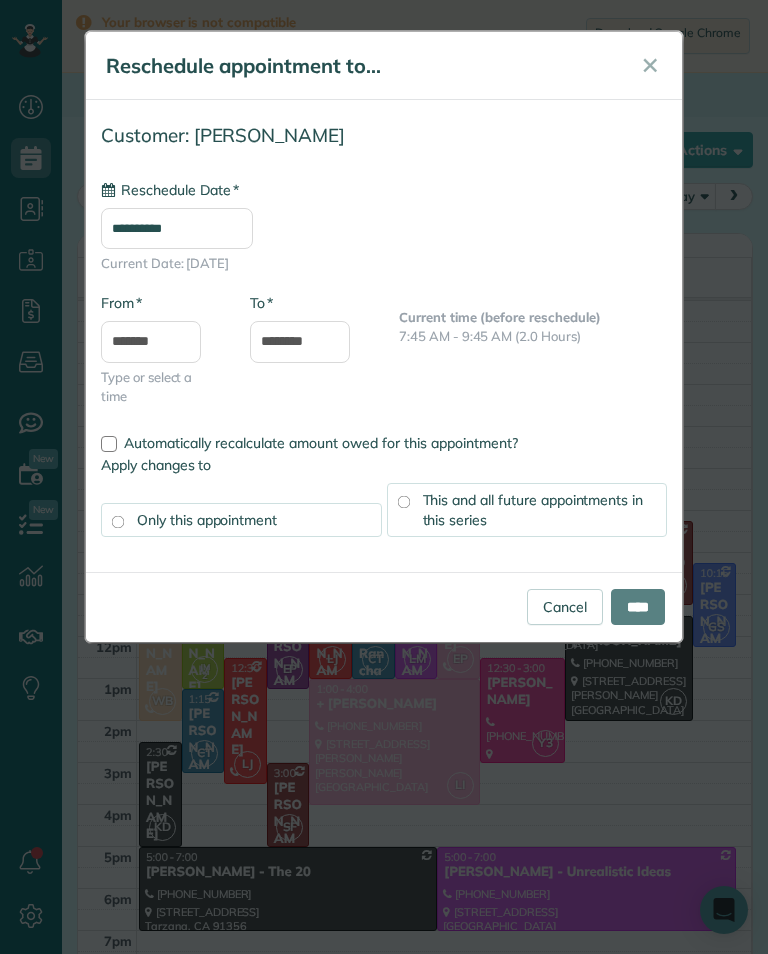 type on "**********" 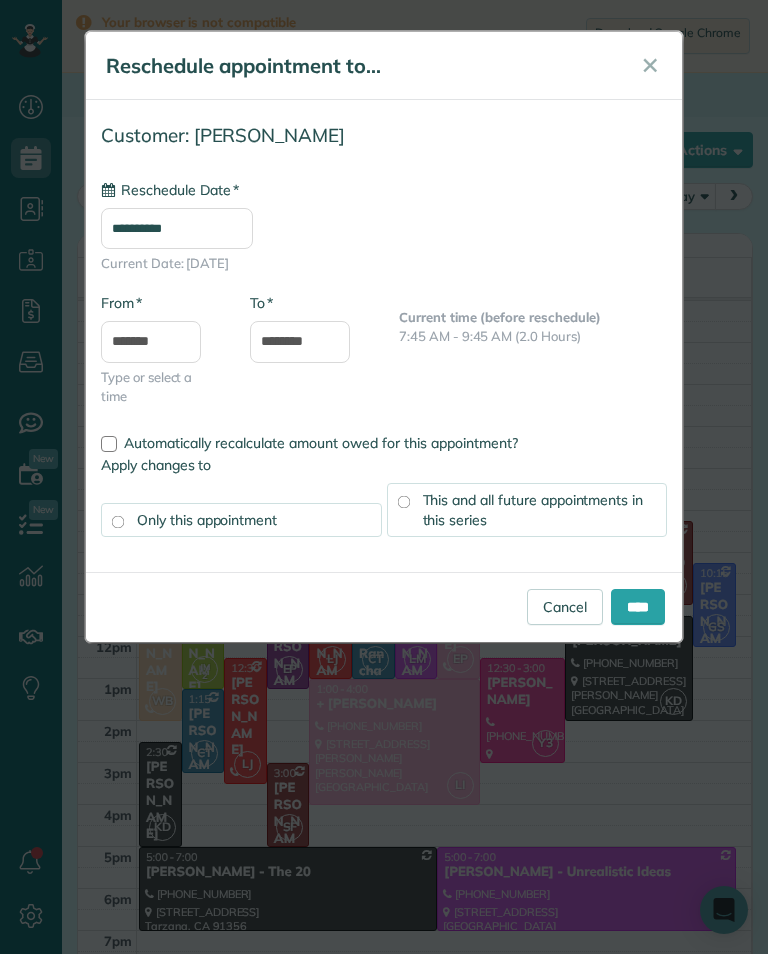 click on "****" at bounding box center (638, 607) 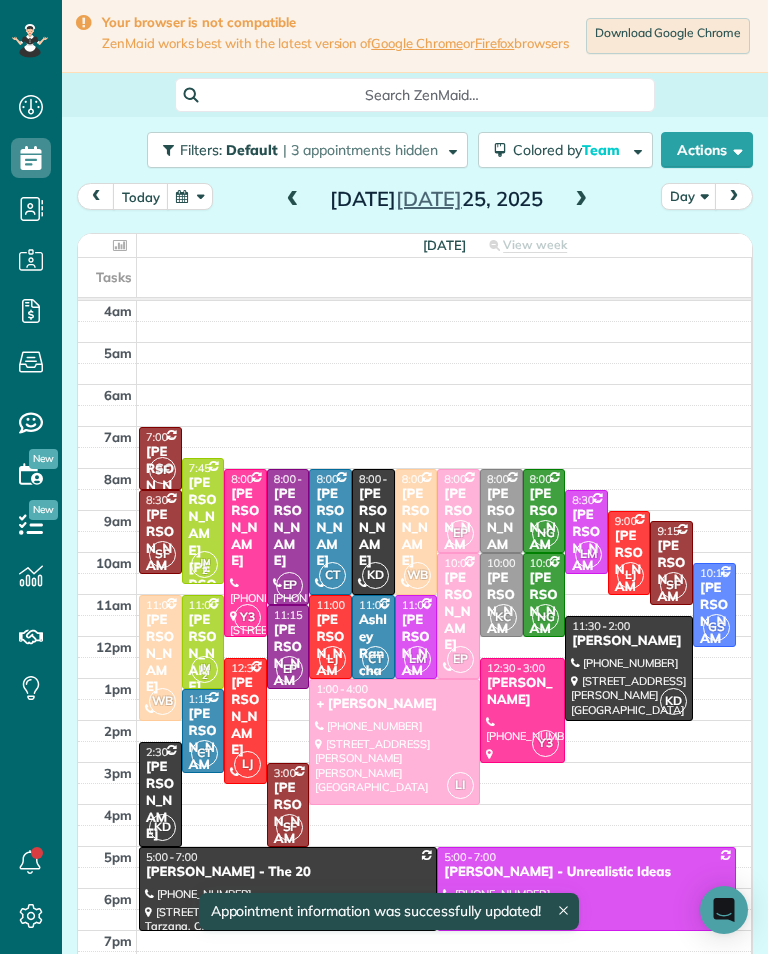 click on "[PERSON_NAME]" at bounding box center (544, 528) 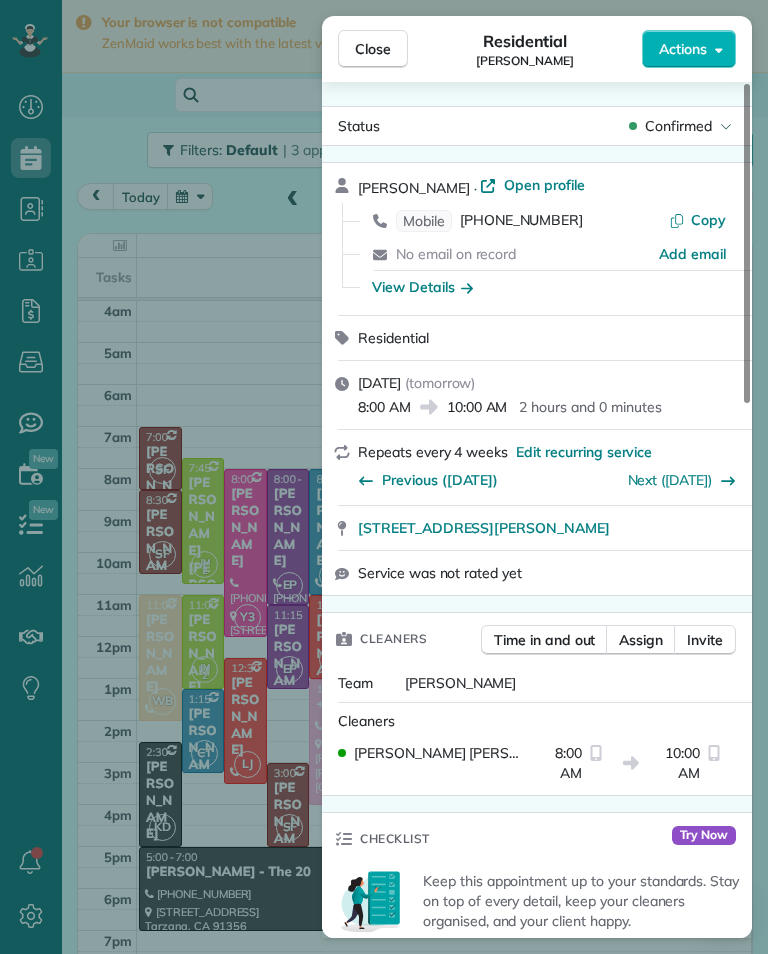 click on "[PHONE_NUMBER]" at bounding box center (521, 221) 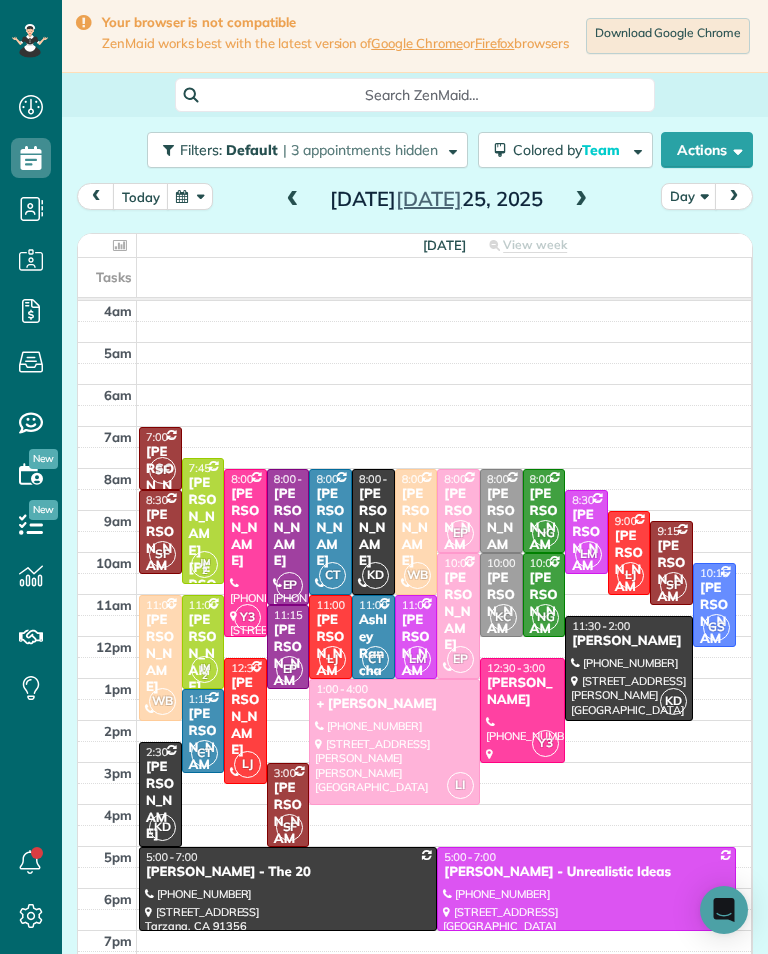 scroll, scrollTop: 985, scrollLeft: 62, axis: both 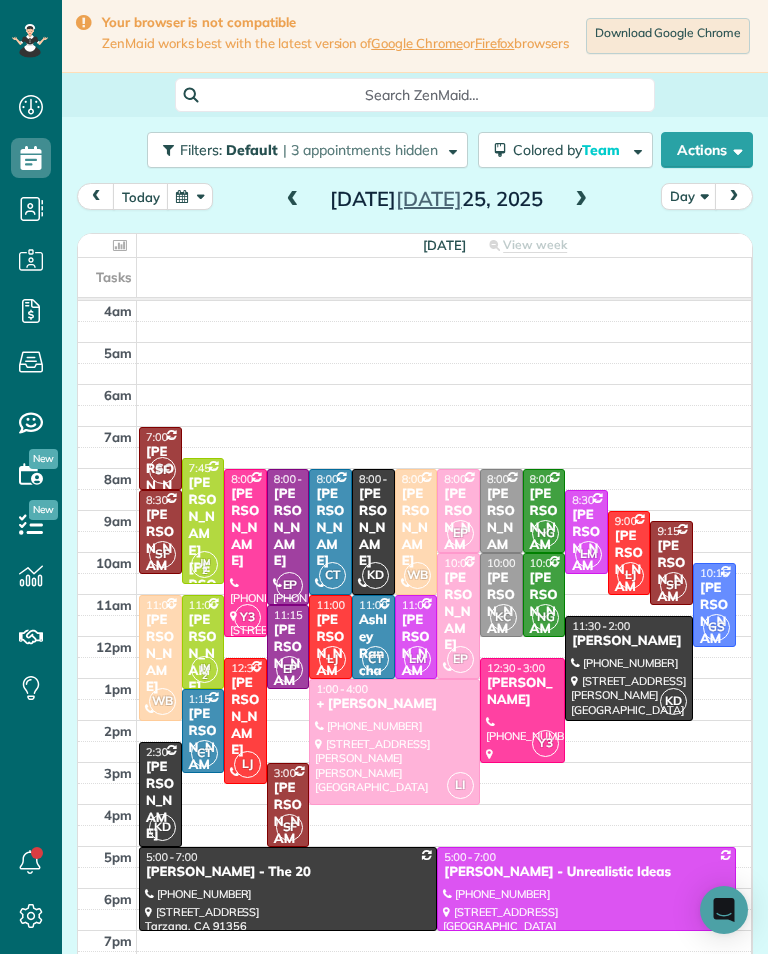 click at bounding box center (190, 196) 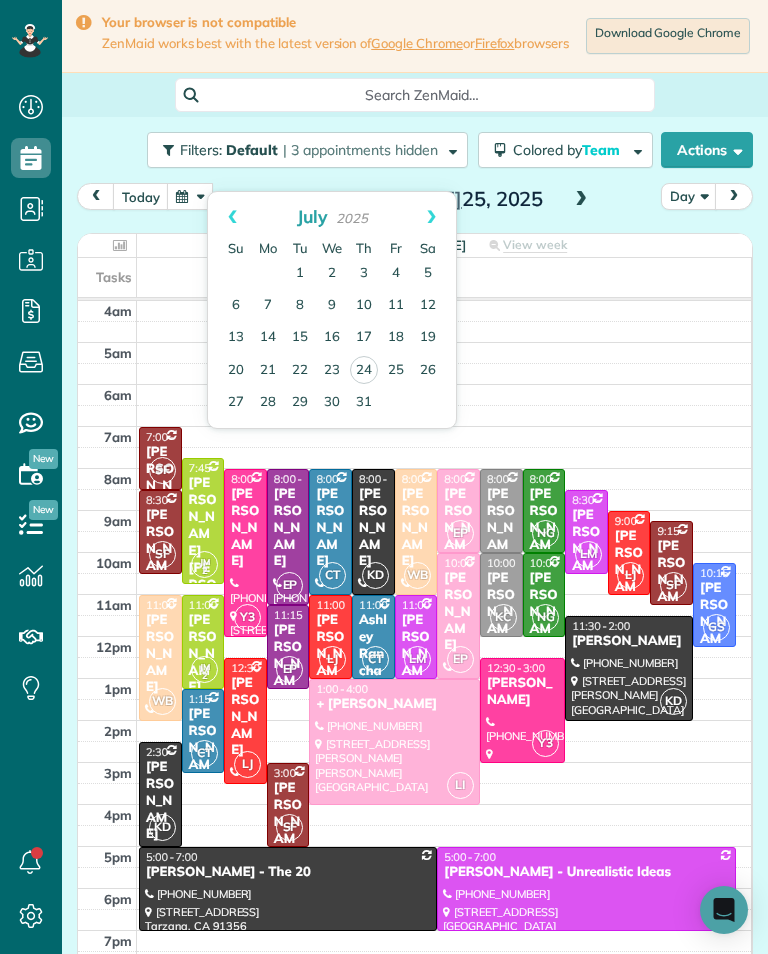 click on "28" at bounding box center (268, 403) 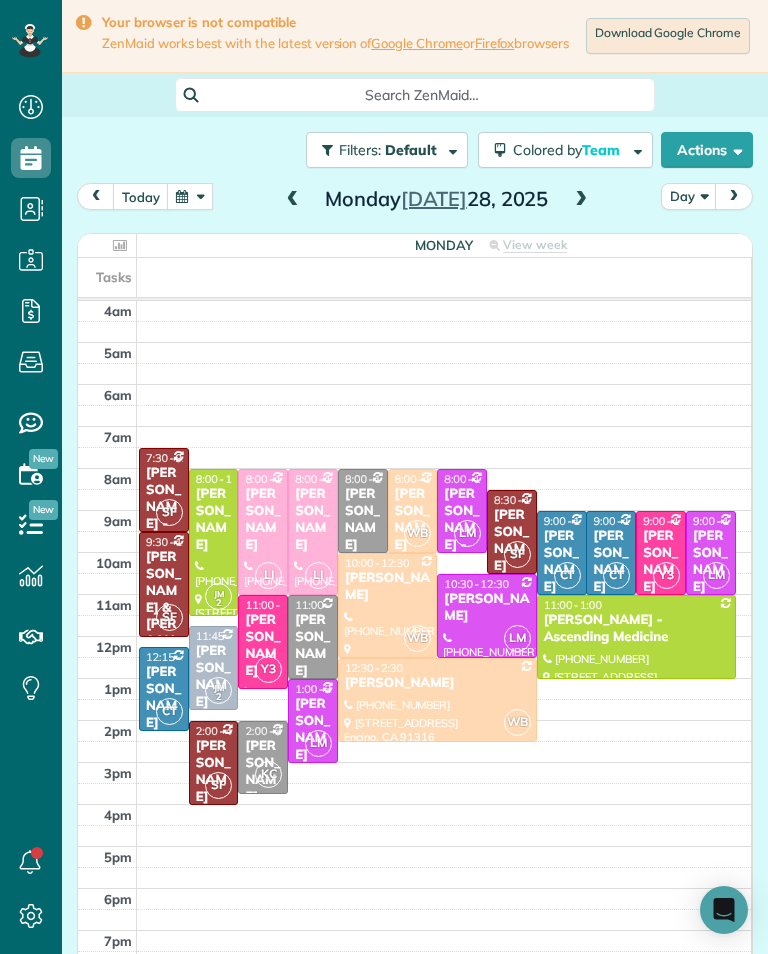 click at bounding box center (581, 200) 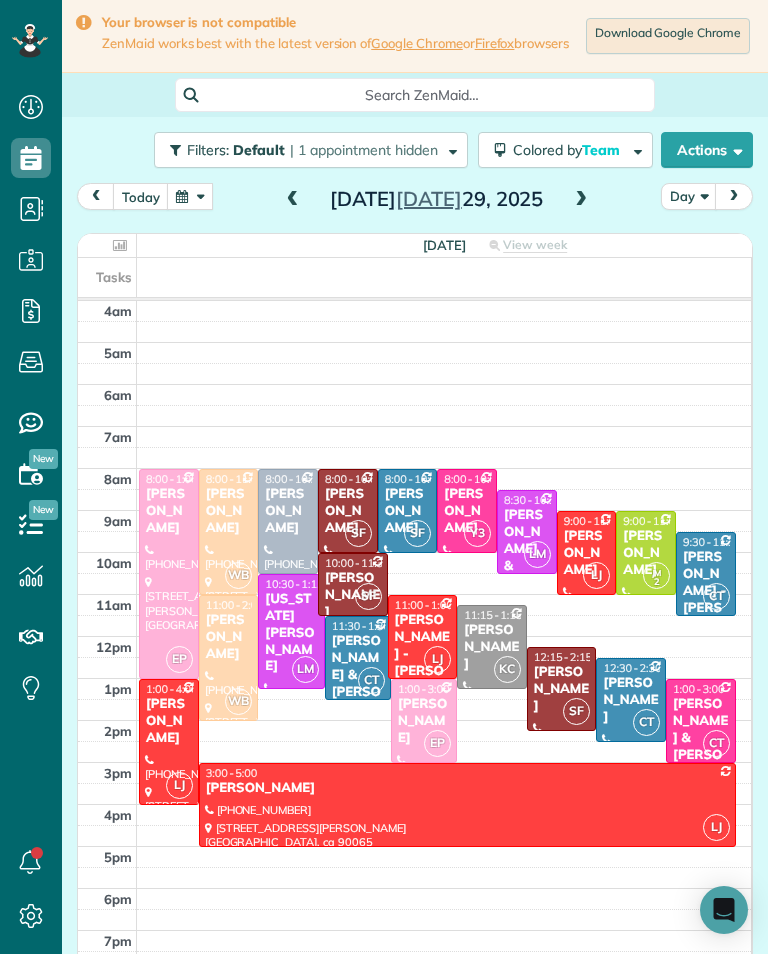 click at bounding box center [581, 200] 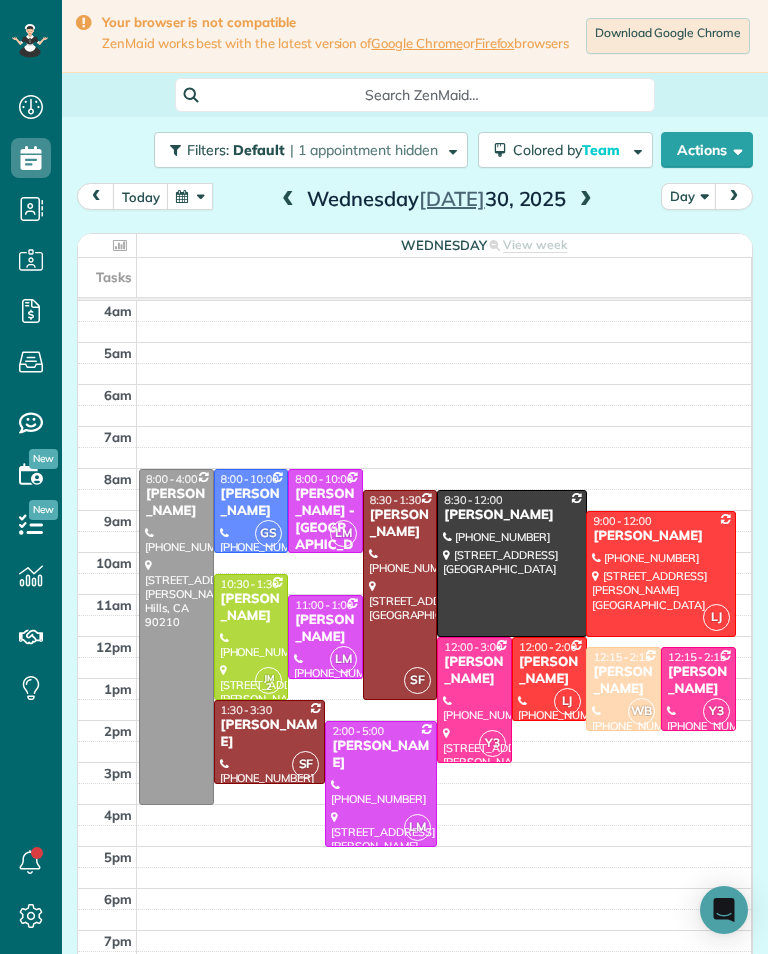 click at bounding box center (586, 200) 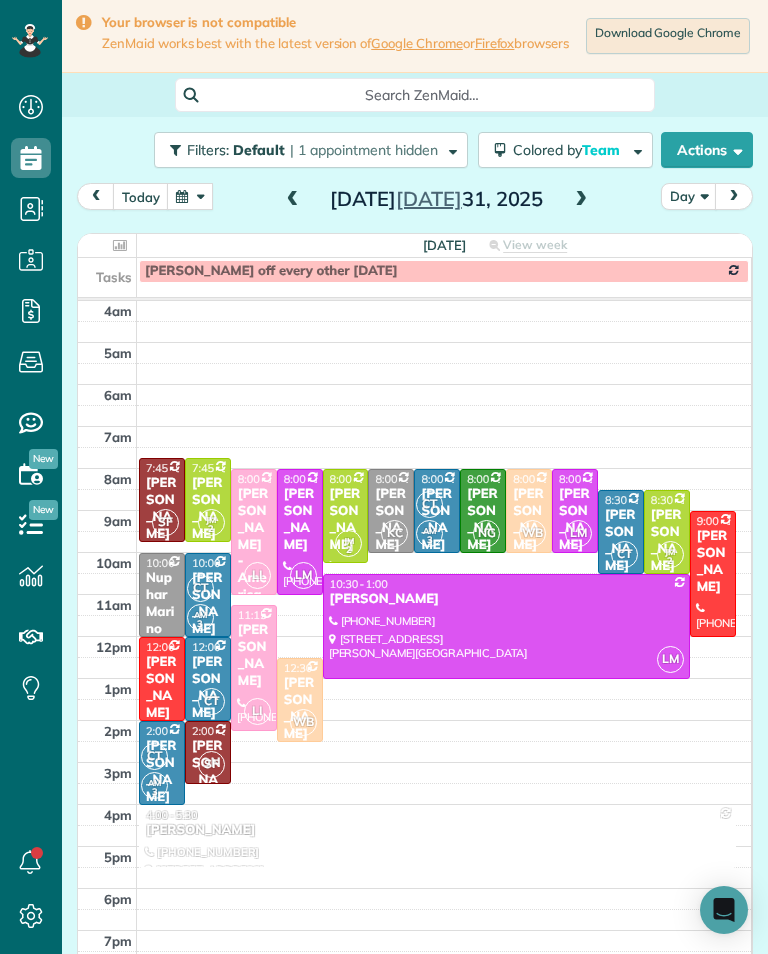 click at bounding box center [581, 200] 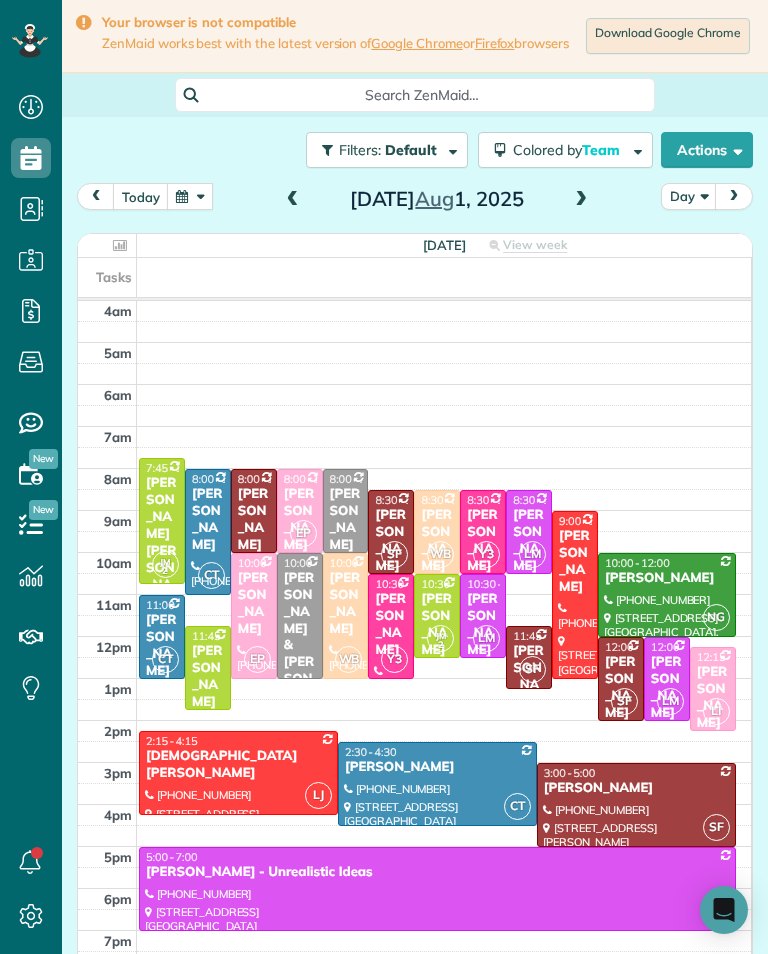 click at bounding box center [190, 196] 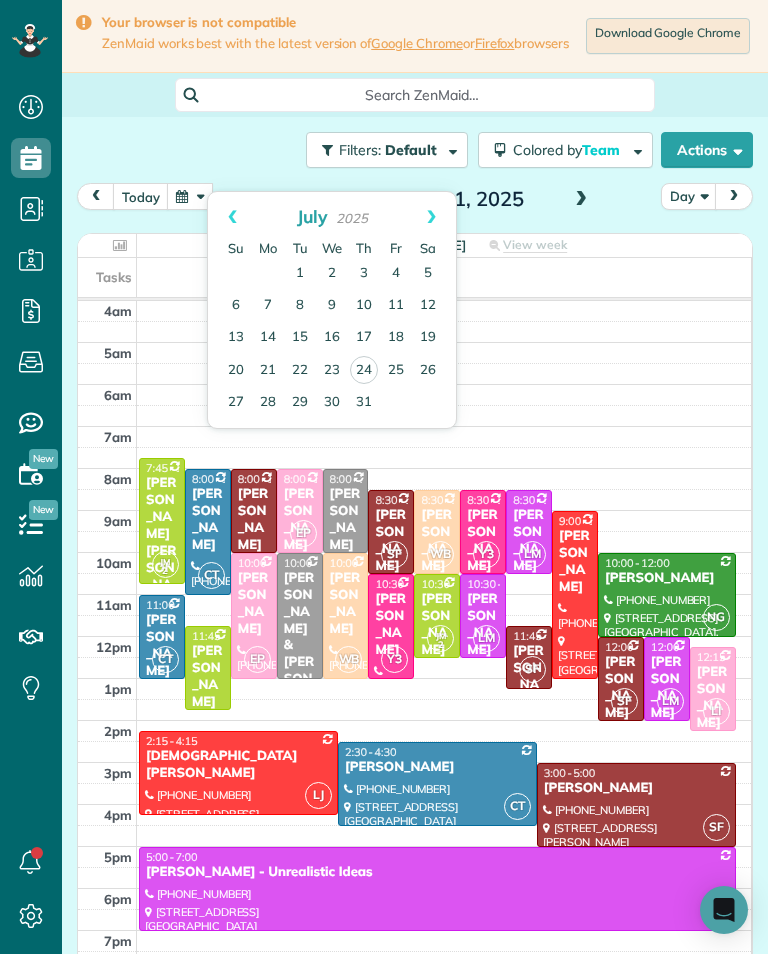 click on "25" at bounding box center [396, 371] 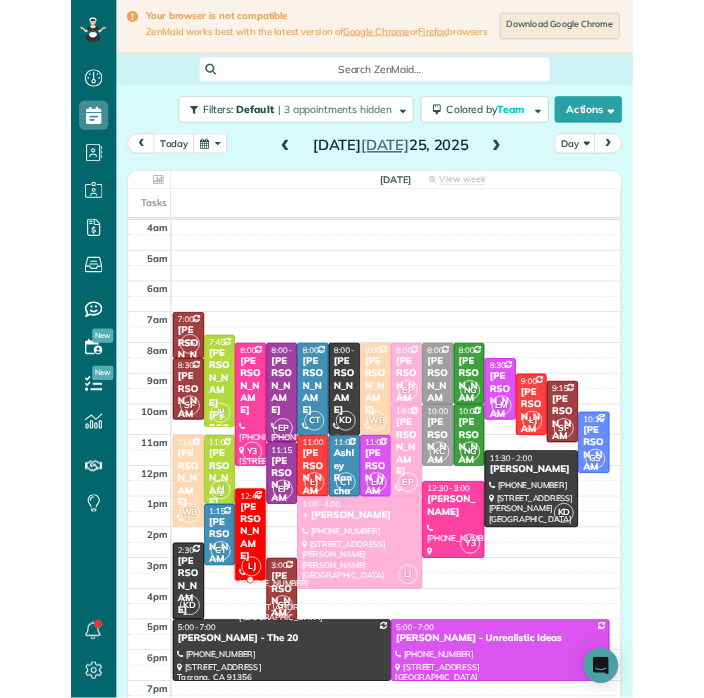 scroll, scrollTop: 0, scrollLeft: 0, axis: both 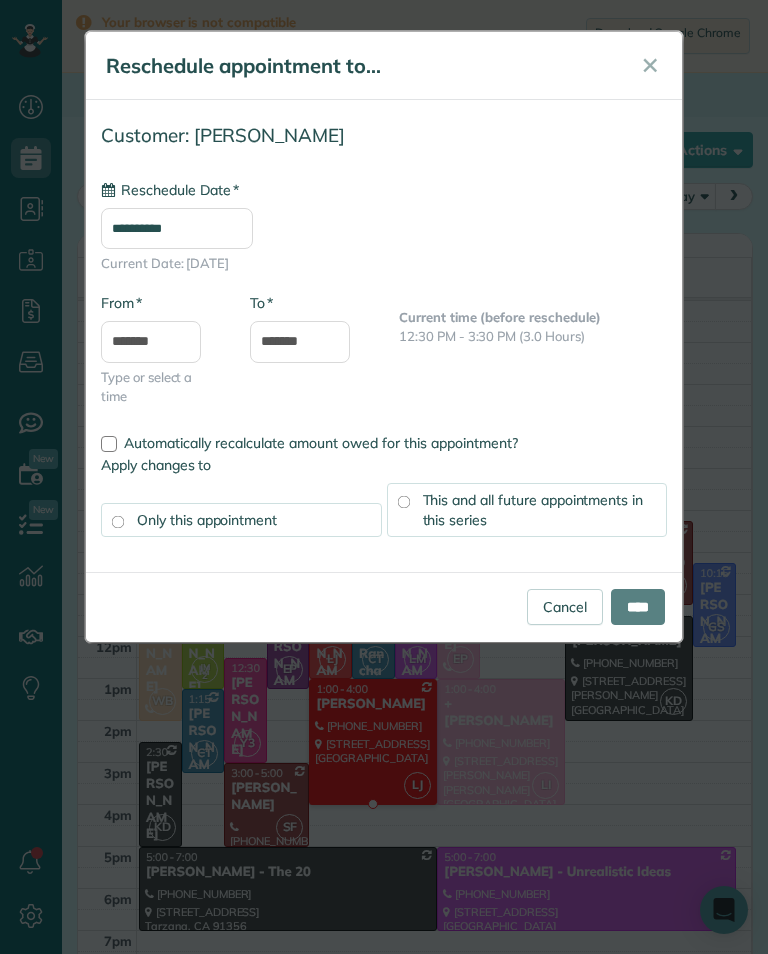 click on "**********" at bounding box center [177, 228] 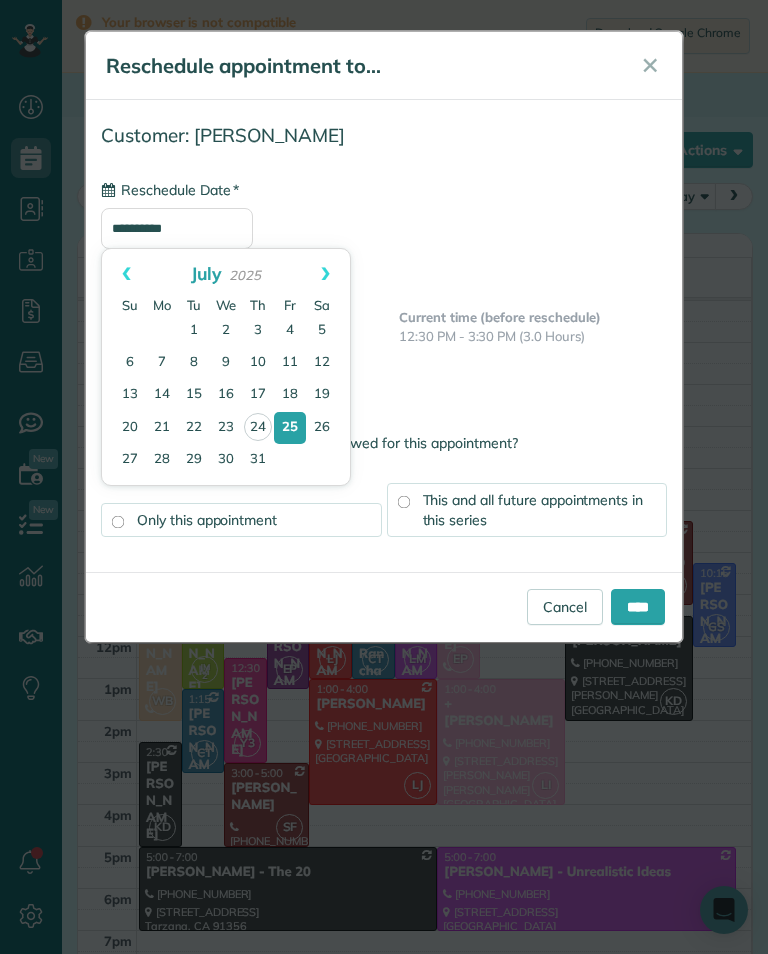 click on "30" at bounding box center (226, 460) 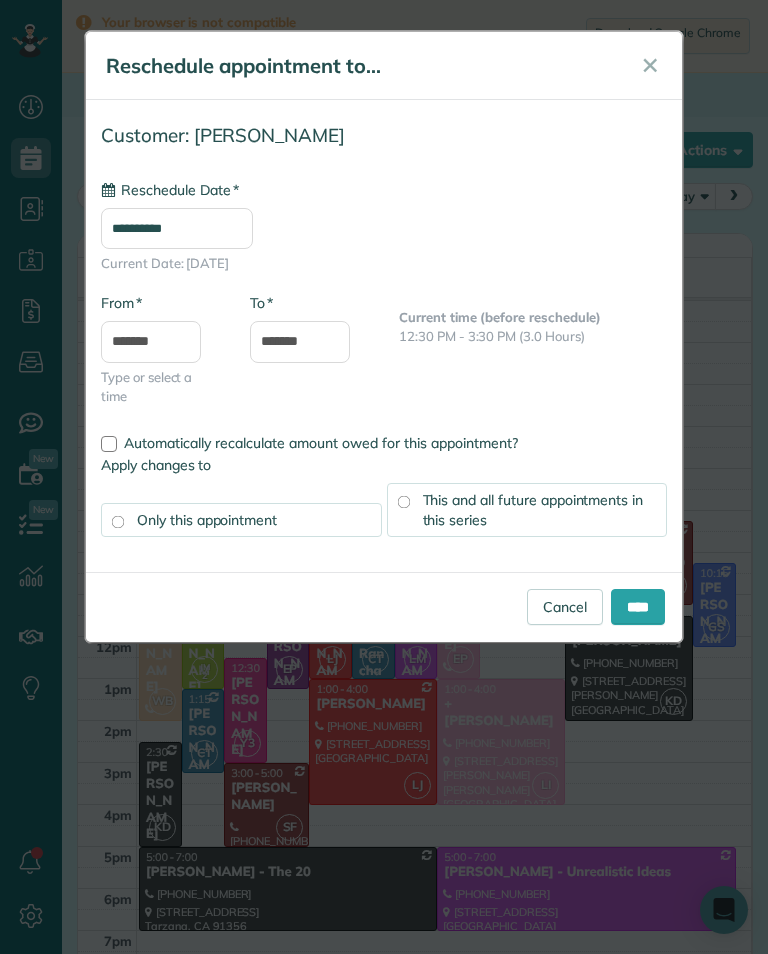 click on "This and all future appointments in this series" at bounding box center [527, 510] 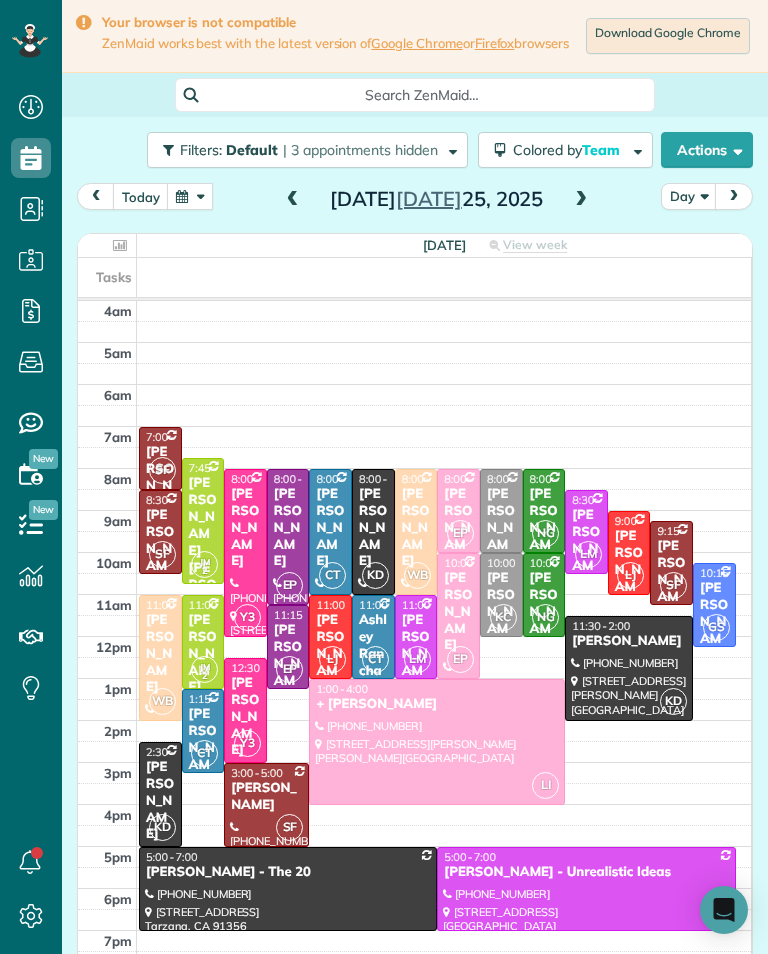 scroll, scrollTop: 985, scrollLeft: 62, axis: both 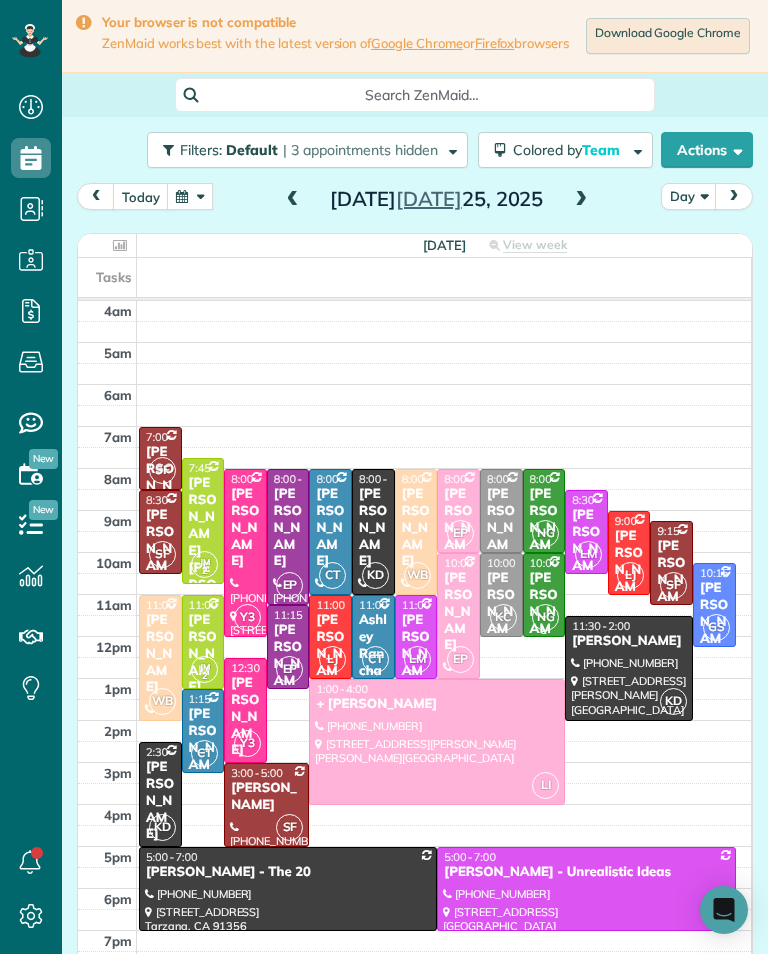 click on "[PERSON_NAME]" at bounding box center (544, 612) 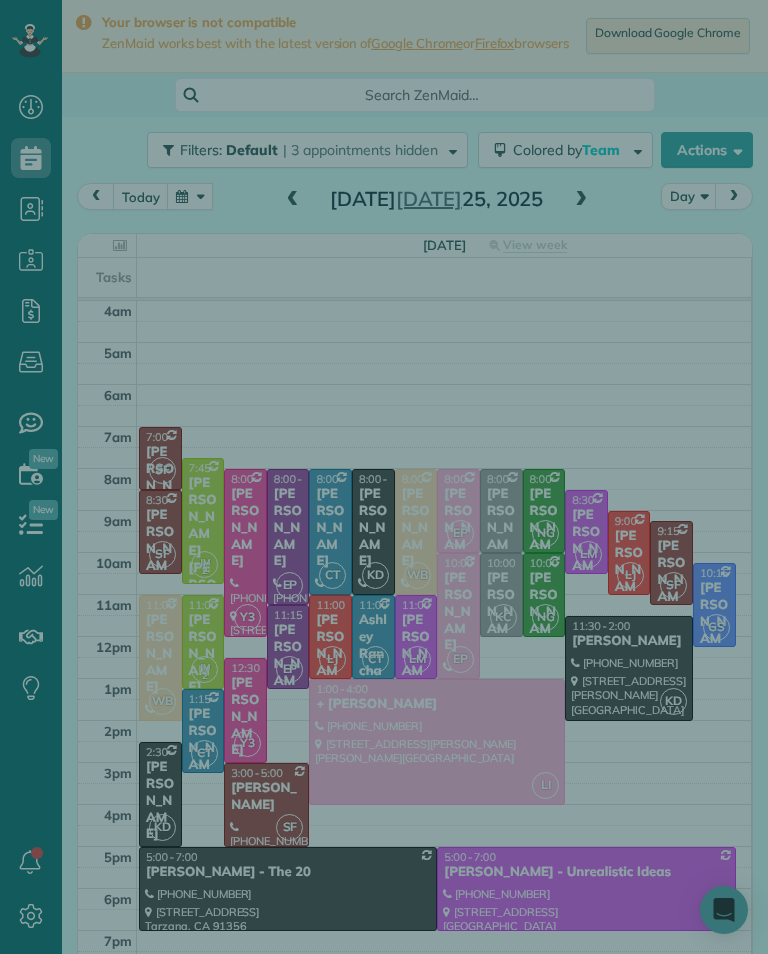 click on "Cleaners" at bounding box center [537, 509] 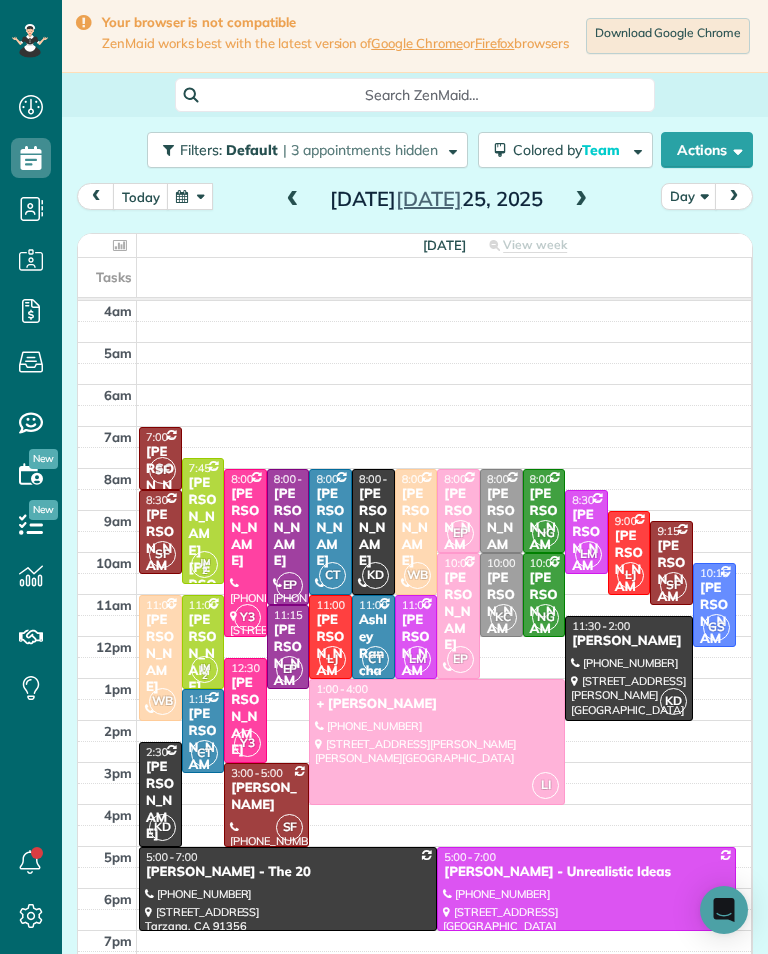 click on "[PERSON_NAME]" at bounding box center [544, 612] 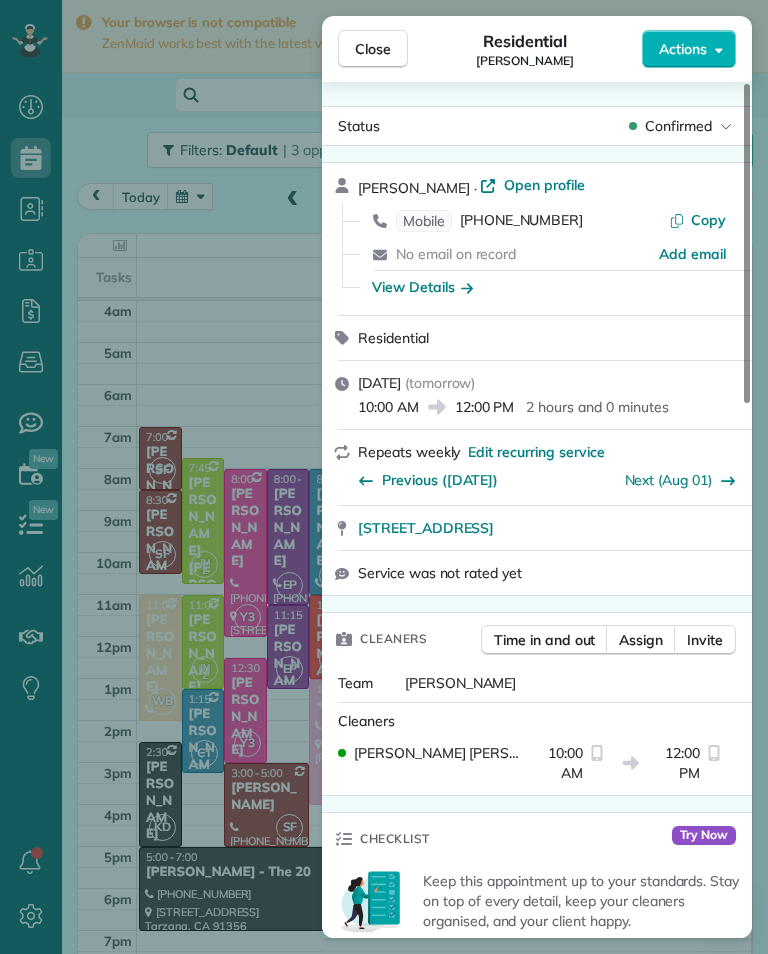 click on "Next (Aug 01)" at bounding box center [669, 480] 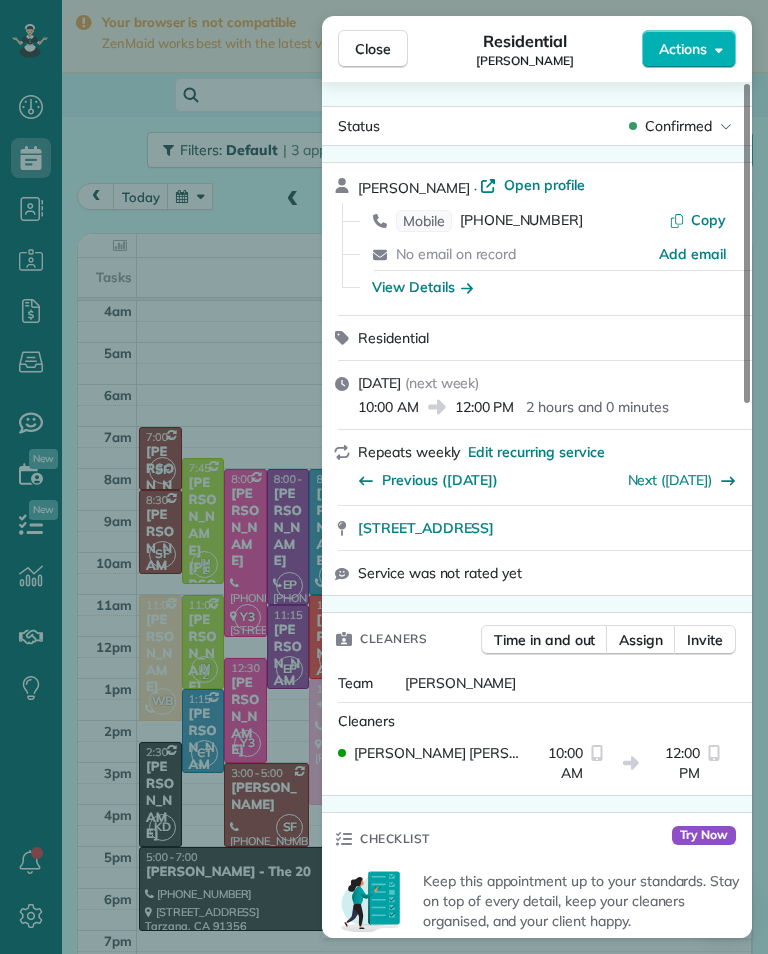 click on "Next ([DATE])" at bounding box center [670, 480] 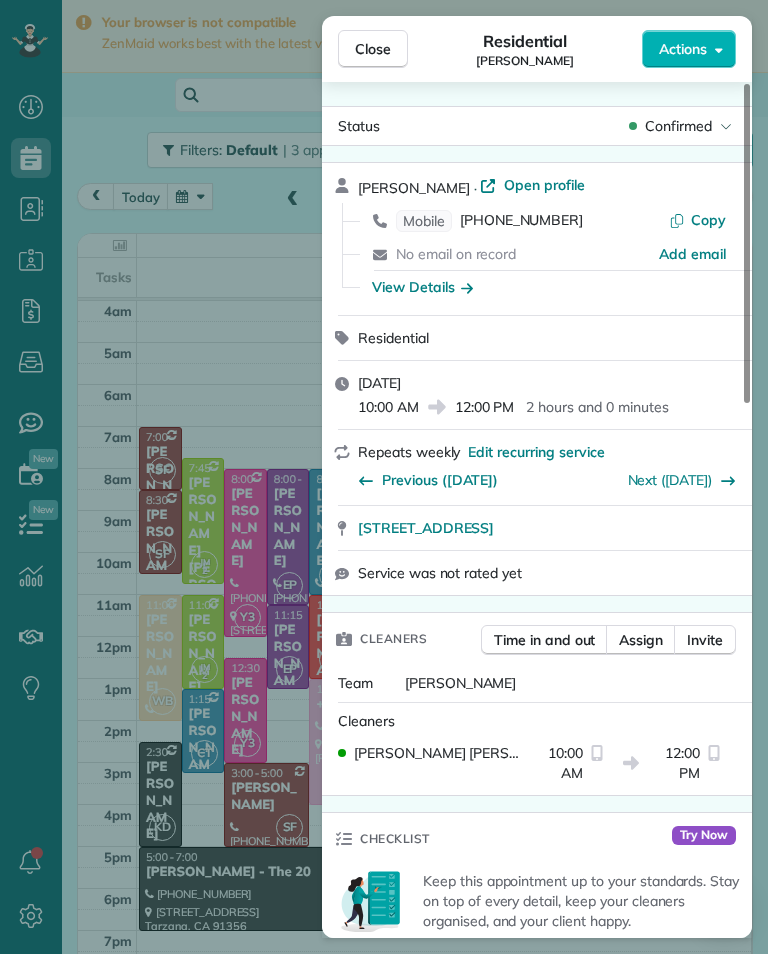 click on "Next ([DATE])" at bounding box center (670, 480) 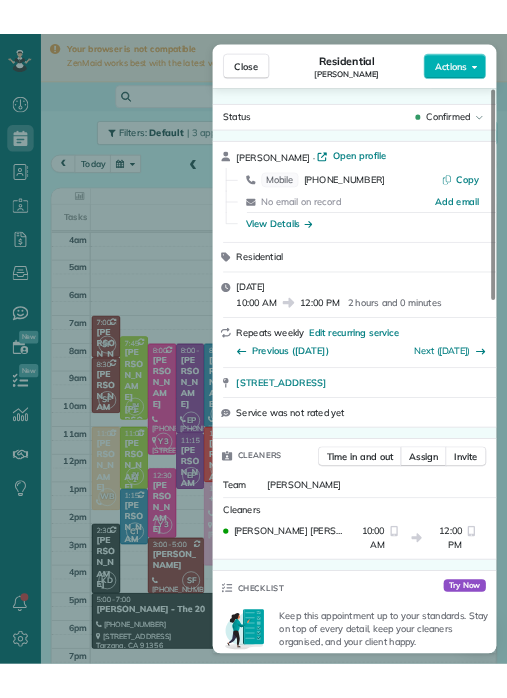 scroll, scrollTop: 985, scrollLeft: 62, axis: both 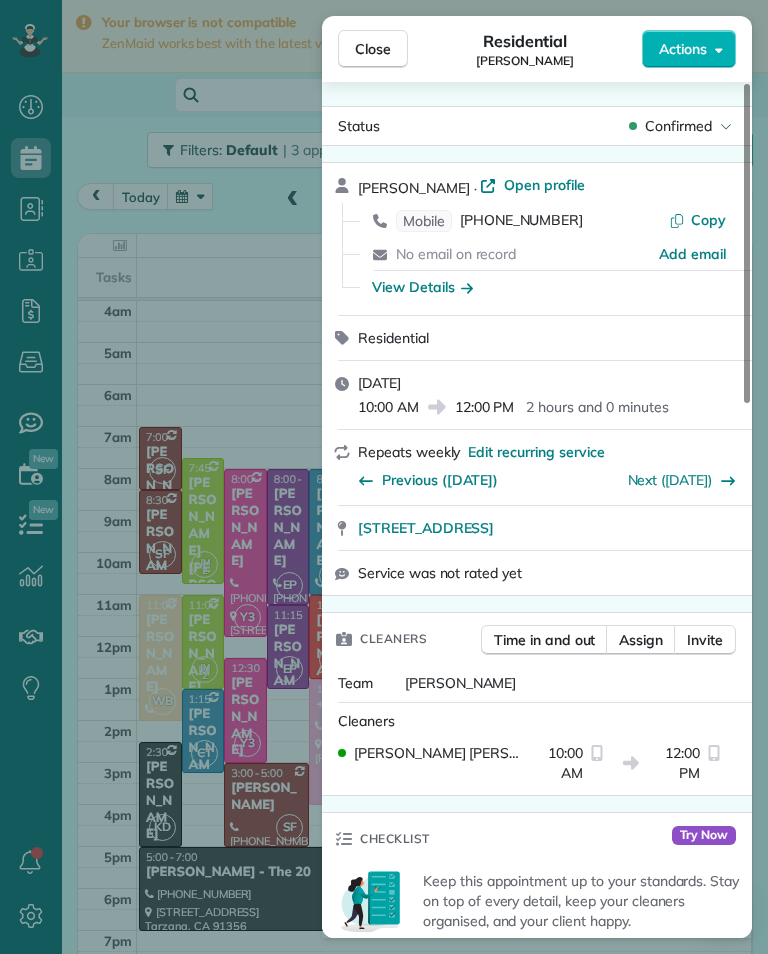 click on "Close Residential [PERSON_NAME] Actions Status Confirmed [PERSON_NAME] · Open profile Mobile [PHONE_NUMBER] Copy No email on record Add email View Details Residential [DATE] 10:00 AM 12:00 PM 2 hours and 0 minutes Repeats weekly Edit recurring service Previous ([DATE]) Next ([DATE]) [STREET_ADDRESS] Service was not rated yet Cleaners Time in and out Assign Invite Team Nelly Cleaners [PERSON_NAME] 10:00 AM 12:00 PM Checklist Try Now Keep this appointment up to your standards. Stay on top of every detail, keep your cleaners organised, and your client happy. Assign a checklist Watch a 5 min demo Billing Billing actions Price $155.00 Overcharge $0.00 Discount $0.00 Coupon discount - Primary tax - Secondary tax - Total appointment price $155.00 Tips collected New feature! $0.00 Unpaid Mark as paid Total including tip $155.00 Get paid online in no-time! Send an invoice and reward your cleaners with tips Charge customer credit card Appointment custom fields Key # - Notes" at bounding box center (384, 477) 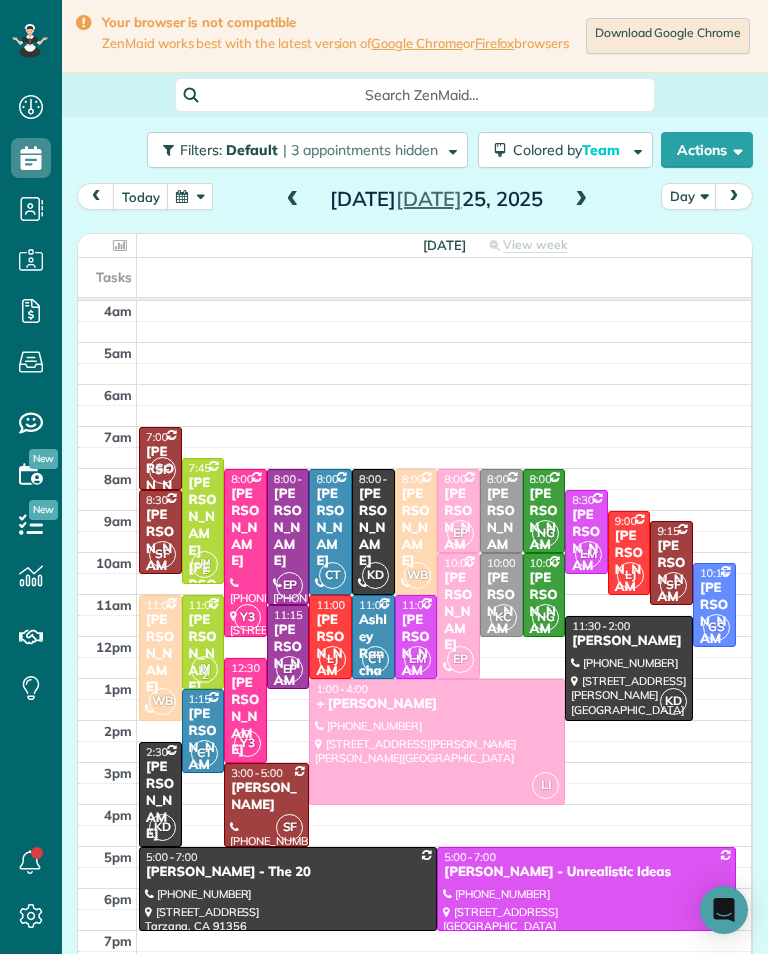 click on "ZenMaid works best with the latest version of  Google Chrome  or  Firefox  browsers" at bounding box center [335, 43] 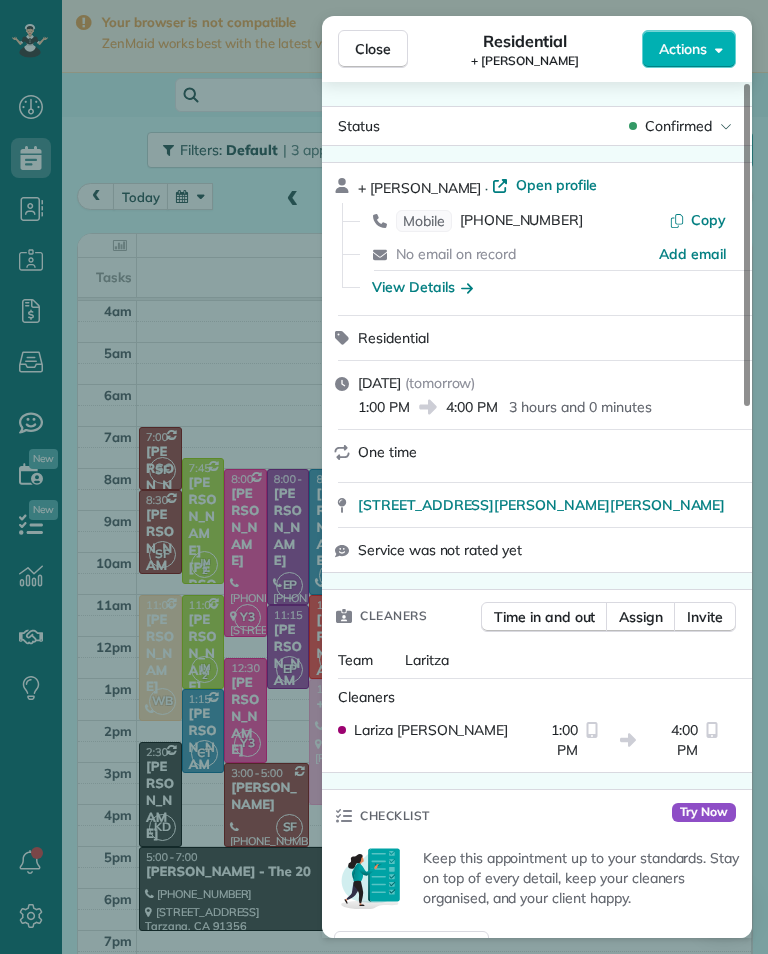click on "Assign" at bounding box center [641, 617] 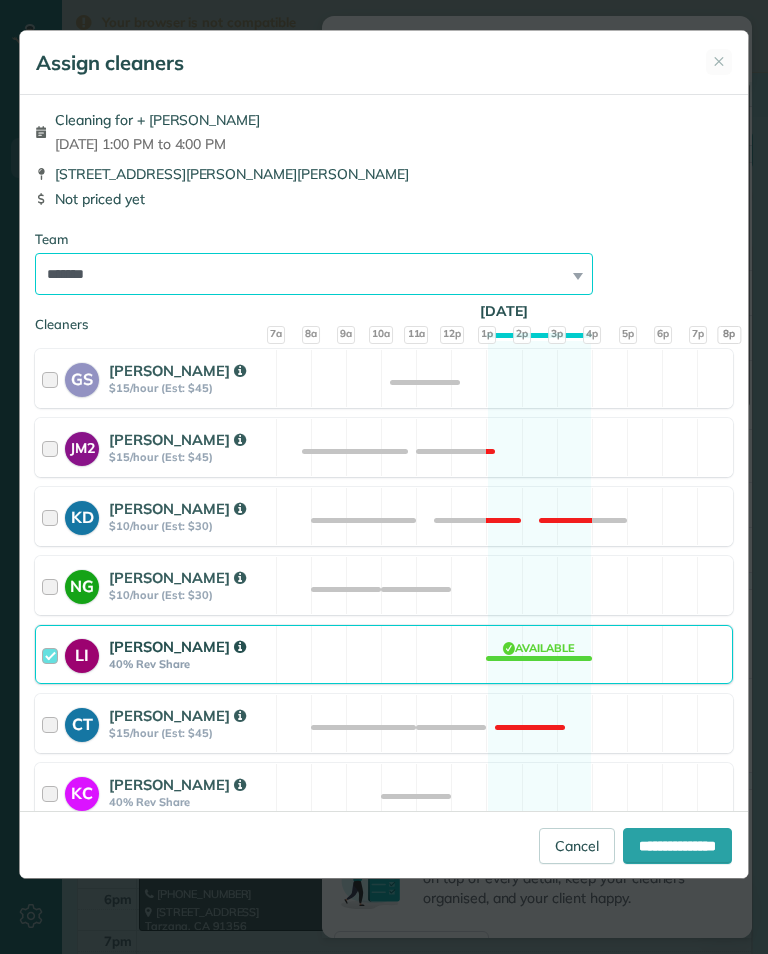 click on "**********" at bounding box center (314, 274) 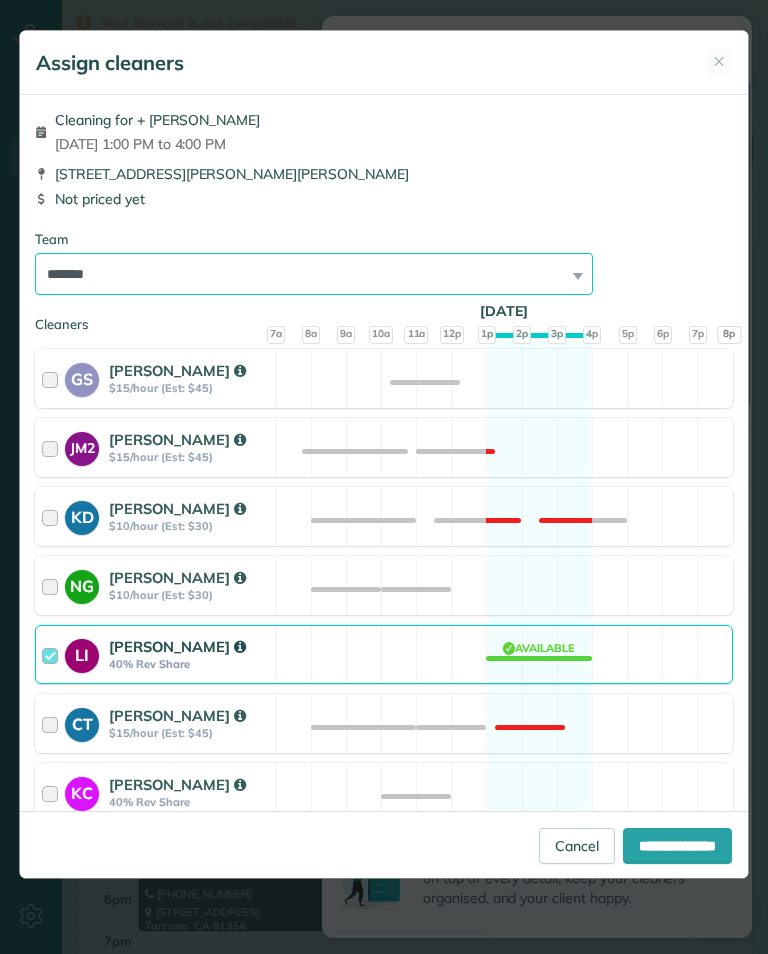 select on "**" 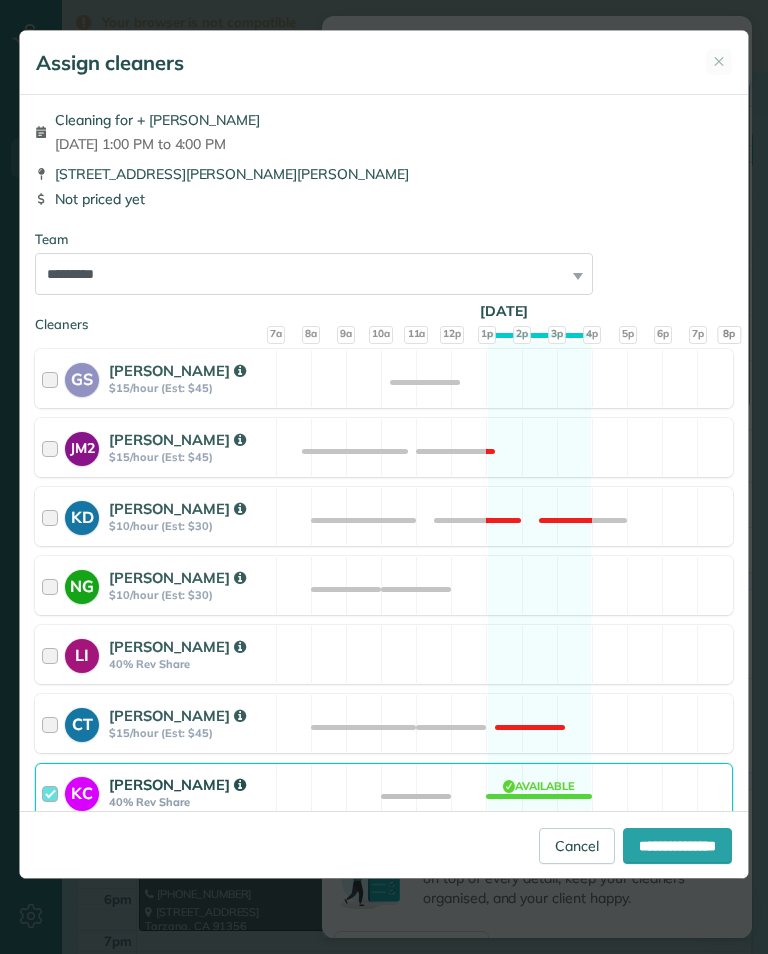 click on "**********" at bounding box center (677, 846) 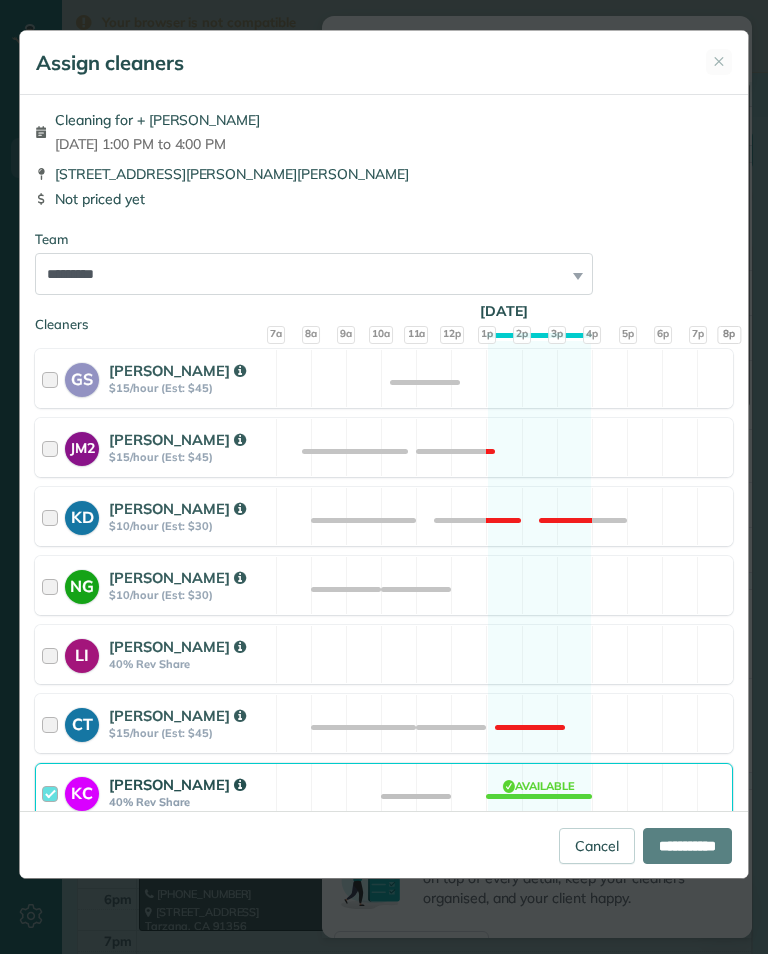 type on "**********" 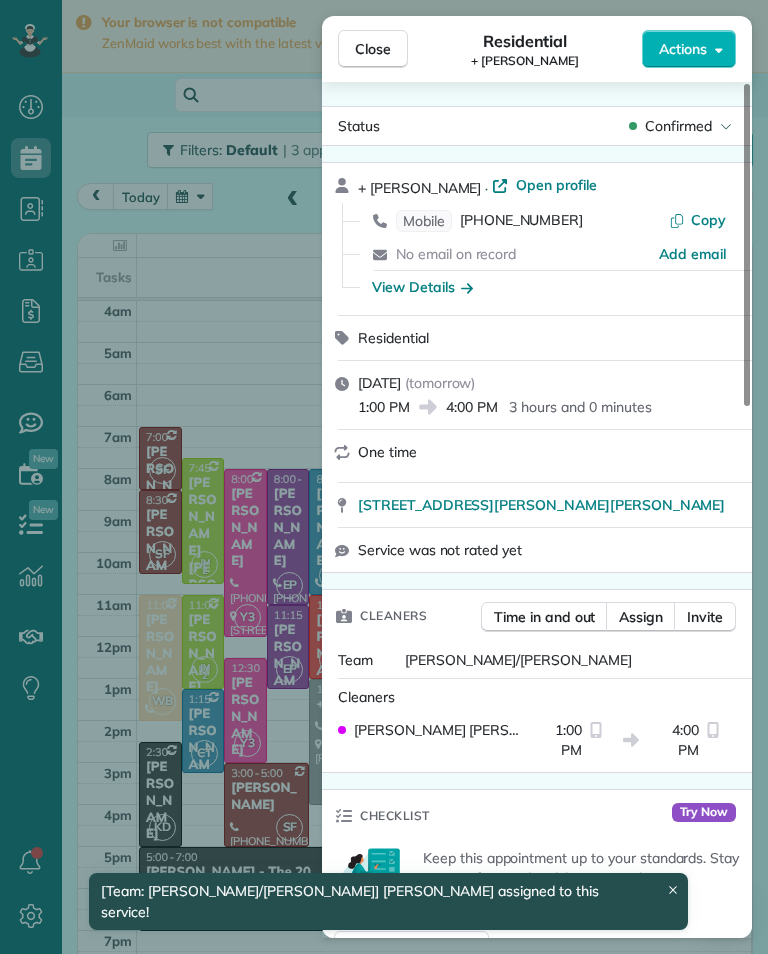 click on "Close Residential + [PERSON_NAME] Actions Status Confirmed + [PERSON_NAME] · Open profile Mobile [PHONE_NUMBER] Copy No email on record Add email View Details Residential [DATE] ( [DATE] ) 1:00 PM 4:00 PM 3 hours and 0 minutes One time [STREET_ADDRESS][PERSON_NAME][PERSON_NAME] Service was not rated yet Cleaners Time in and out Assign Invite Team [PERSON_NAME]/[PERSON_NAME] Cleaners [PERSON_NAME] 1:00 PM 4:00 PM Checklist Try Now Keep this appointment up to your standards. Stay on top of every detail, keep your cleaners organised, and your client happy. Assign a checklist Watch a 5 min demo Billing Billing actions Price $0.00 Overcharge $0.00 Discount $0.00 Coupon discount - Primary tax - Secondary tax - Total appointment price $0.00 Tips collected New feature! $0.00 [PERSON_NAME] as paid Total including tip $0.00 Get paid online in no-time! Send an invoice and reward your cleaners with tips Charge customer credit card Appointment custom fields Key # - Work items No work items to display Notes Appointment 0 0" at bounding box center [384, 477] 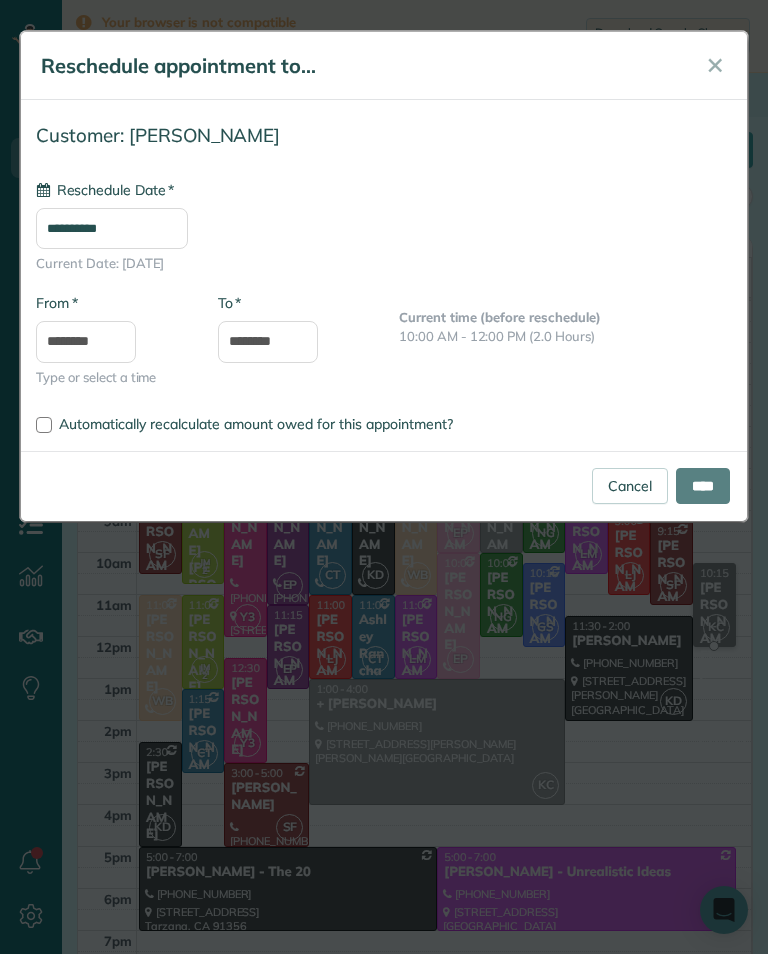 type on "**********" 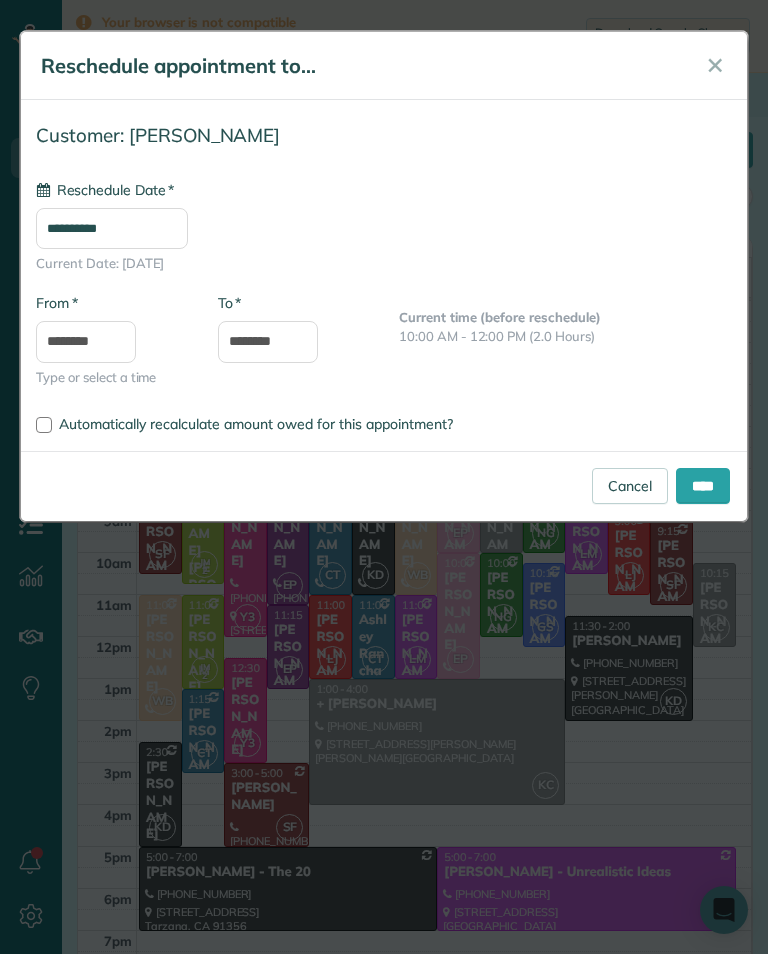 click on "****" at bounding box center (703, 486) 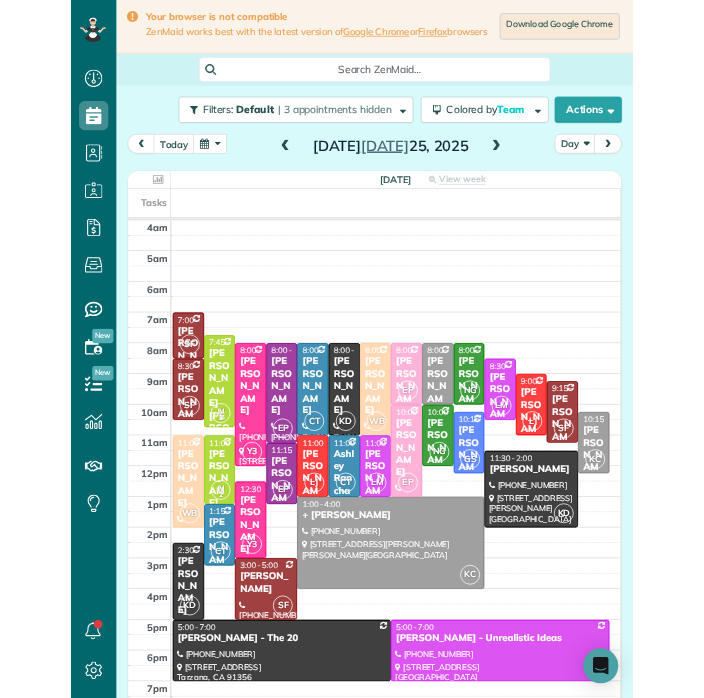 scroll, scrollTop: 985, scrollLeft: 62, axis: both 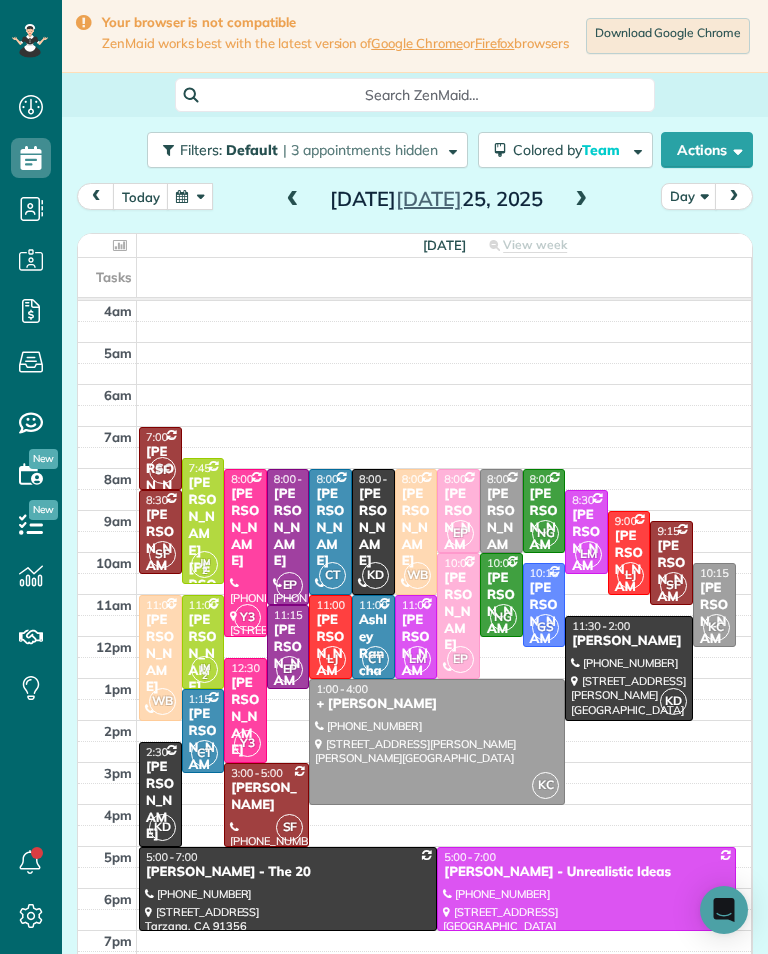 click at bounding box center [190, 196] 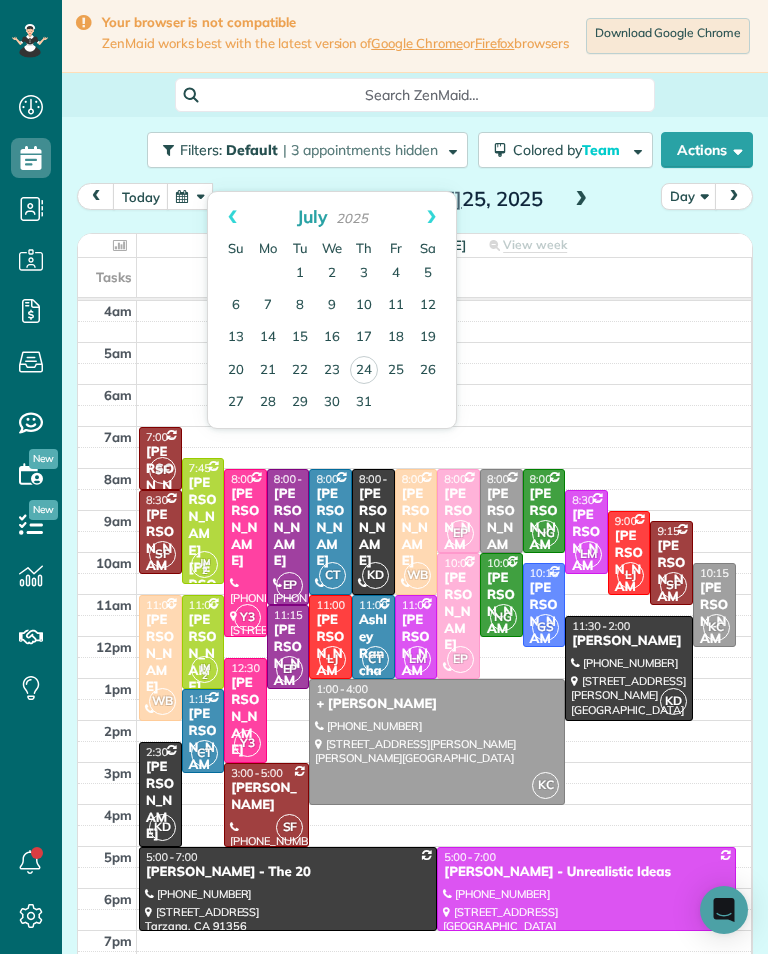 click on "21" at bounding box center (268, 371) 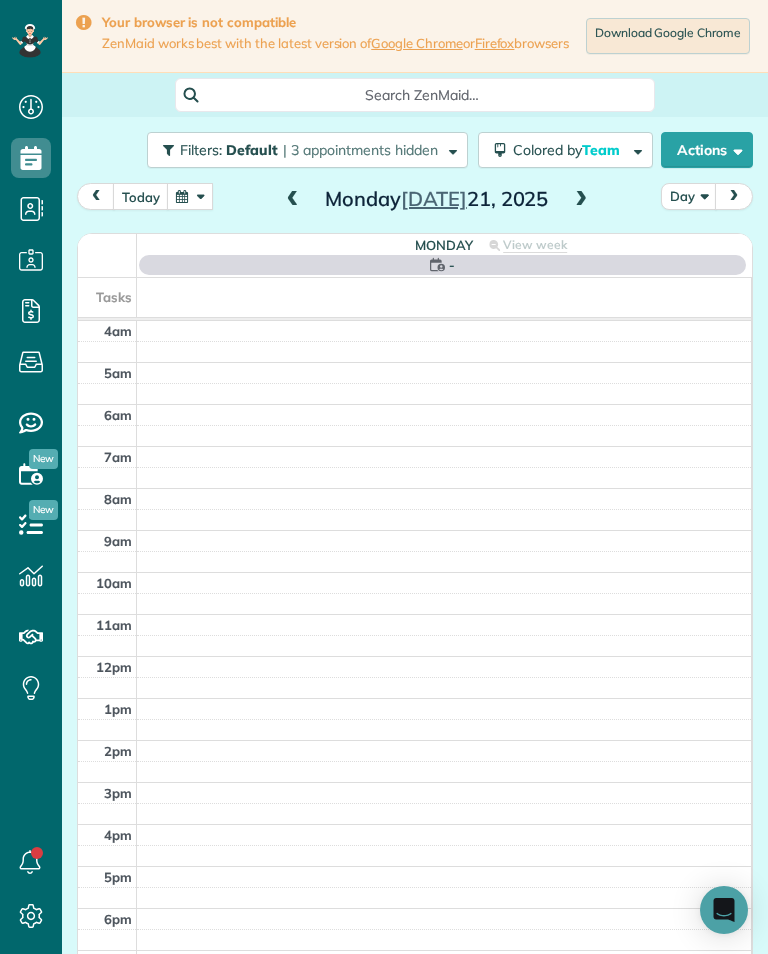 click at bounding box center (190, 196) 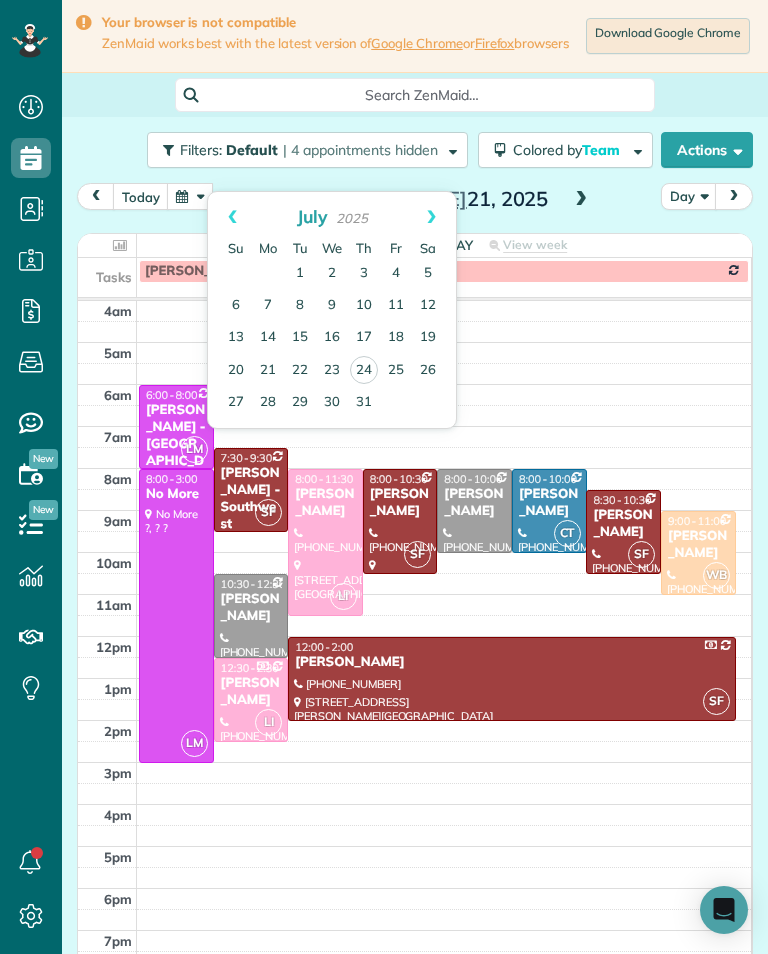 click on "28" at bounding box center [268, 403] 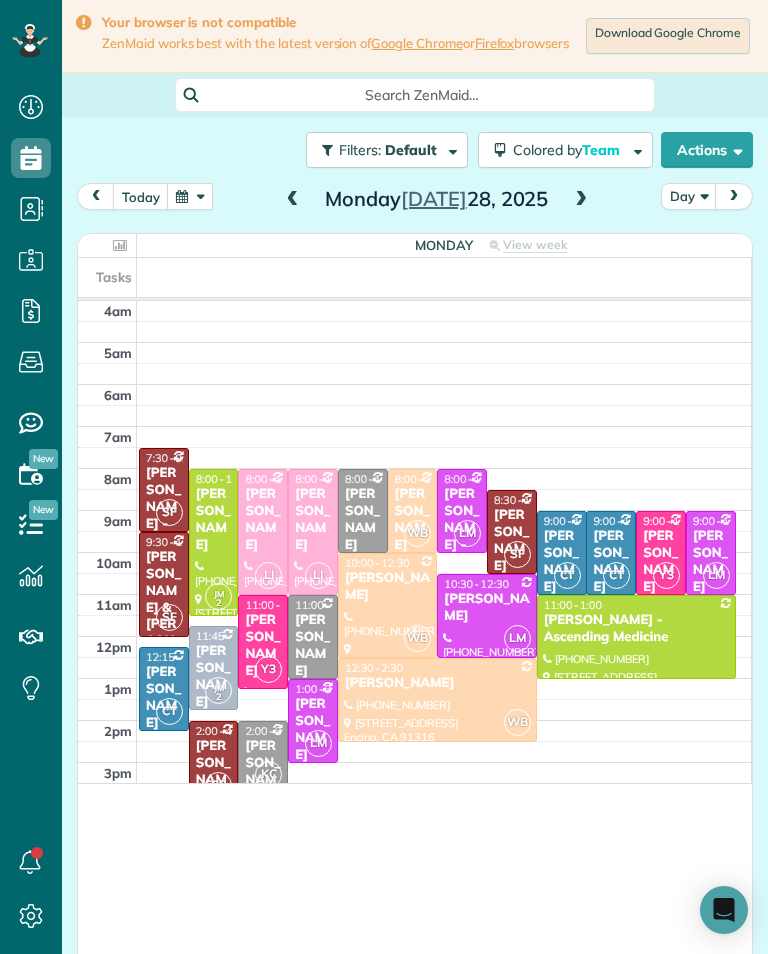 scroll, scrollTop: 985, scrollLeft: 62, axis: both 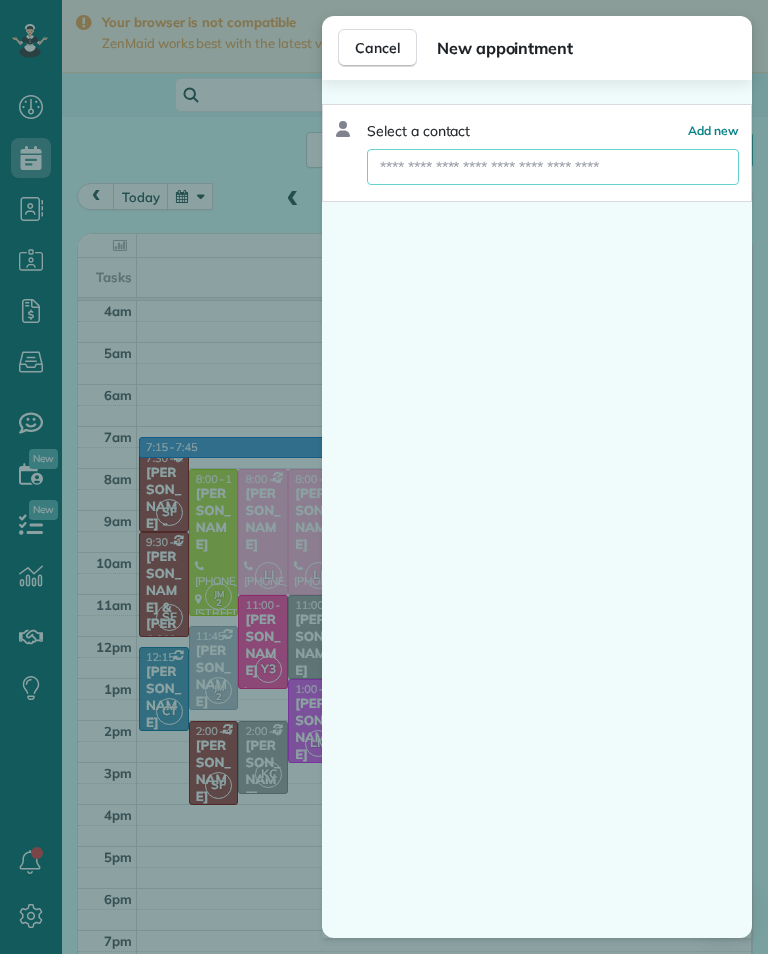 click at bounding box center (553, 167) 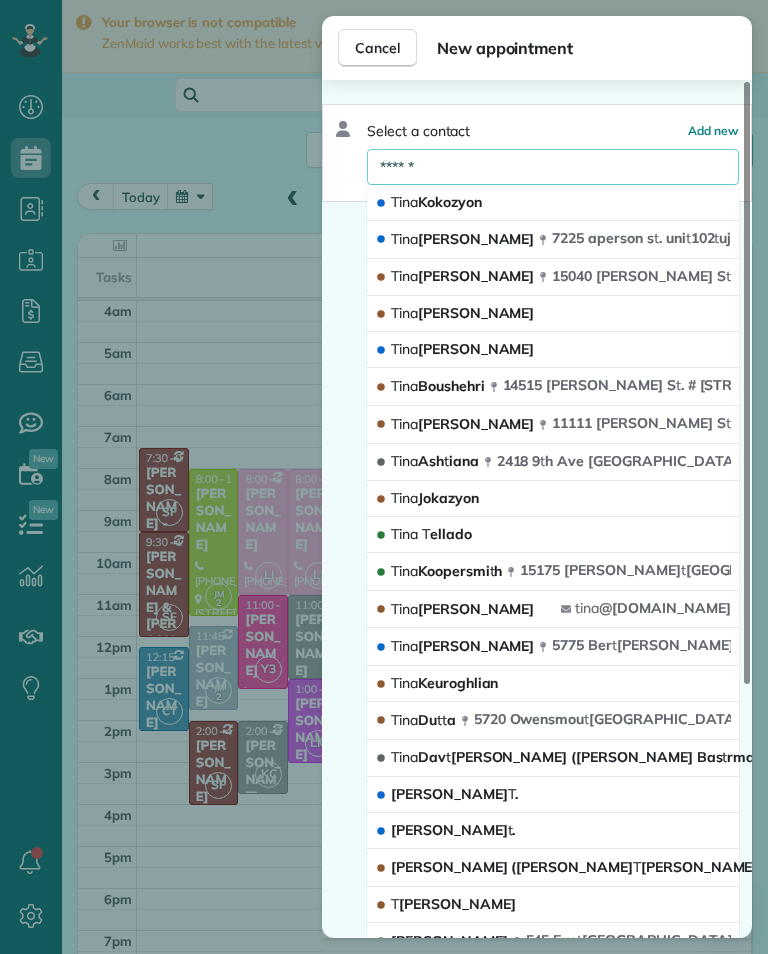type on "*******" 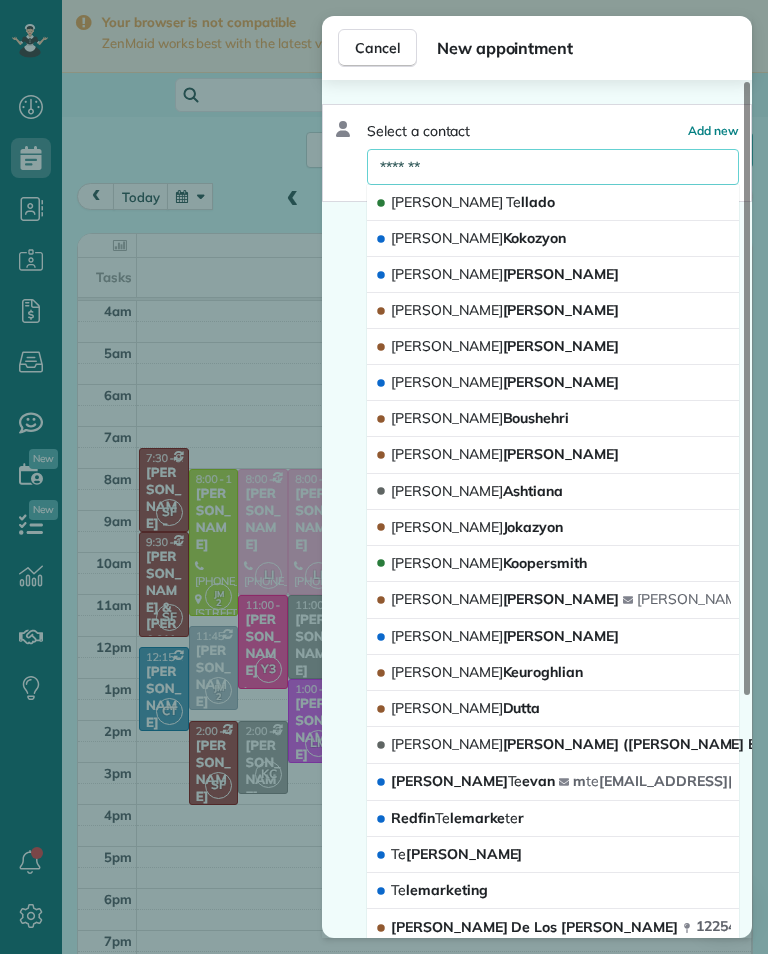 click on "[PERSON_NAME]   [PERSON_NAME]" at bounding box center [553, 203] 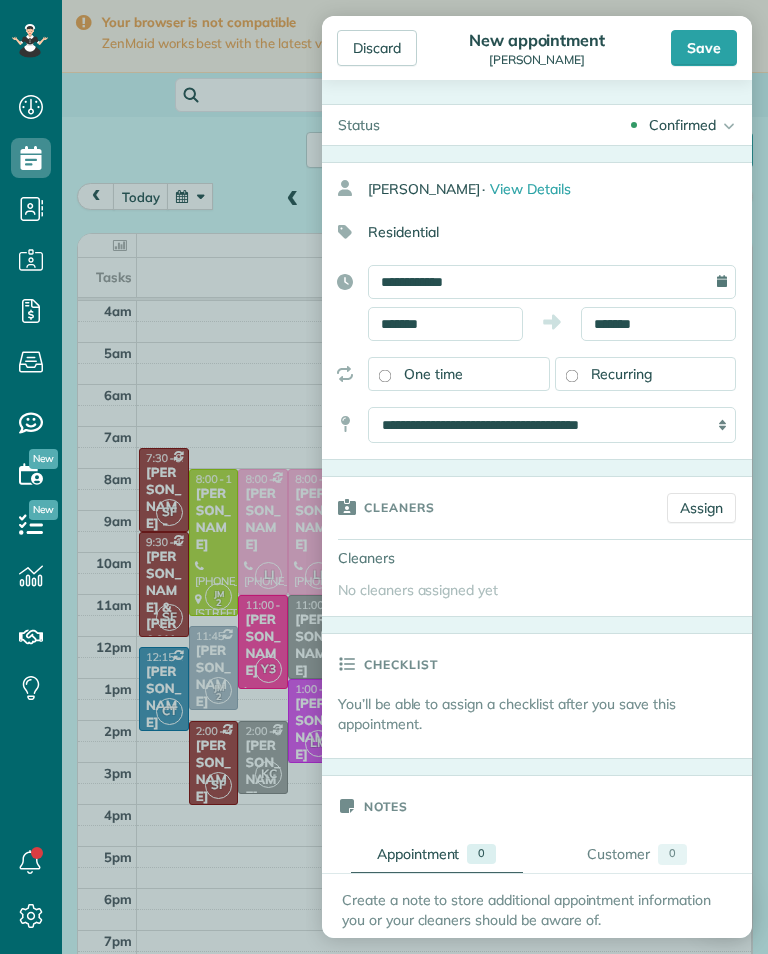 click on "Assign" at bounding box center (701, 508) 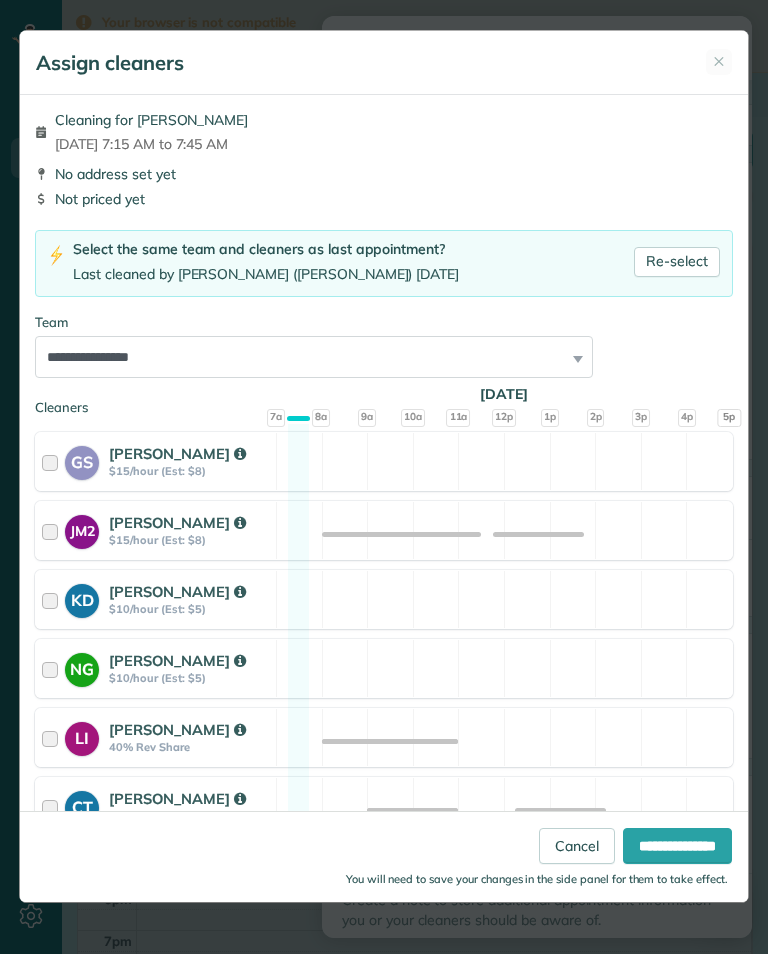 click on "Re-select" at bounding box center (677, 262) 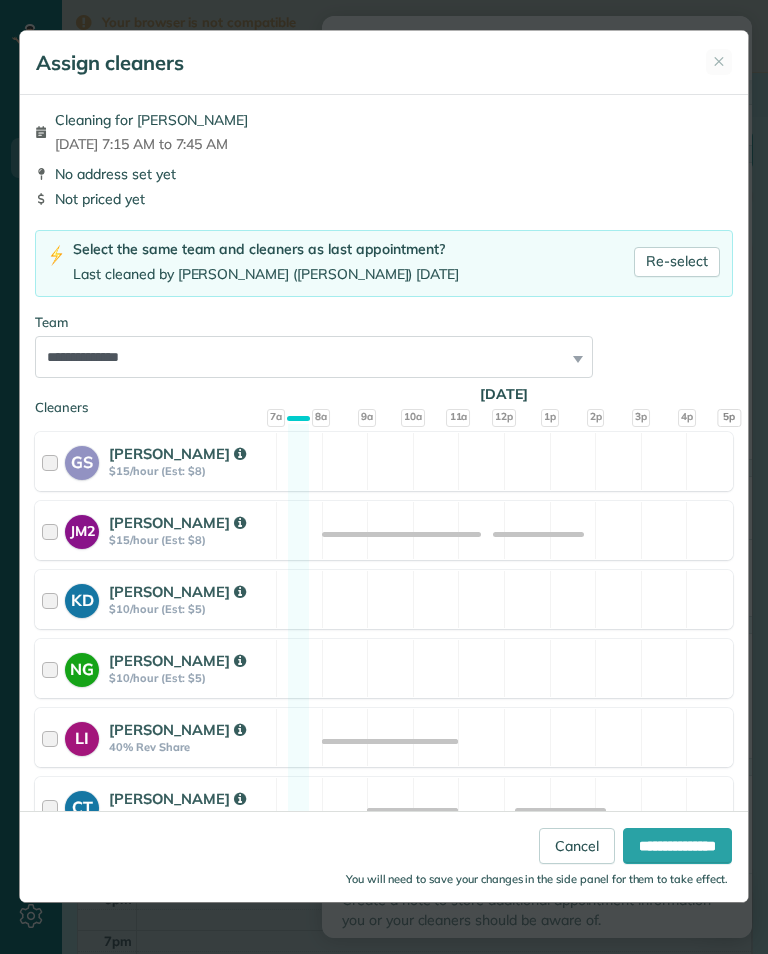 click on "Re-select" at bounding box center [677, 262] 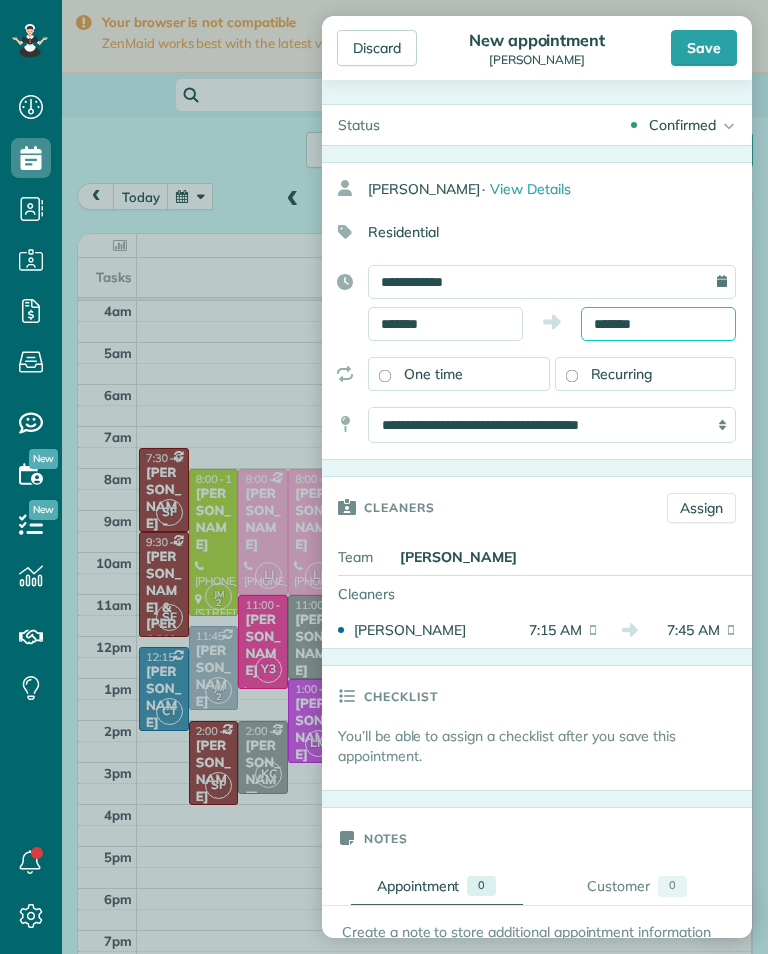 click on "Dashboard
Scheduling
Calendar View
List View
Dispatch View - Weekly scheduling (Beta)" at bounding box center (384, 477) 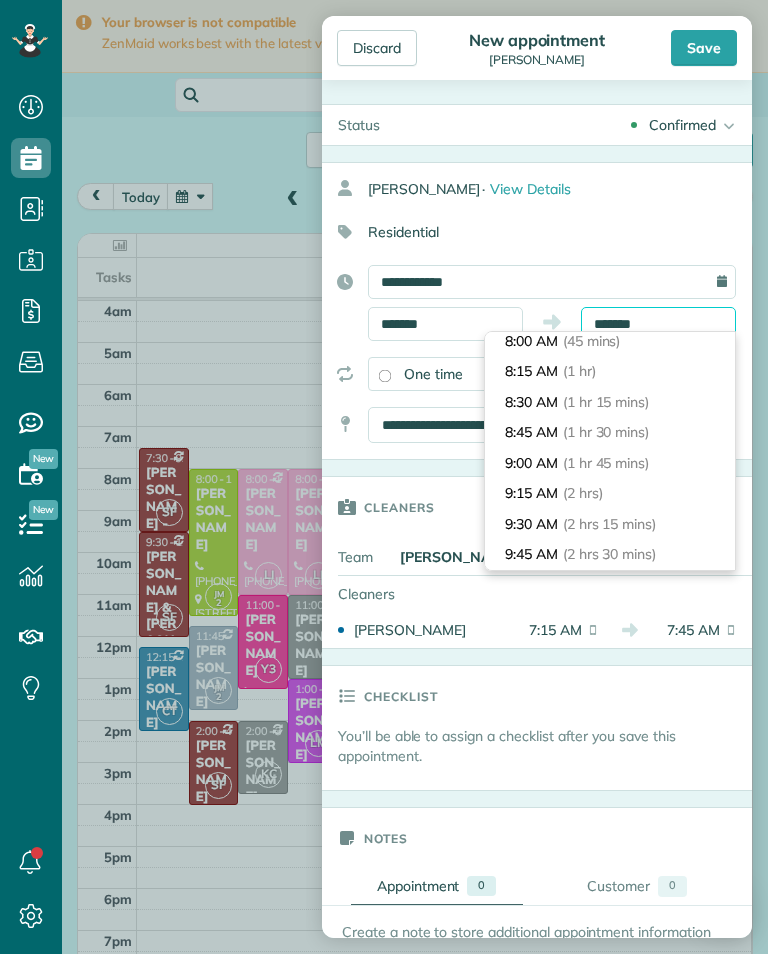 scroll, scrollTop: 97, scrollLeft: 0, axis: vertical 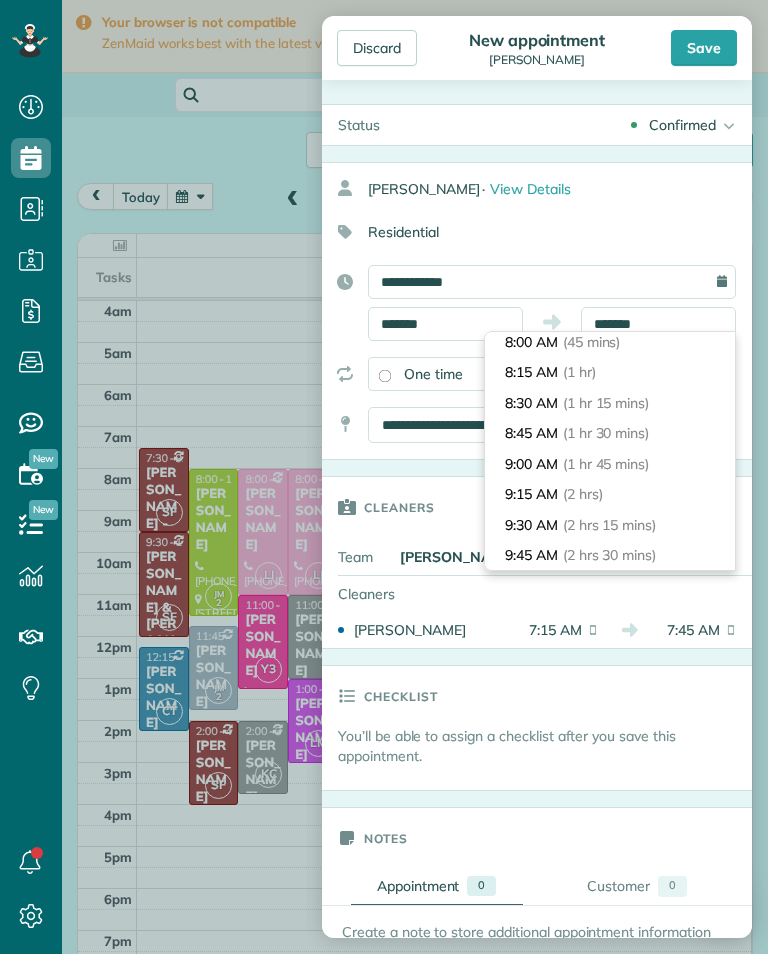 click on "9:15 AM  (2 hrs)" at bounding box center [610, 494] 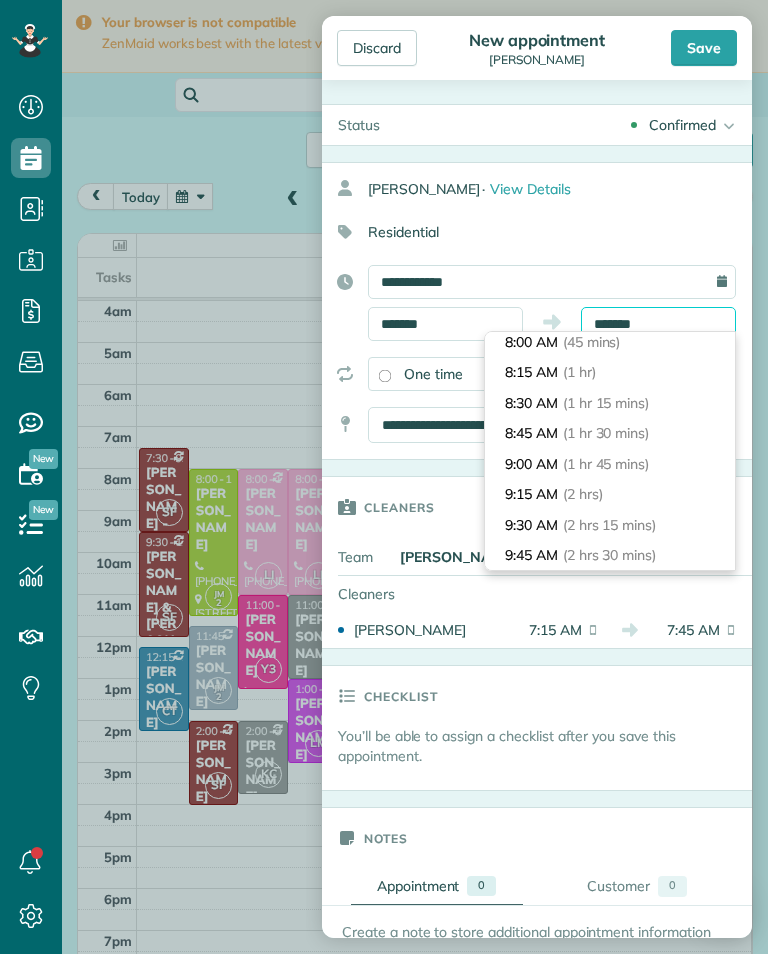 type on "*******" 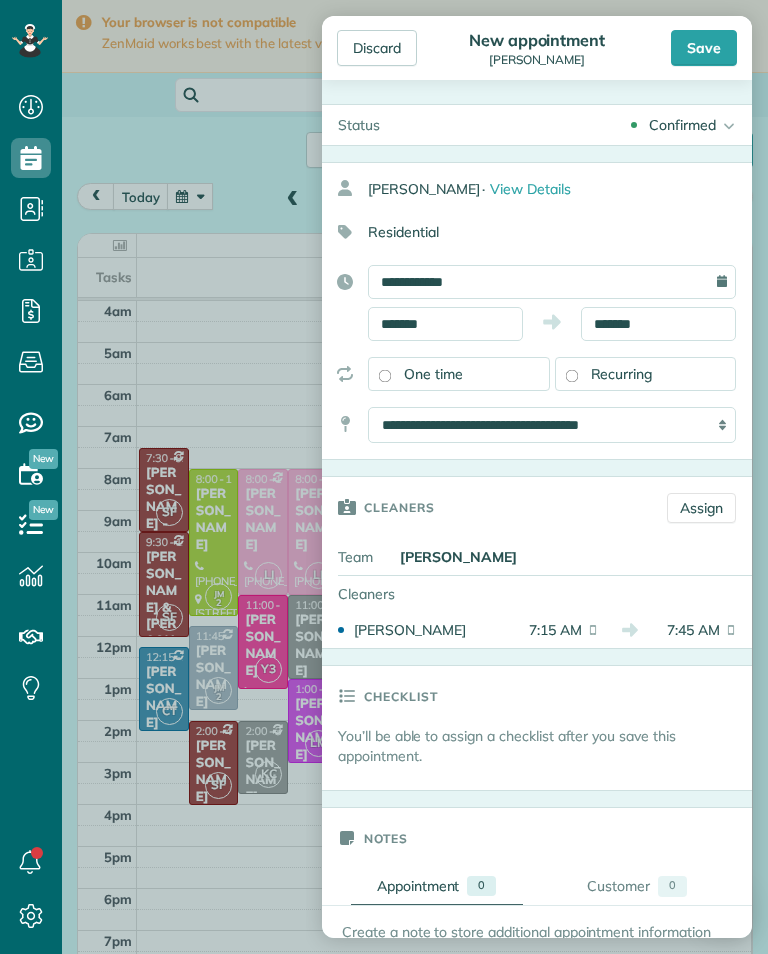 click on "Save" at bounding box center (704, 48) 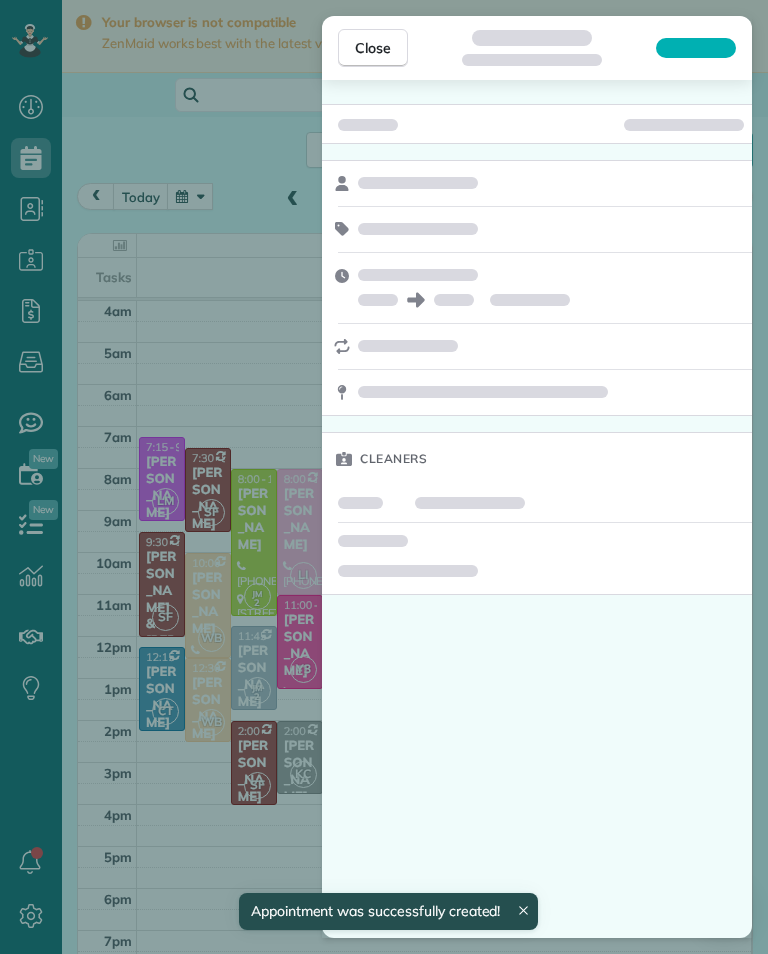 click on "Close   Cleaners" at bounding box center (384, 477) 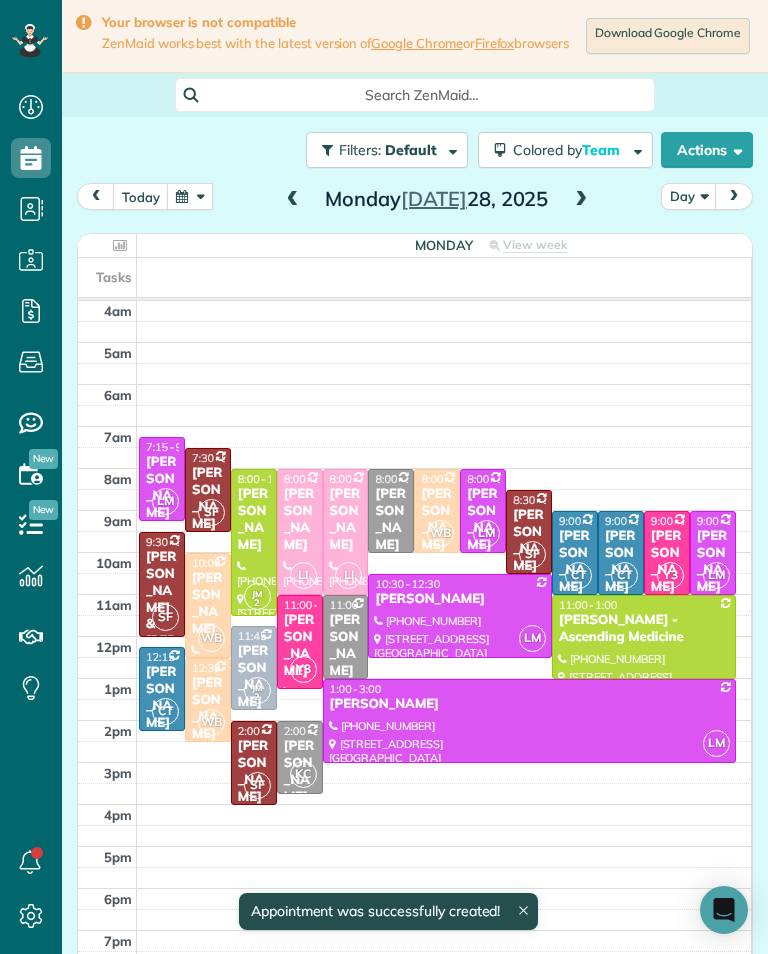 click at bounding box center [581, 200] 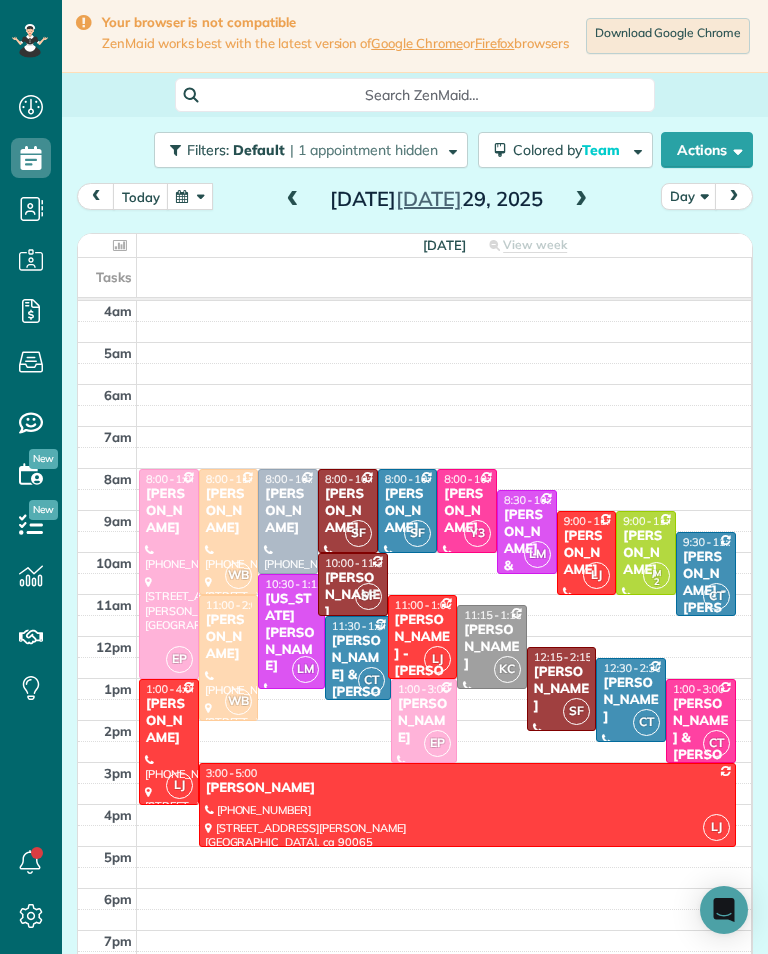 click at bounding box center (581, 200) 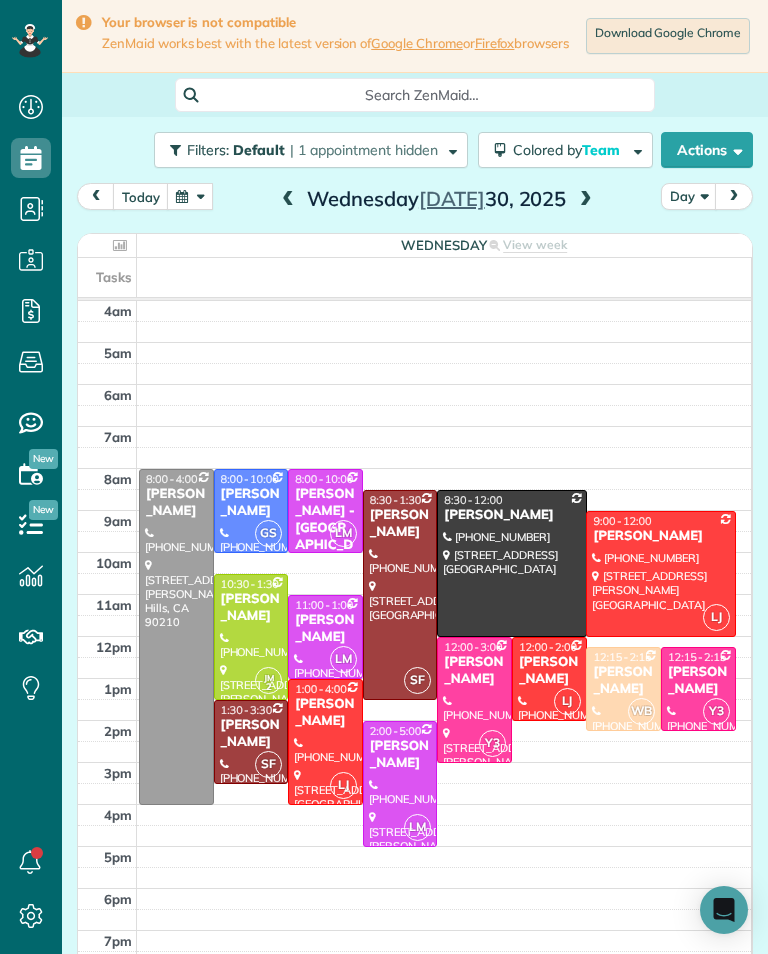 click at bounding box center [586, 200] 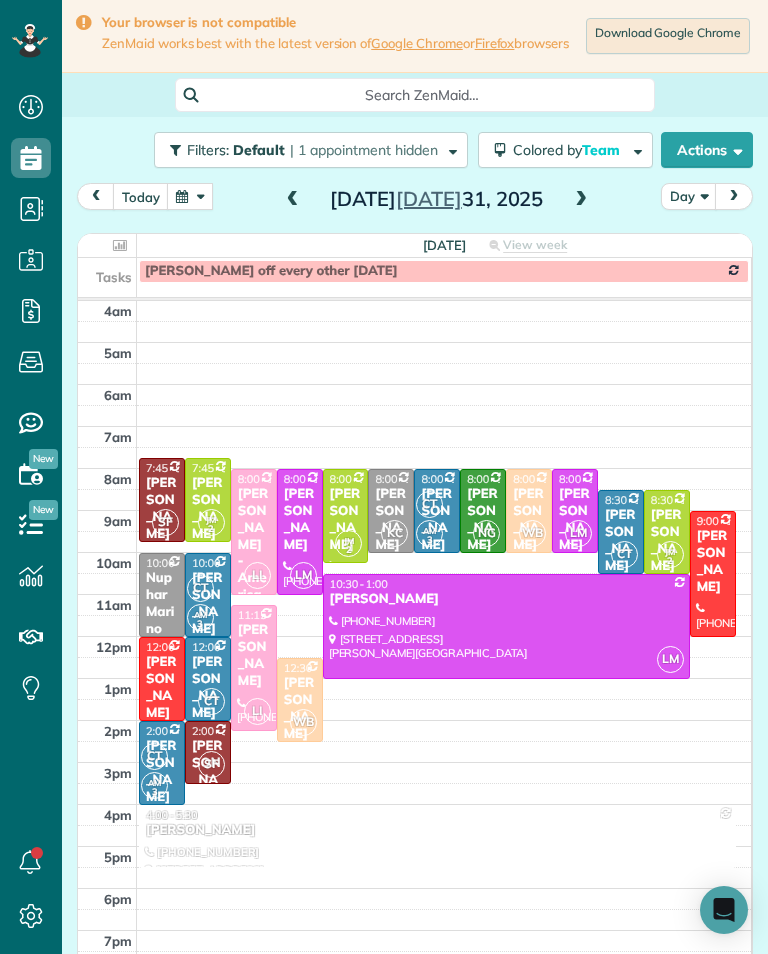 click at bounding box center [581, 200] 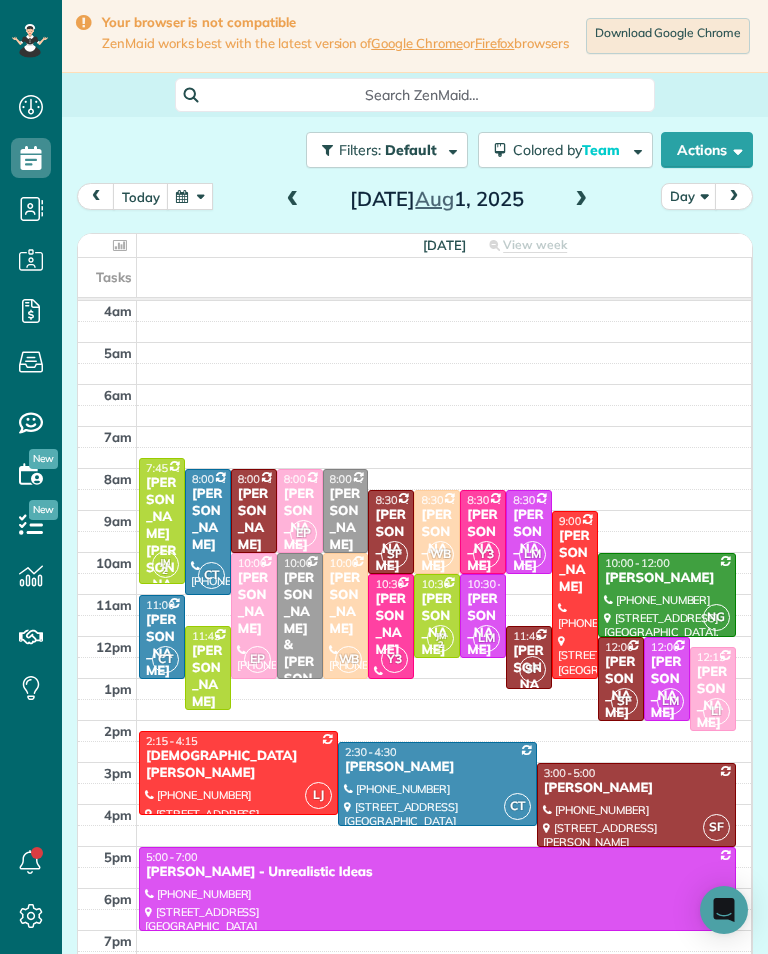 click at bounding box center (190, 196) 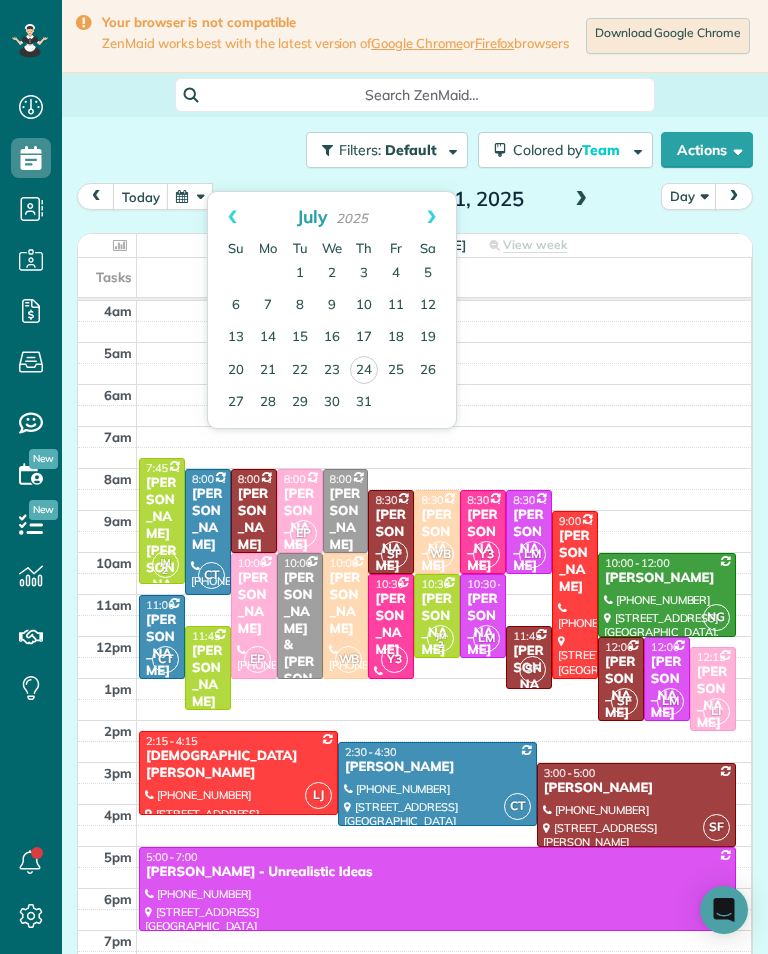 click on "28" at bounding box center (268, 403) 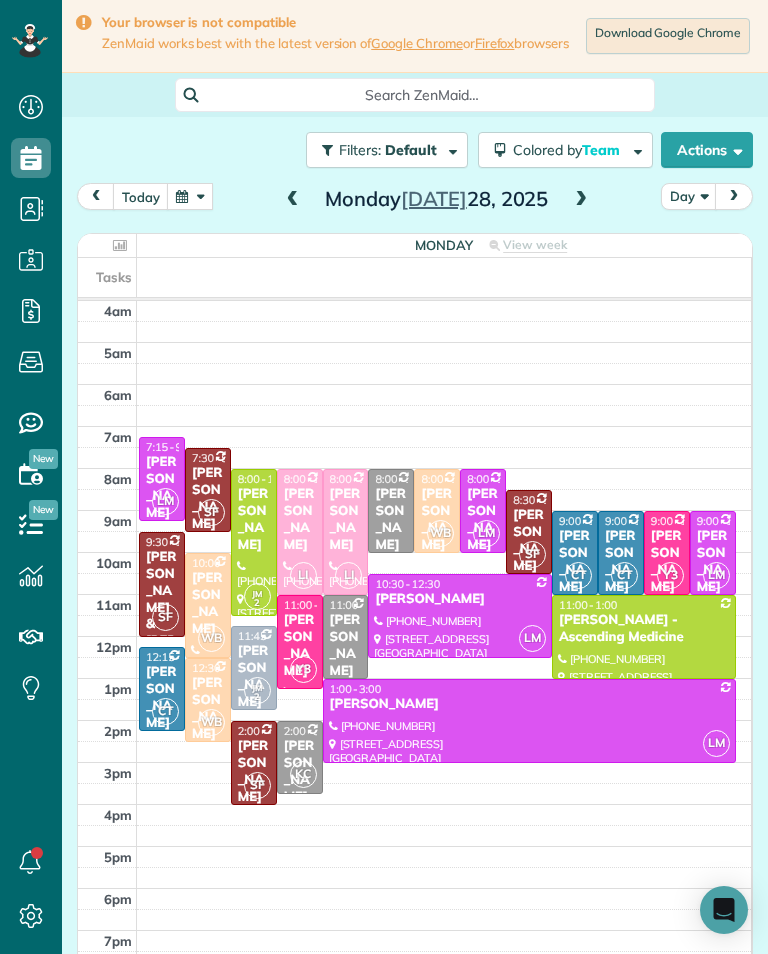 click at bounding box center [581, 200] 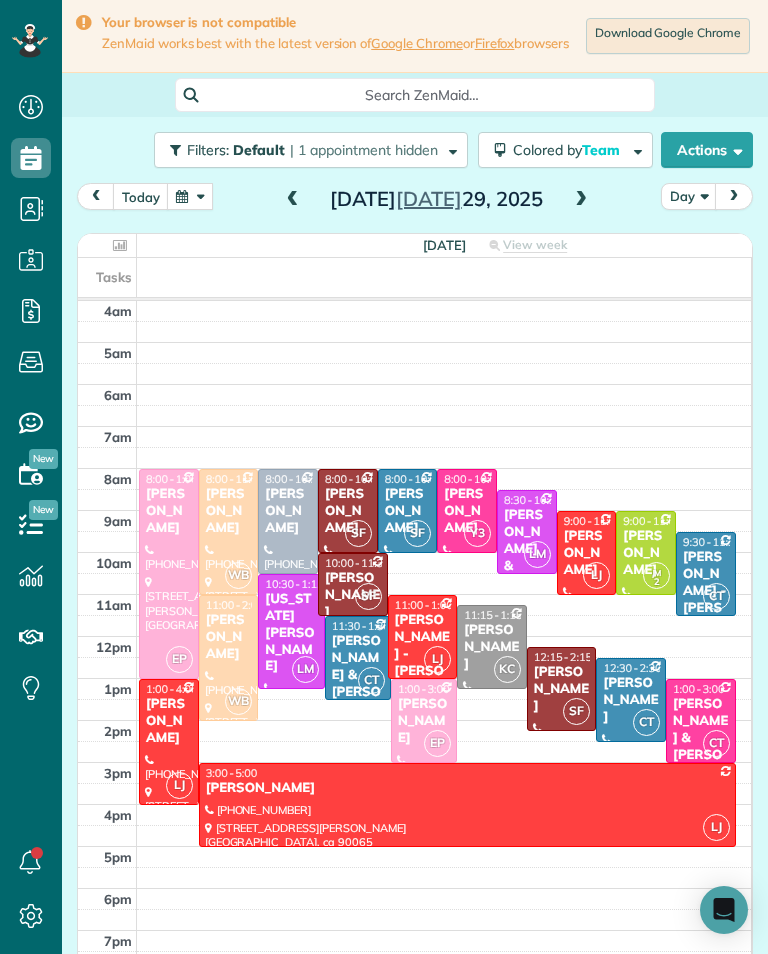 click at bounding box center (581, 200) 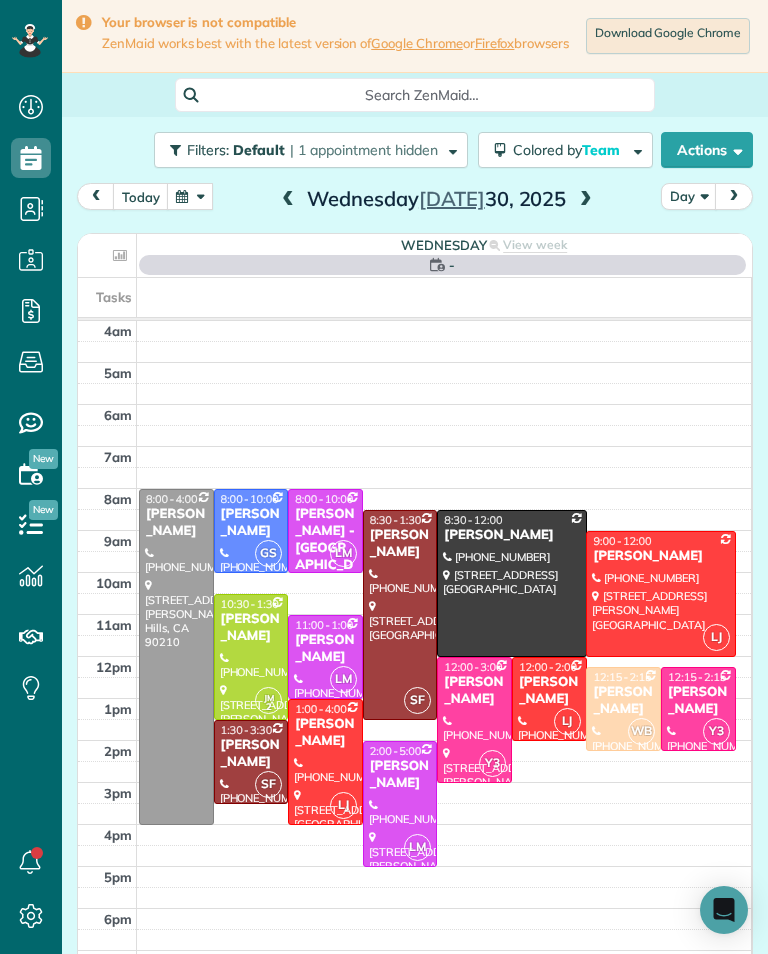 click at bounding box center [586, 200] 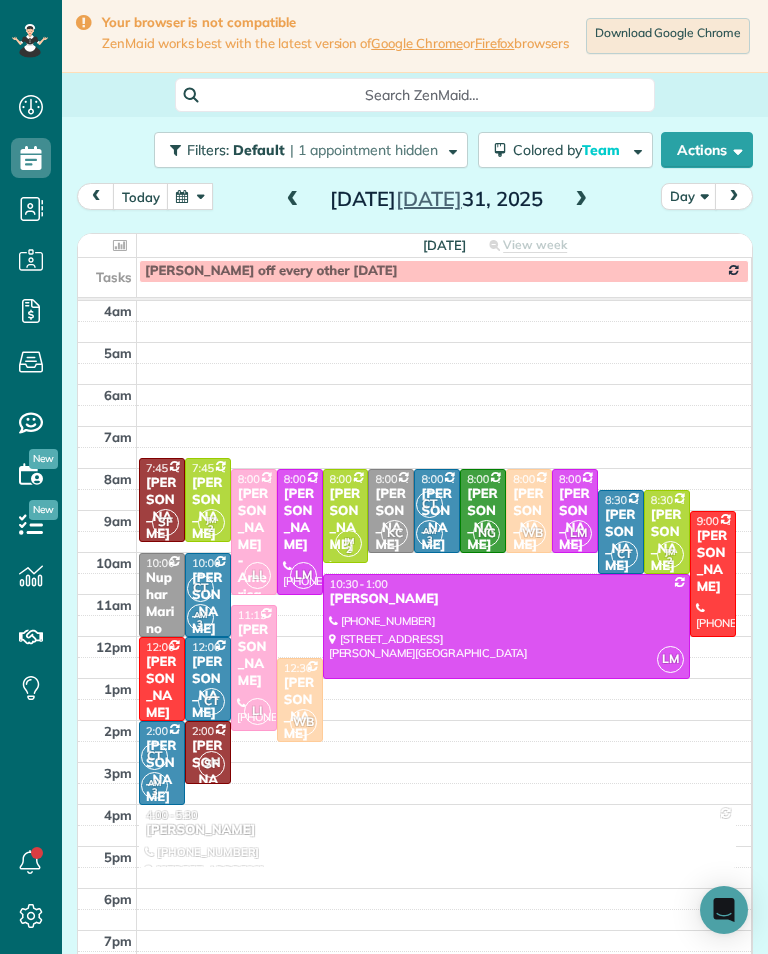 scroll, scrollTop: 985, scrollLeft: 62, axis: both 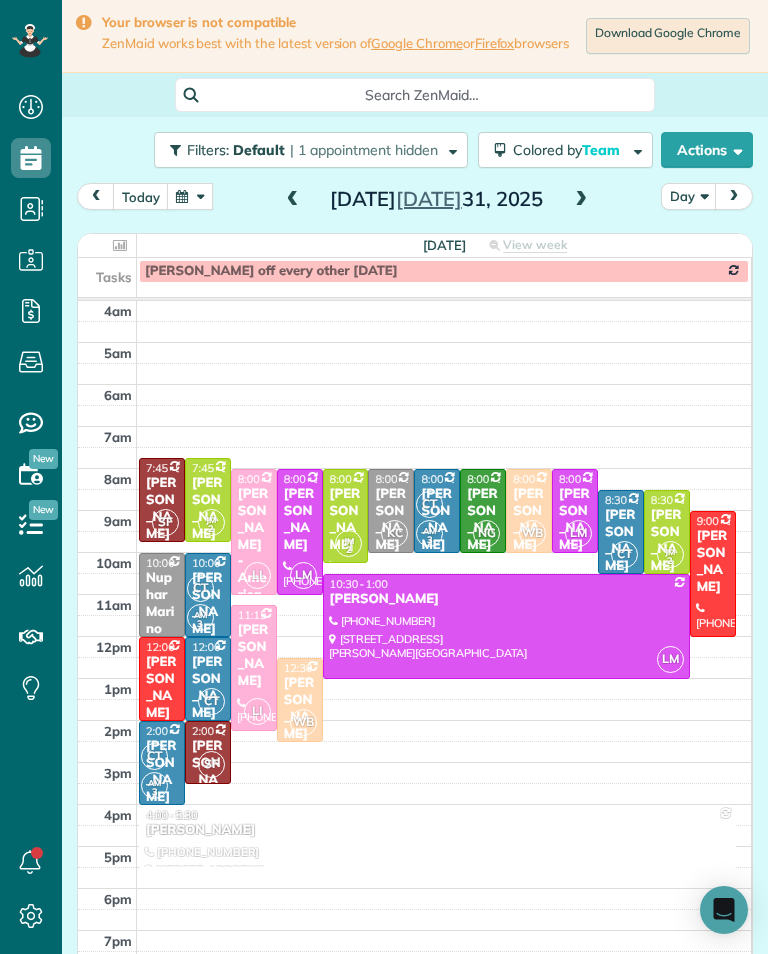 click at bounding box center (190, 196) 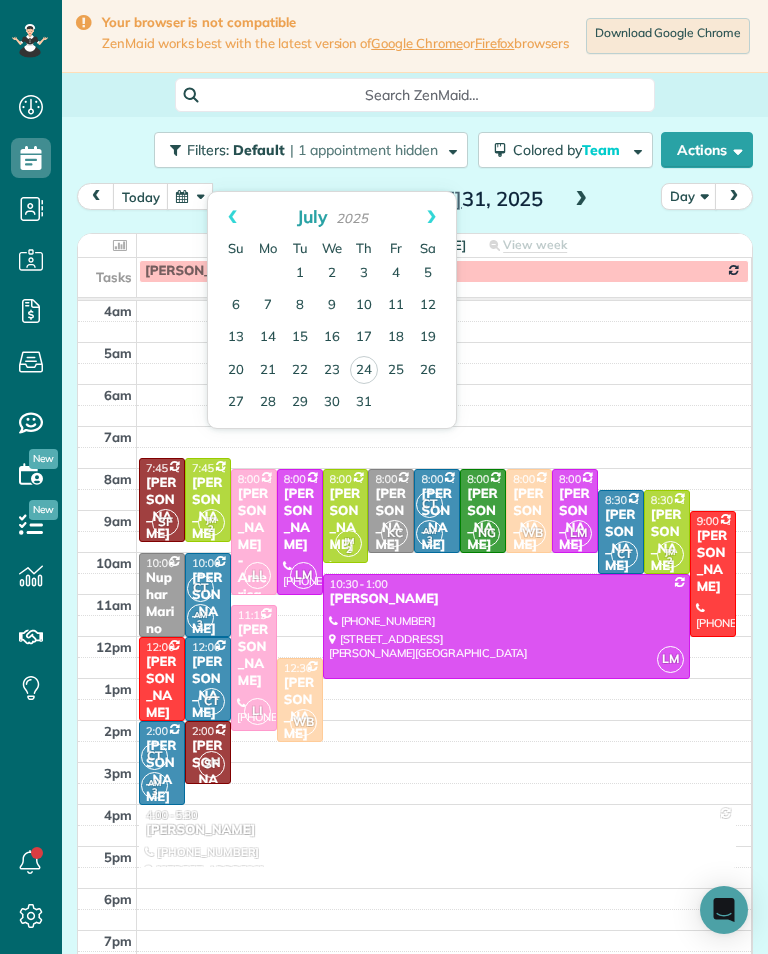 click on "21" at bounding box center (268, 371) 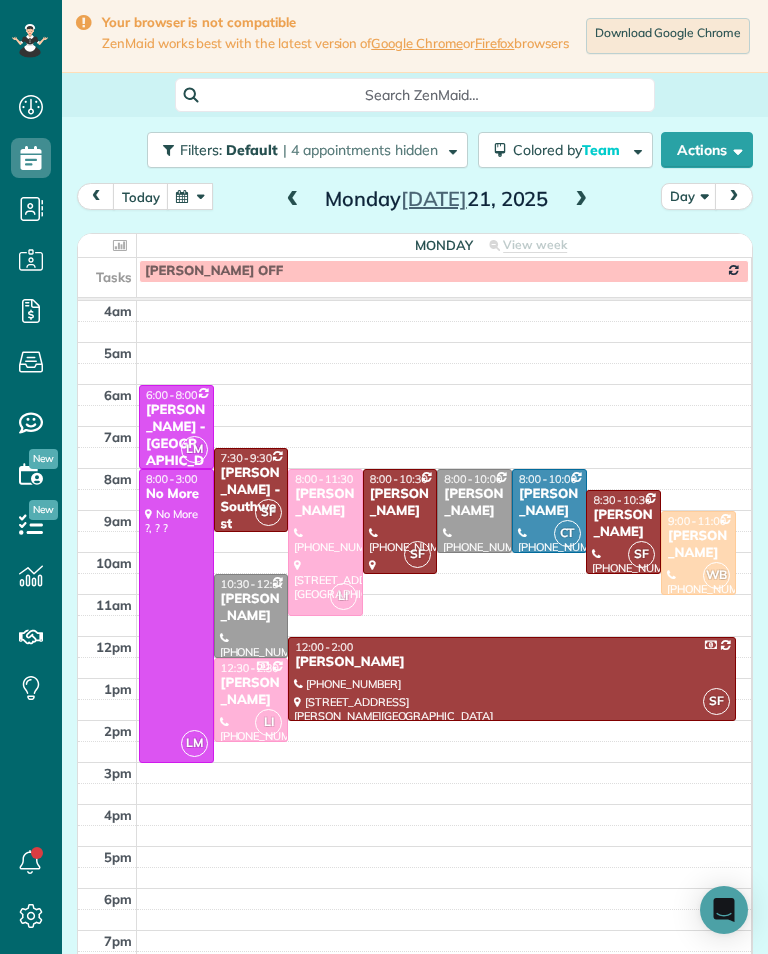 click at bounding box center [190, 196] 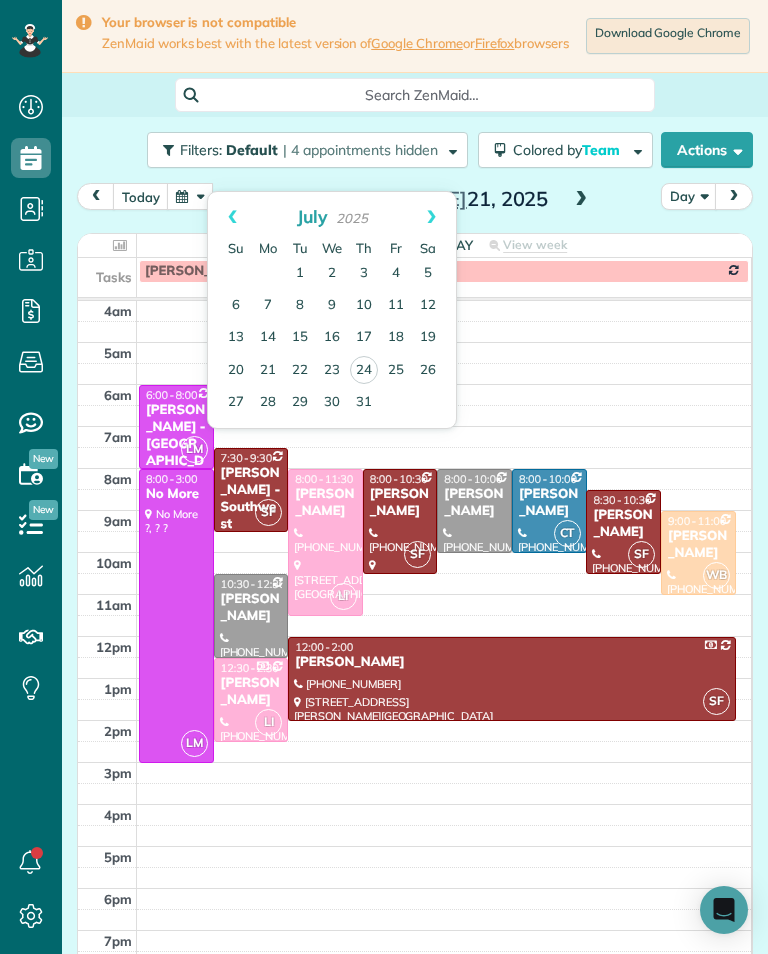 click on "28" at bounding box center [268, 403] 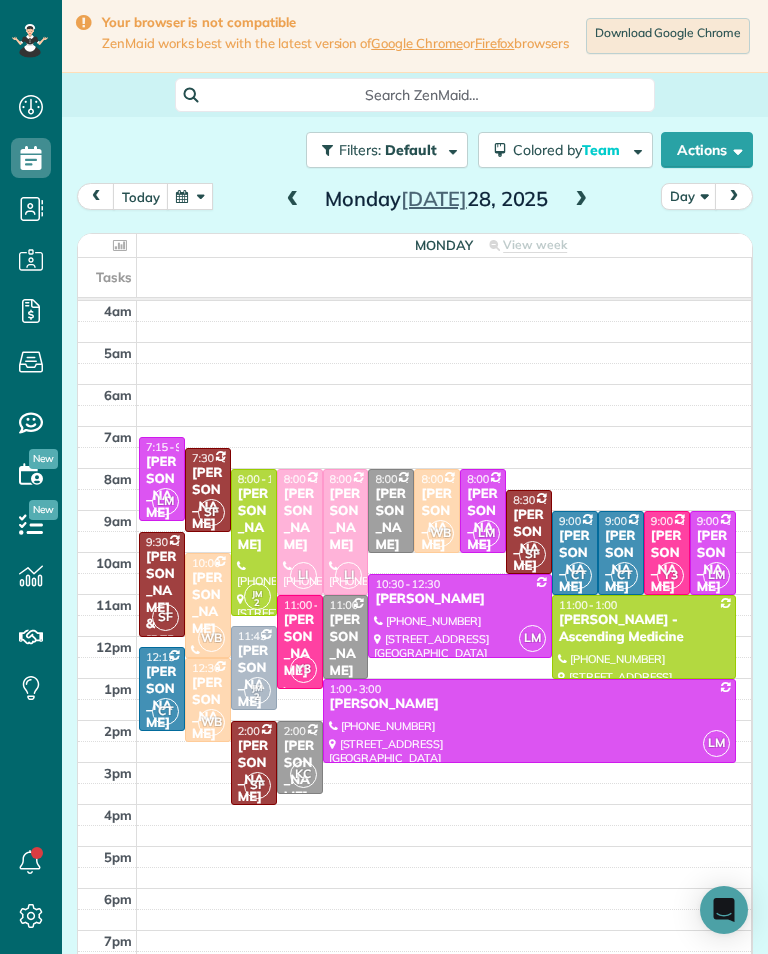 click on "[PERSON_NAME]" at bounding box center [162, 488] 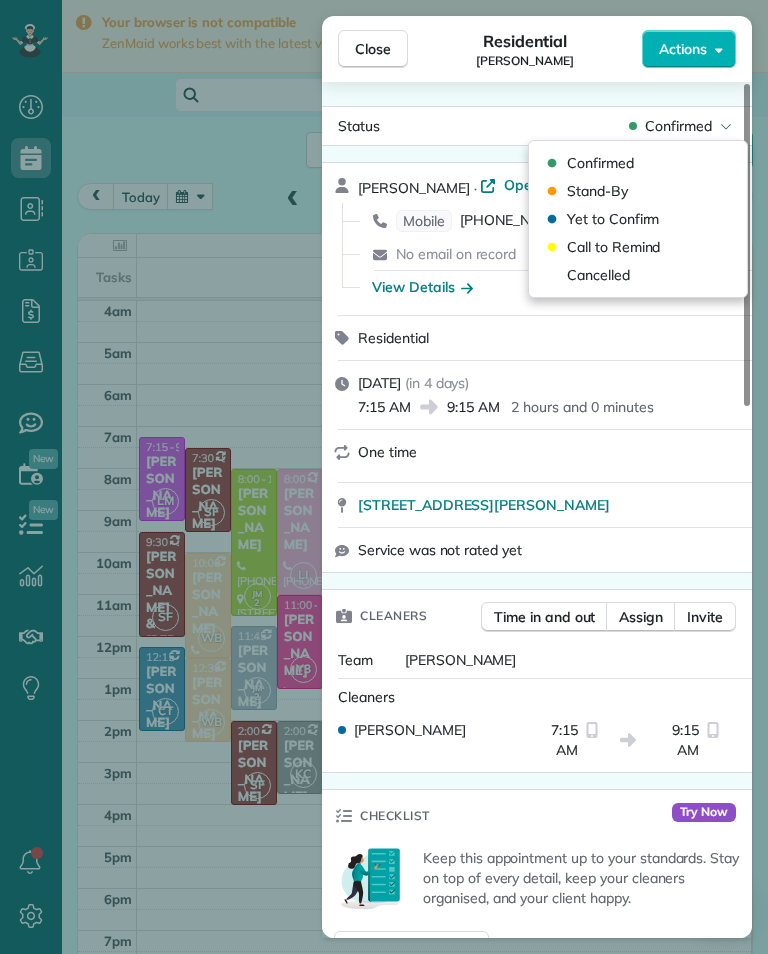 click on "Cancelled" at bounding box center (638, 275) 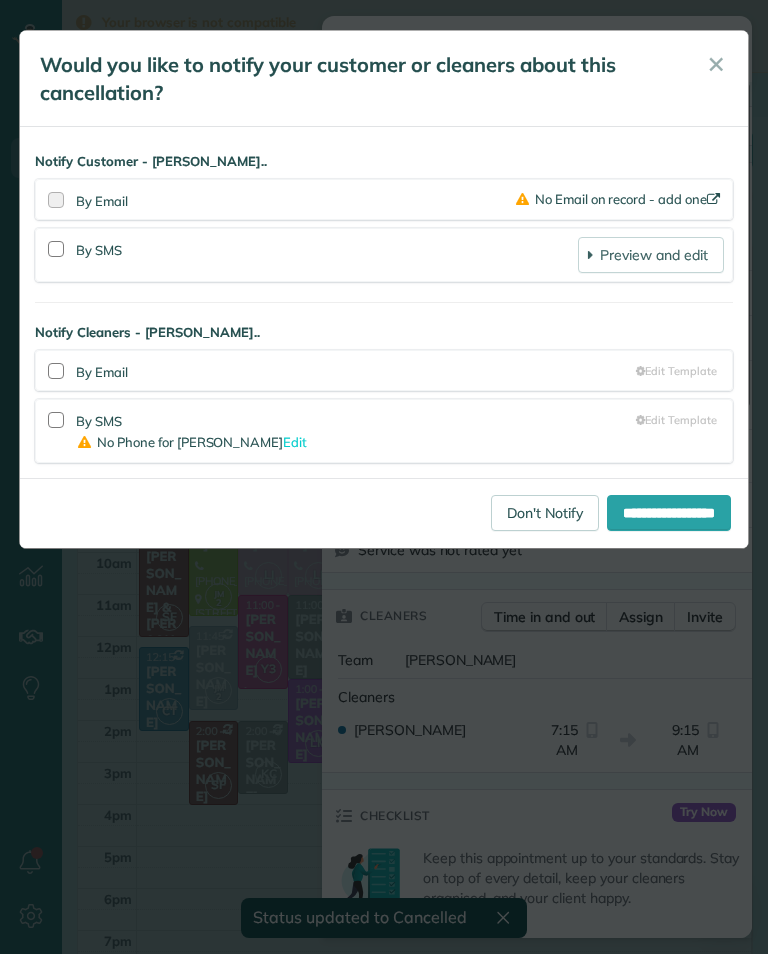 click on "**********" at bounding box center [384, 477] 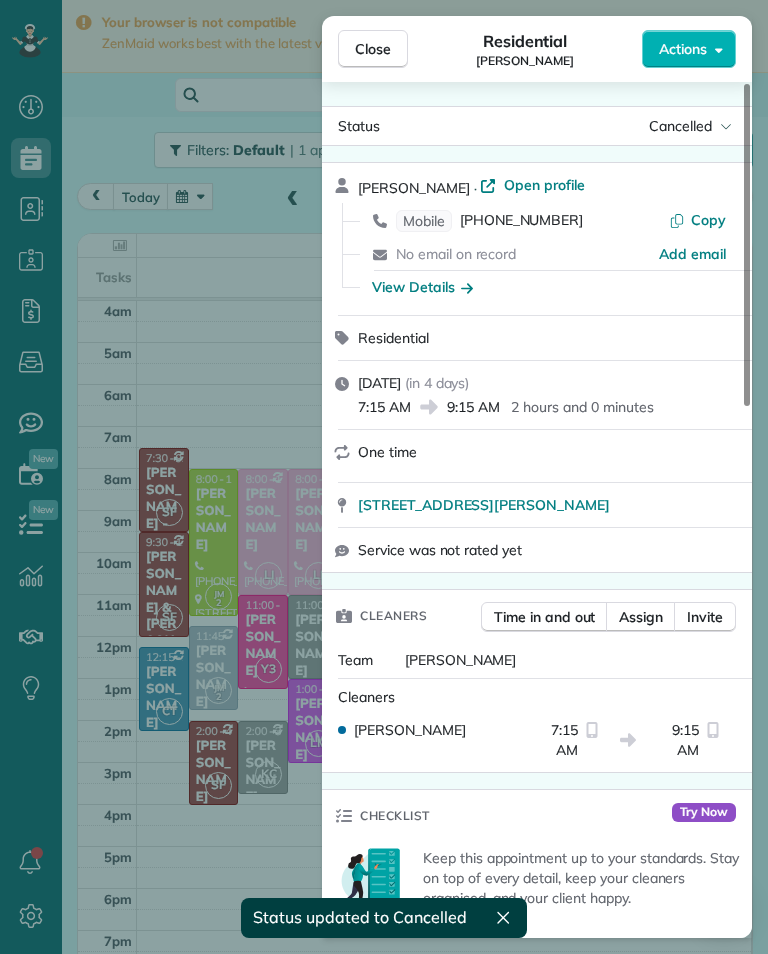 click on "Close Residential [PERSON_NAME] Actions Status Cancelled [PERSON_NAME] · Open profile Mobile [PHONE_NUMBER] Copy No email on record Add email View Details Residential [DATE] ( [DATE] ) 7:15 AM 9:15 AM 2 hours and 0 minutes One time [STREET_ADDRESS][PERSON_NAME] Service was not rated yet Cleaners Time in and out Assign Invite Team [PERSON_NAME] Cleaners [PERSON_NAME]   7:15 AM 9:15 AM Checklist Try Now Keep this appointment up to your standards. Stay on top of every detail, keep your cleaners organised, and your client happy. Assign a checklist Watch a 5 min demo Billing Billing actions Price $0.00 Overcharge $0.00 Discount $0.00 Coupon discount - Primary tax - Secondary tax - Total appointment price $0.00 Tips collected New feature! $0.00 [PERSON_NAME] as paid Total including tip $0.00 Get paid online in no-time! Send an invoice and reward your cleaners with tips Charge customer credit card Appointment custom fields Key # - Work items No work items to display Notes Appointment 0 Customer 0" at bounding box center [384, 477] 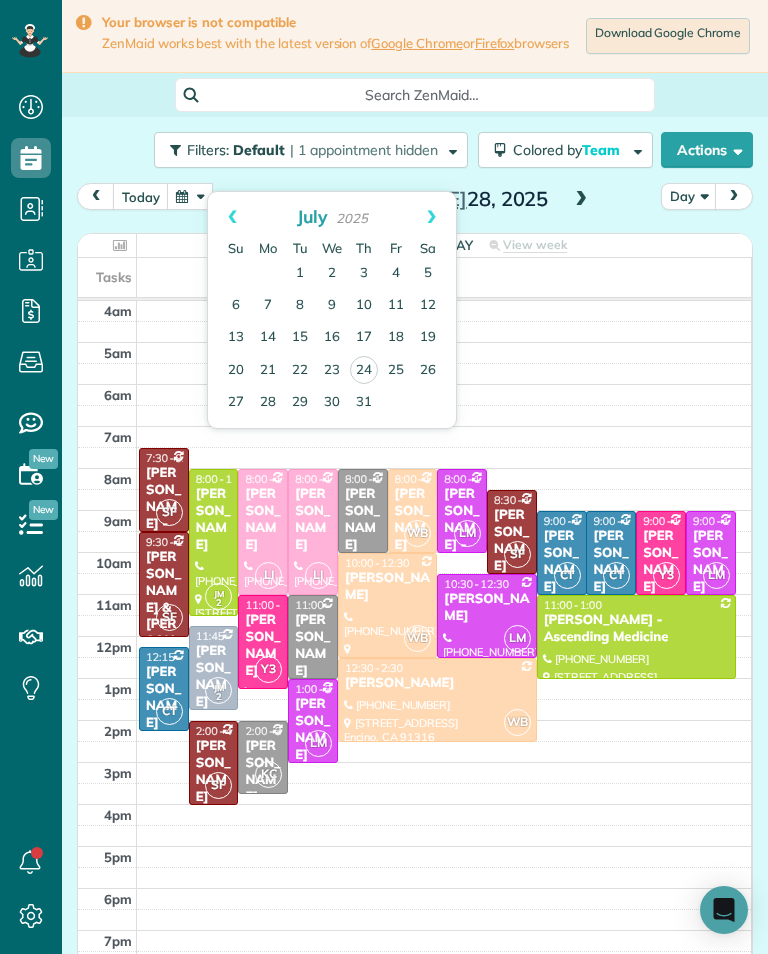 click on "25" at bounding box center (396, 371) 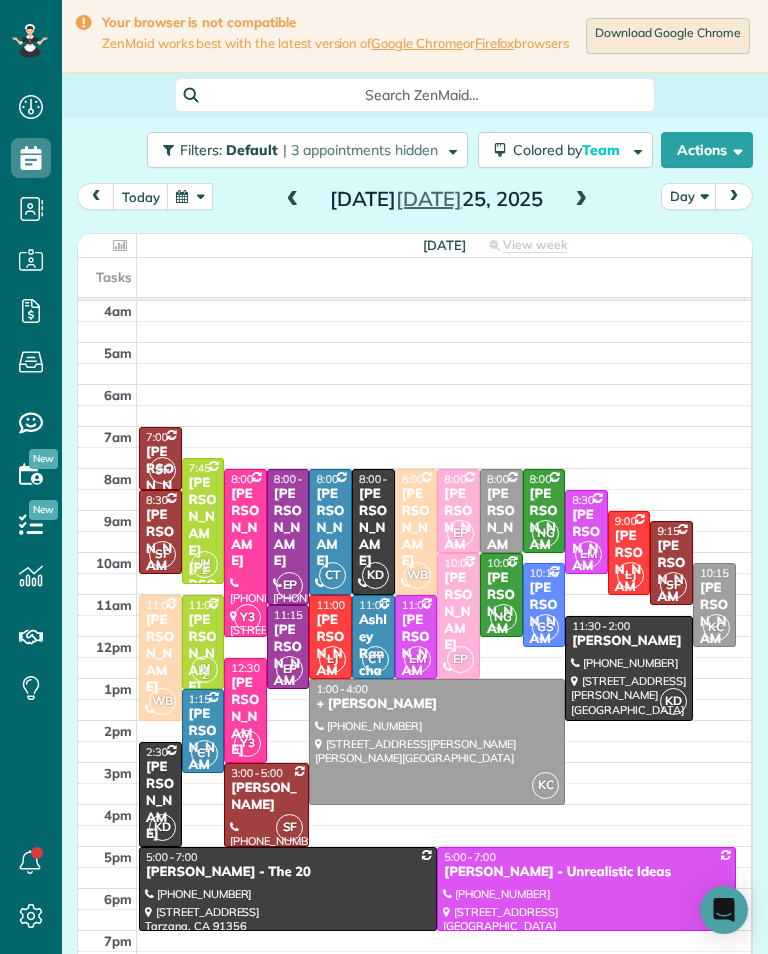 scroll, scrollTop: 985, scrollLeft: 62, axis: both 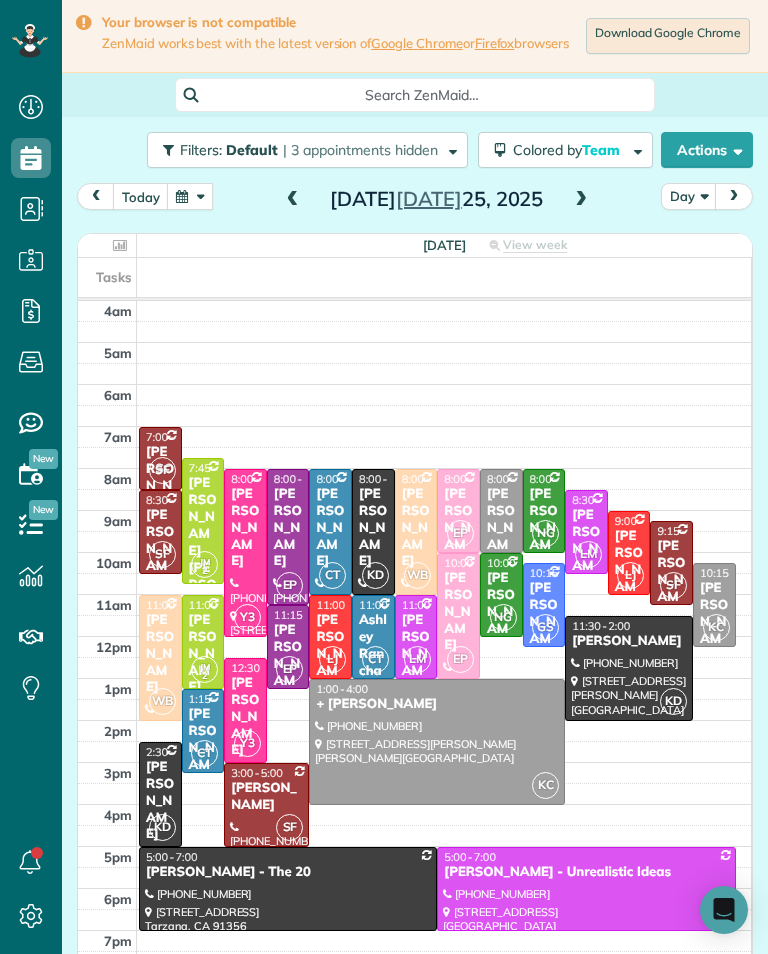 click at bounding box center (437, 742) 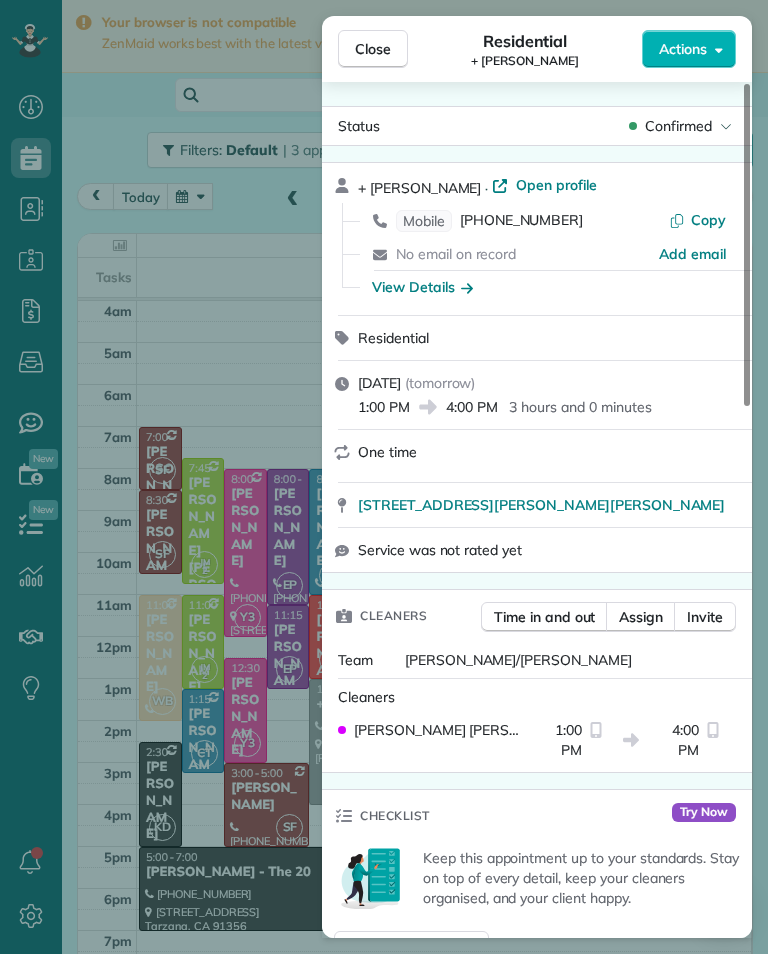 click on "Close Residential + [PERSON_NAME] Actions Status Confirmed + [PERSON_NAME] · Open profile Mobile [PHONE_NUMBER] Copy No email on record Add email View Details Residential [DATE] ( [DATE] ) 1:00 PM 4:00 PM 3 hours and 0 minutes One time [STREET_ADDRESS][PERSON_NAME][PERSON_NAME] Service was not rated yet Cleaners Time in and out Assign Invite Team [PERSON_NAME]/[PERSON_NAME] Cleaners [PERSON_NAME] 1:00 PM 4:00 PM Checklist Try Now Keep this appointment up to your standards. Stay on top of every detail, keep your cleaners organised, and your client happy. Assign a checklist Watch a 5 min demo Billing Billing actions Price $0.00 Overcharge $0.00 Discount $0.00 Coupon discount - Primary tax - Secondary tax - Total appointment price $0.00 Tips collected New feature! $0.00 [PERSON_NAME] as paid Total including tip $0.00 Get paid online in no-time! Send an invoice and reward your cleaners with tips Charge customer credit card Appointment custom fields Key # - Work items No work items to display Notes Appointment 0 0" at bounding box center [384, 477] 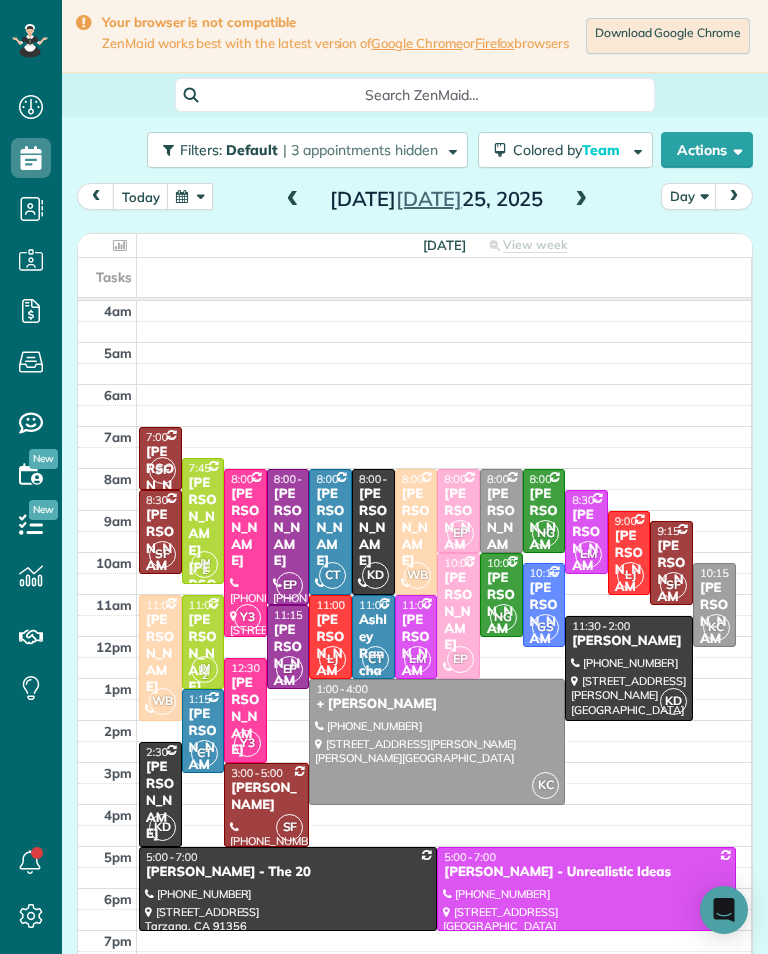 click on "[PERSON_NAME]" at bounding box center (714, 622) 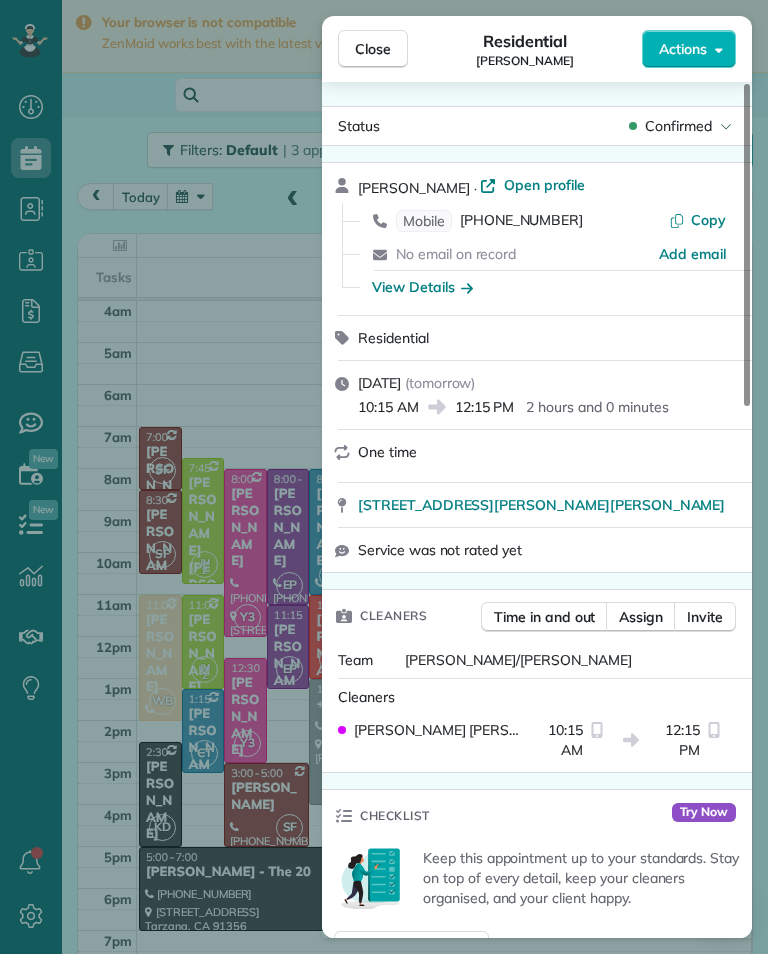 click on "View Details" at bounding box center [422, 287] 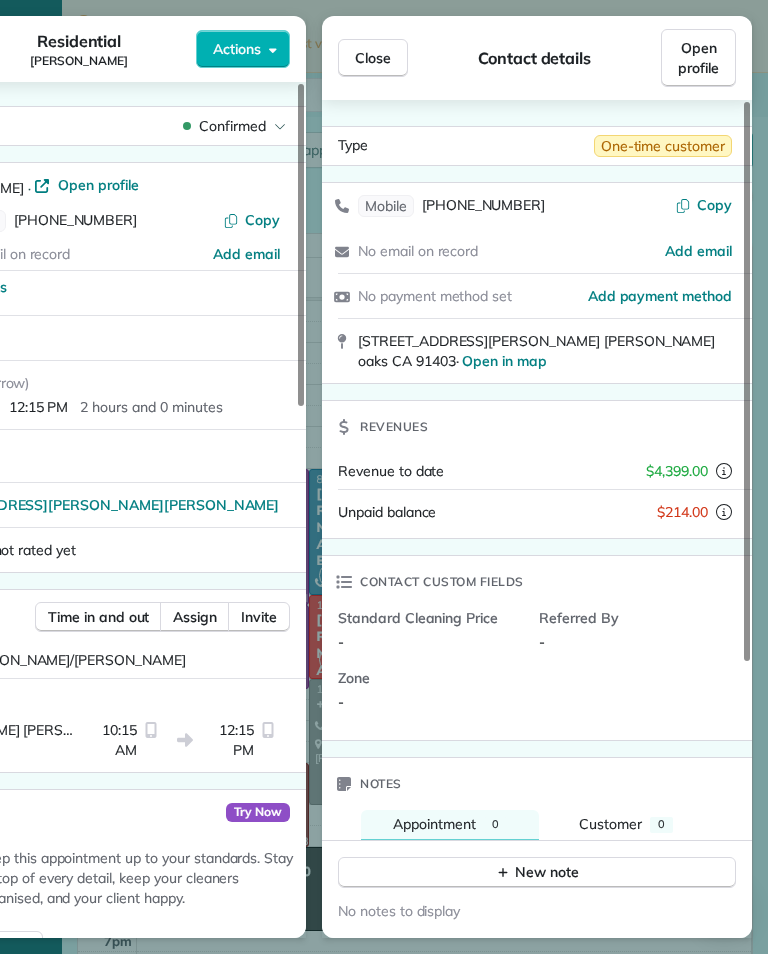 click on "Close" at bounding box center (373, 58) 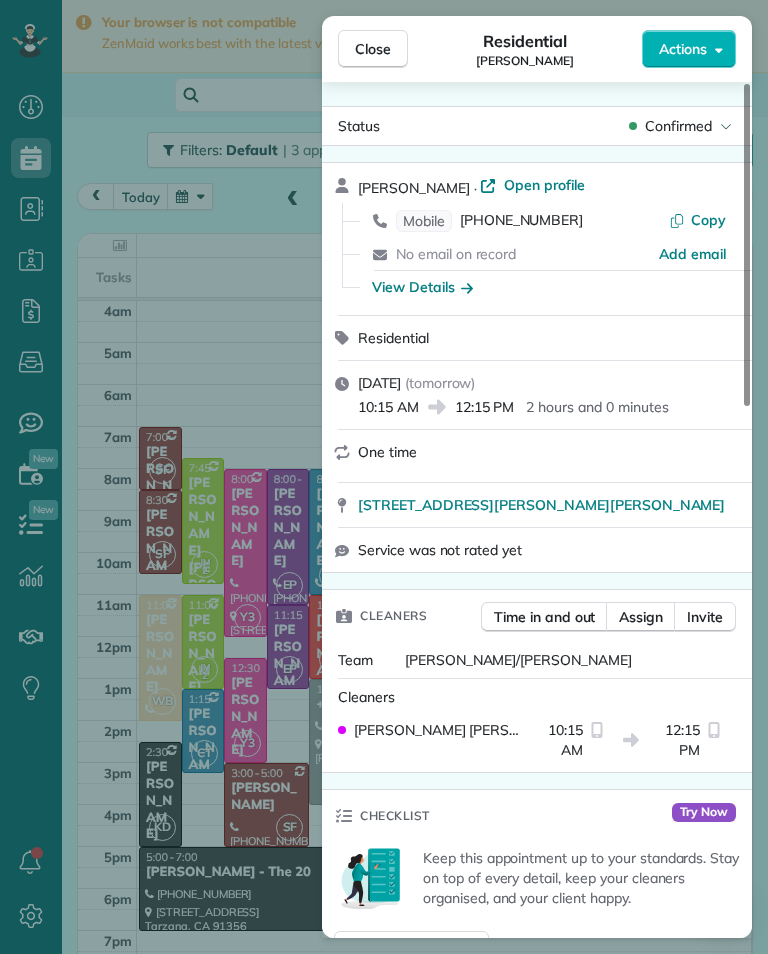 click on "[PHONE_NUMBER]" at bounding box center [521, 221] 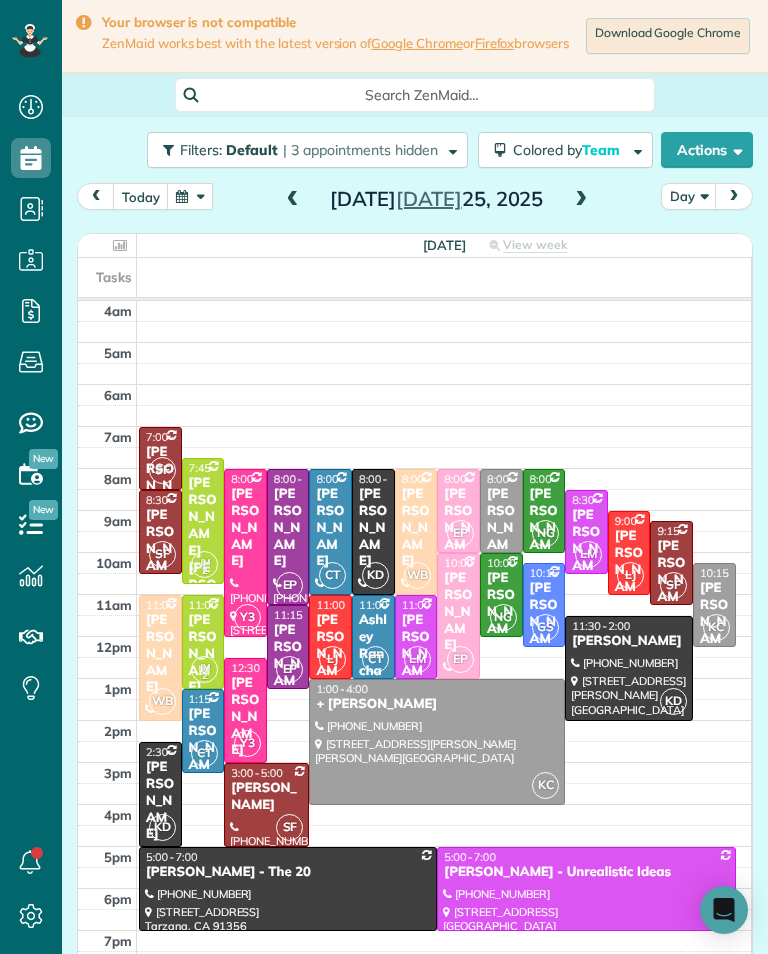 scroll, scrollTop: 985, scrollLeft: 62, axis: both 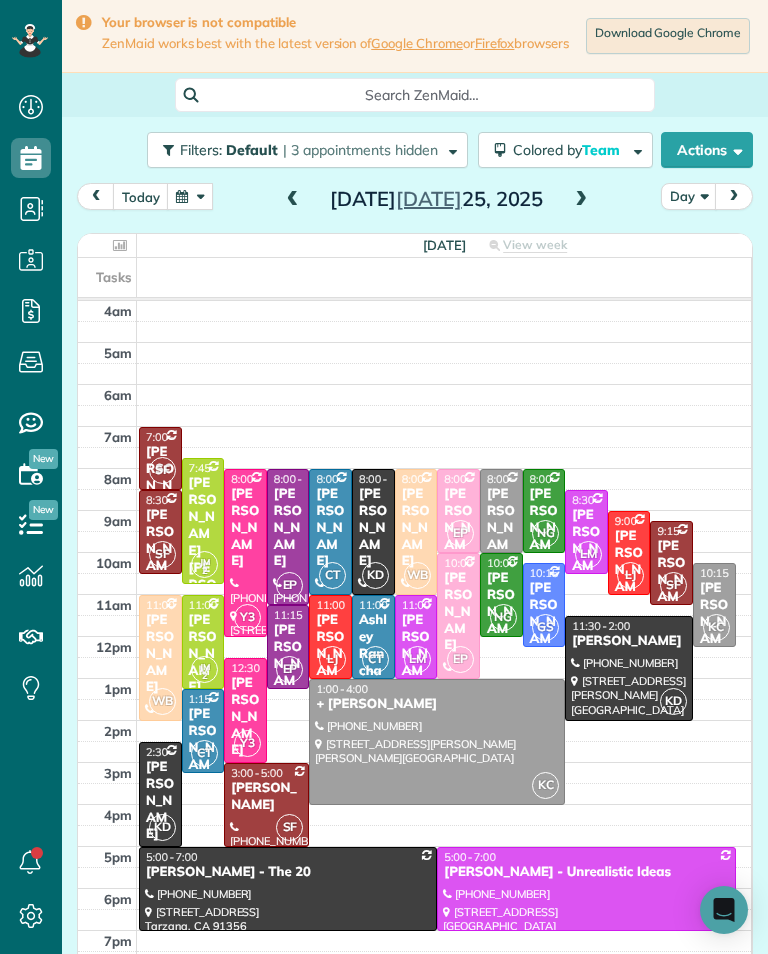click at bounding box center [581, 200] 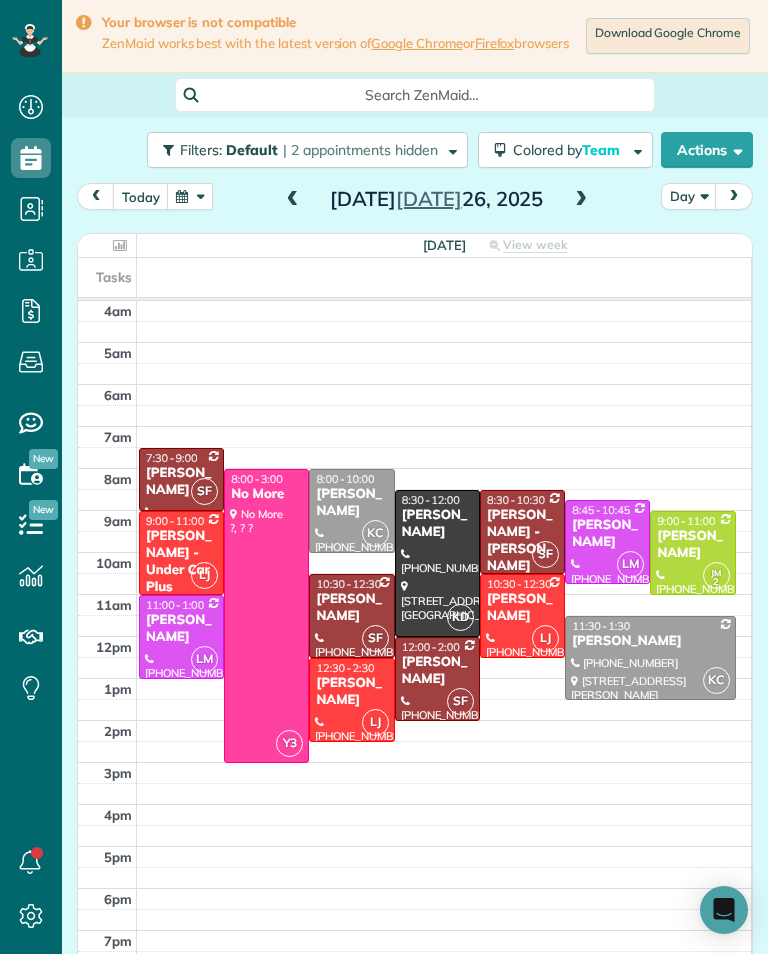click at bounding box center (581, 200) 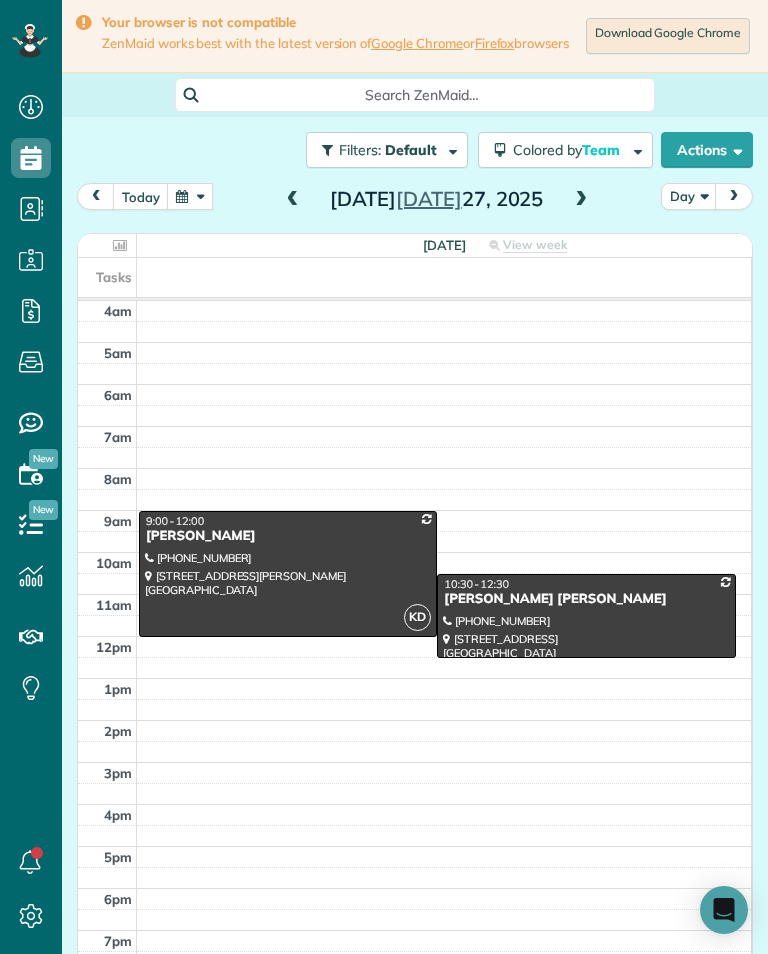 click at bounding box center (293, 200) 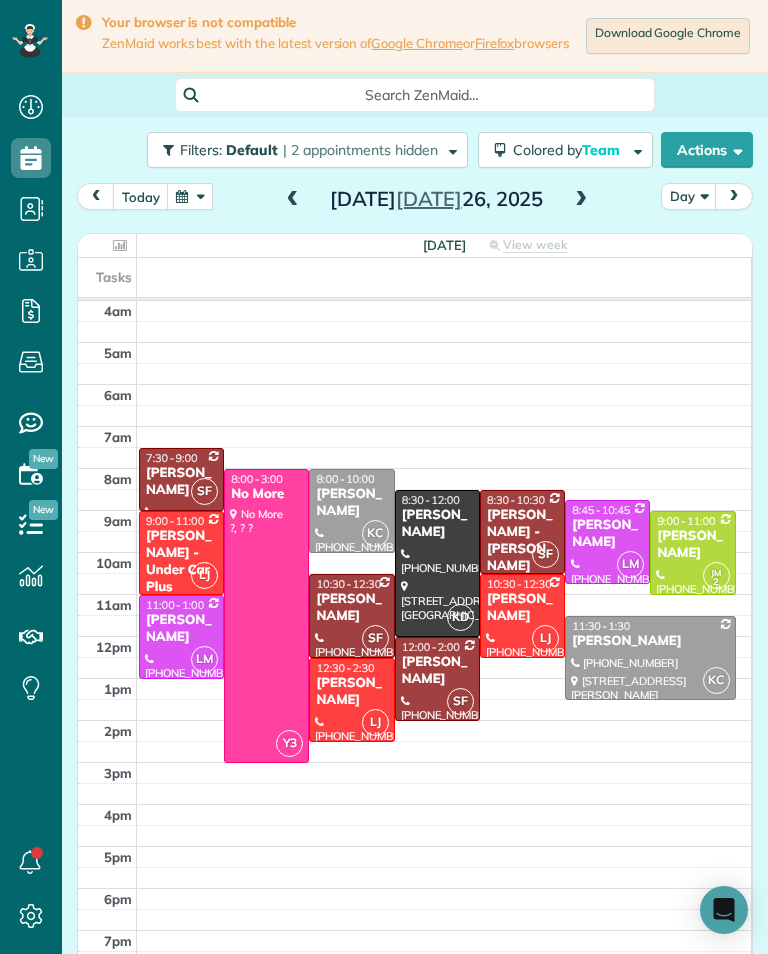 scroll, scrollTop: 985, scrollLeft: 62, axis: both 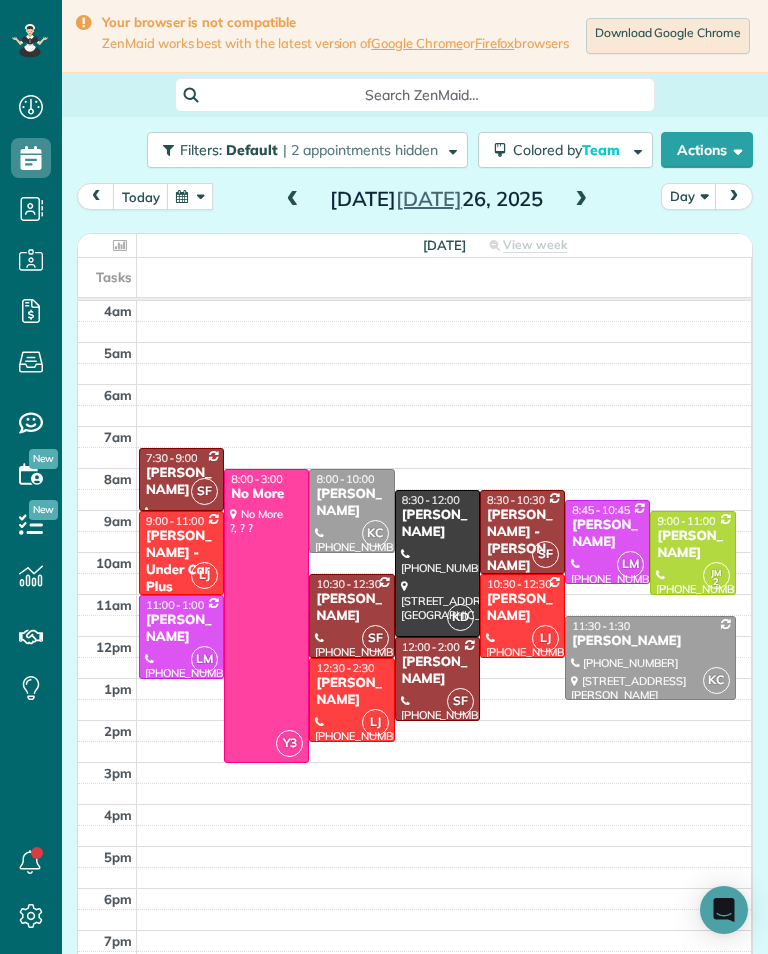 click at bounding box center (293, 200) 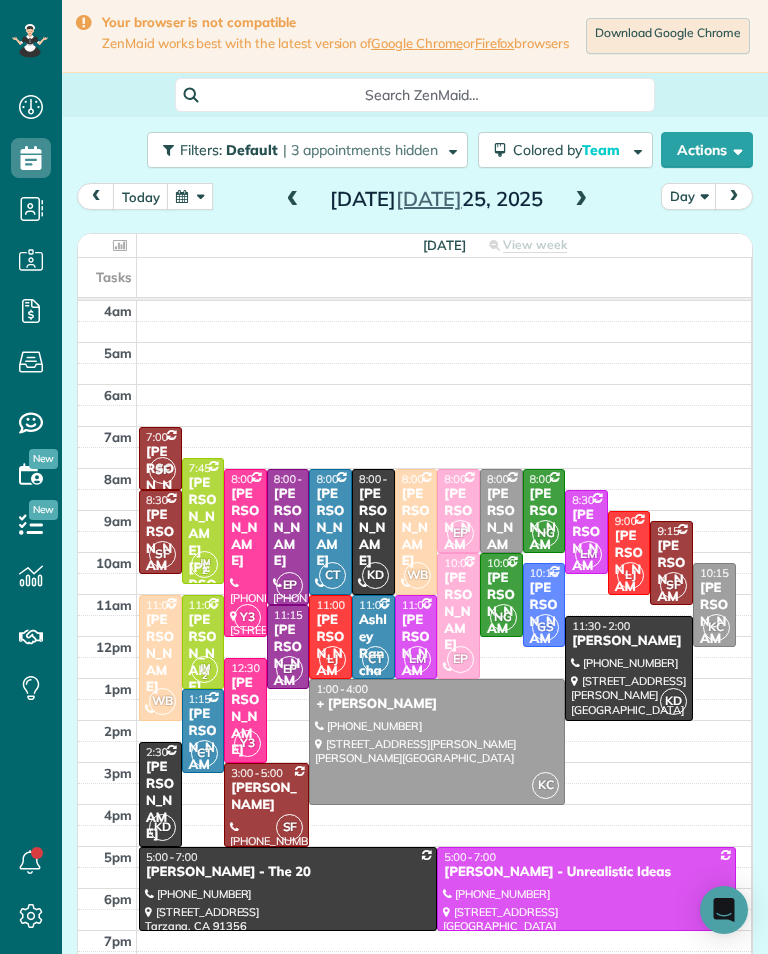 click on "[PERSON_NAME]" at bounding box center (330, 654) 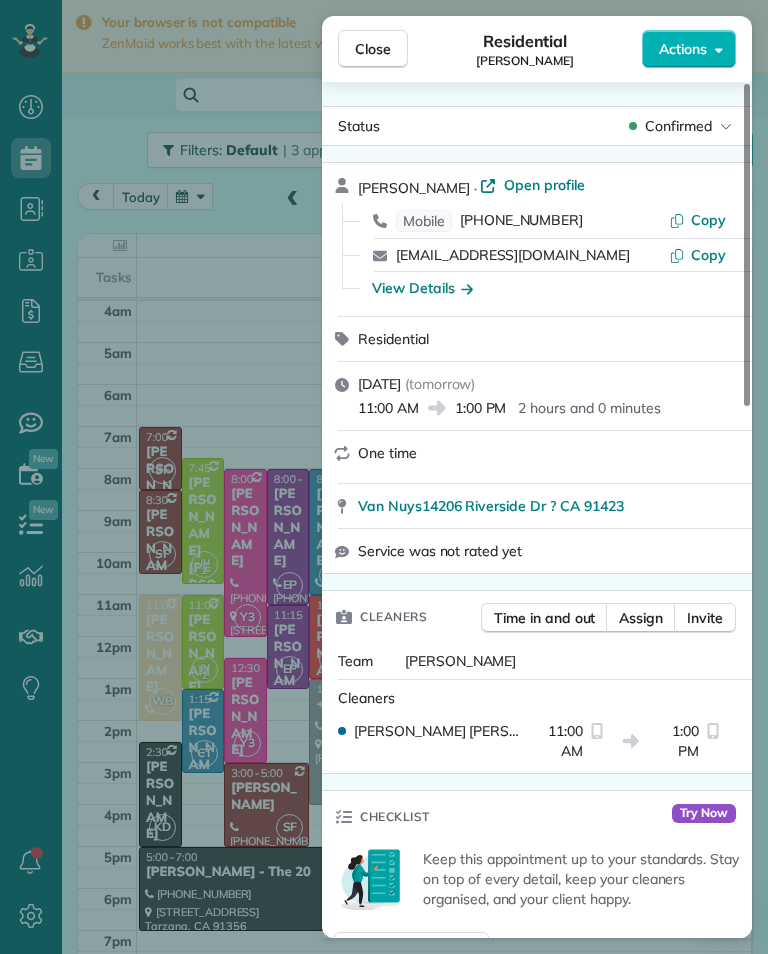 click on "View Details" at bounding box center [422, 288] 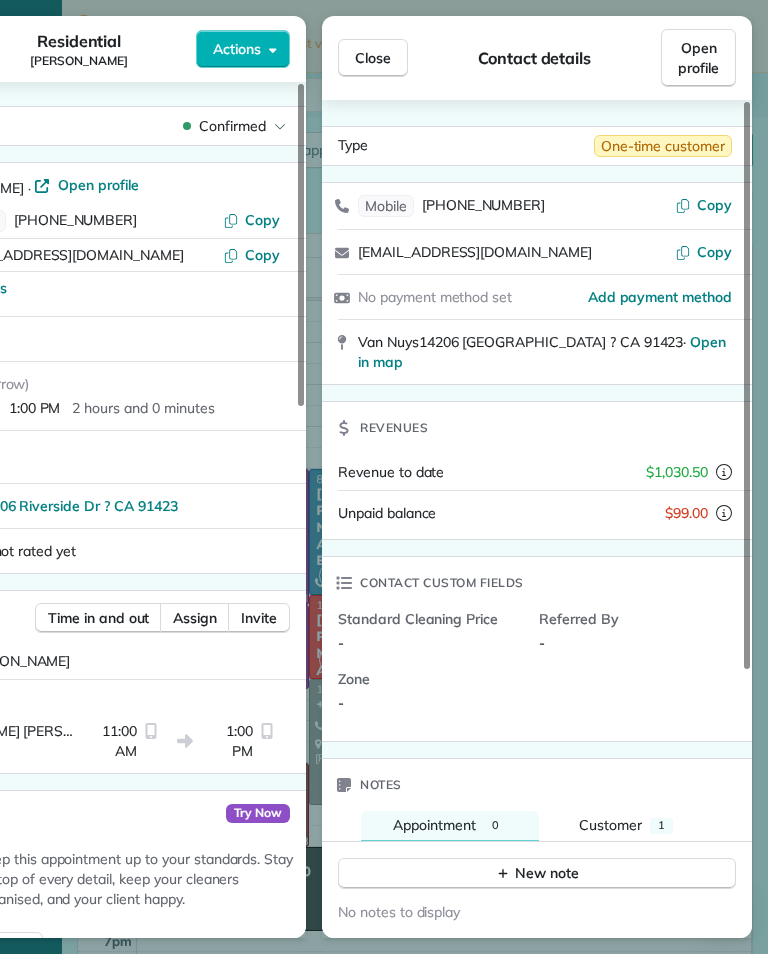 click on "Close" at bounding box center (373, 58) 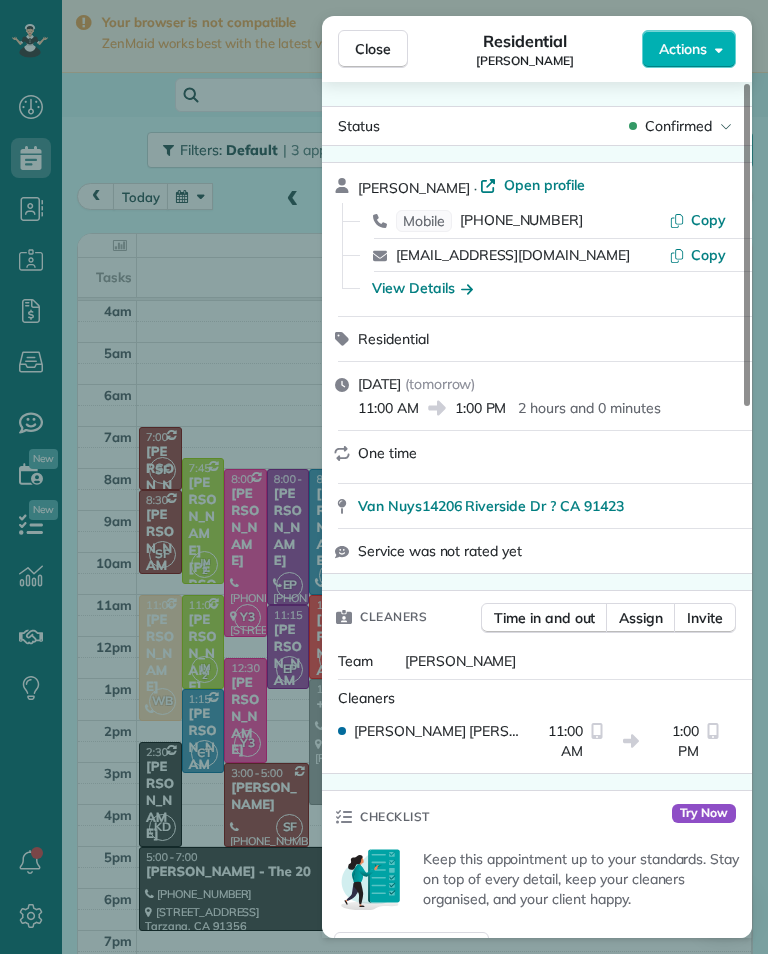 click on "[PHONE_NUMBER]" at bounding box center (521, 221) 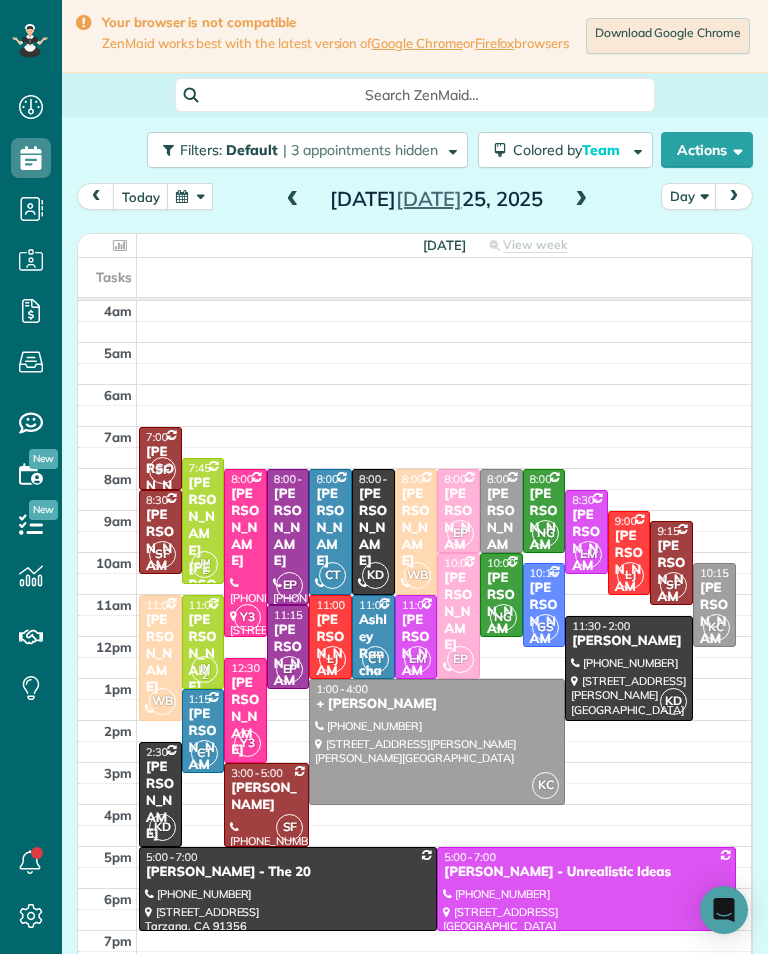 scroll, scrollTop: 985, scrollLeft: 62, axis: both 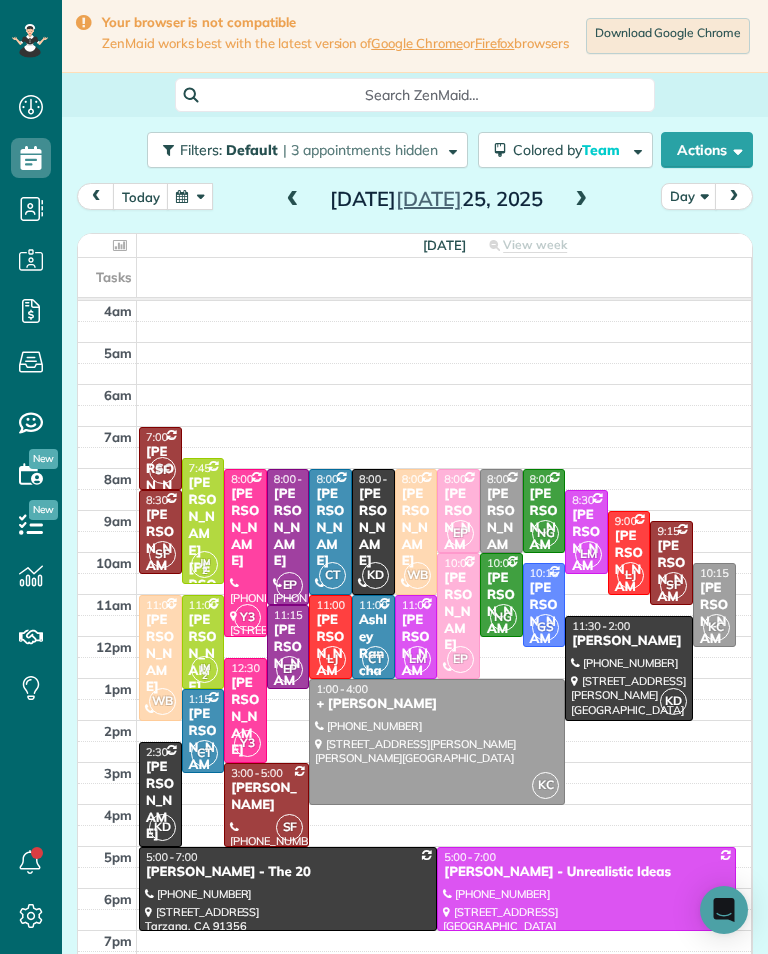 click on "[PERSON_NAME]" at bounding box center [330, 654] 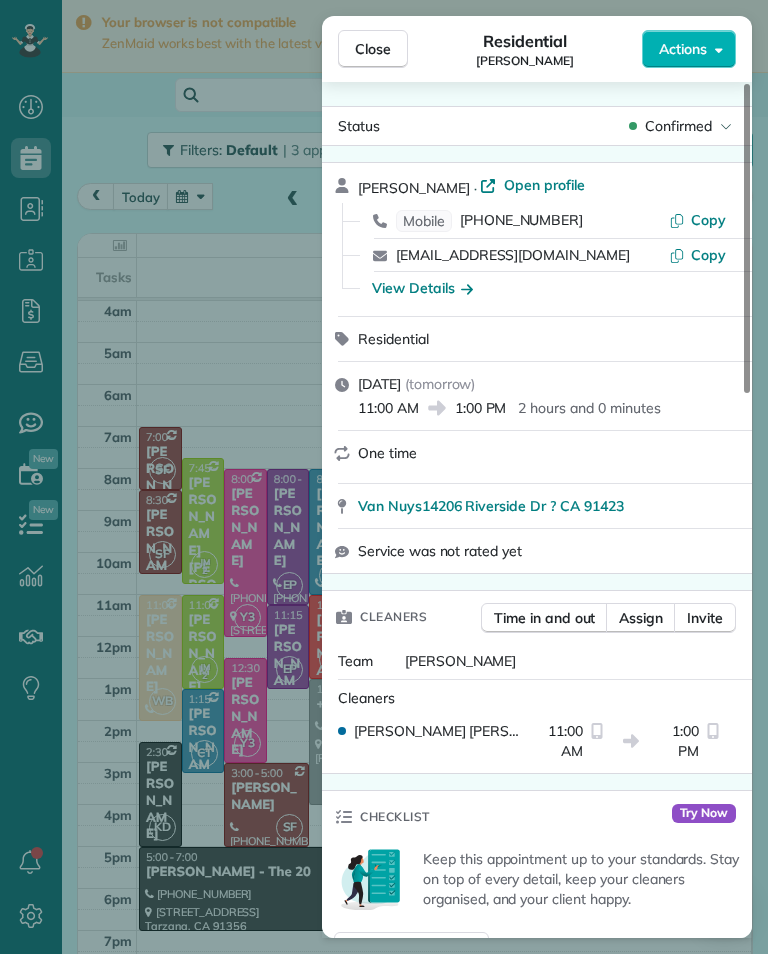 click on "Team [PERSON_NAME]" at bounding box center (537, 661) 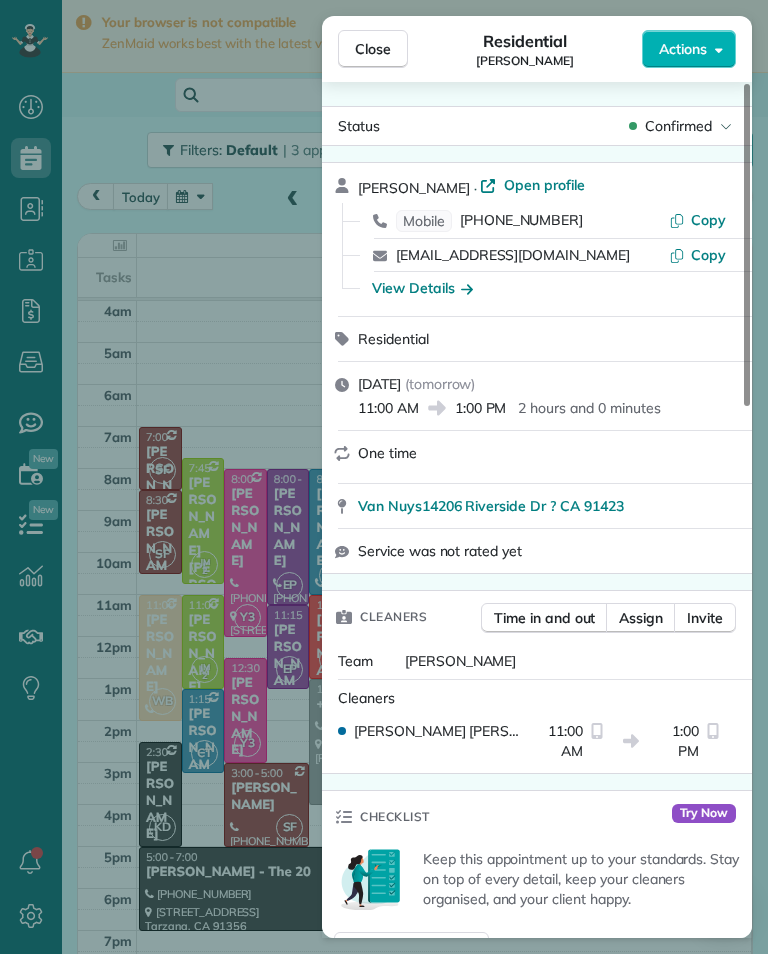 click on "Close Residential [PERSON_NAME] Actions Status Confirmed [PERSON_NAME] · Open profile Mobile [PHONE_NUMBER] Copy [EMAIL_ADDRESS][DOMAIN_NAME] Copy View Details Residential [DATE] ( [DATE] ) 11:00 AM 1:00 PM 2 hours and 0 minutes One time Van Nuys14206 [GEOGRAPHIC_DATA] ? CA 91423 Service was not rated yet Cleaners Time in and out Assign Invite Team [PERSON_NAME] Cleaners [PERSON_NAME] 11:00 AM 1:00 PM Checklist Try Now Keep this appointment up to your standards. Stay on top of every detail, keep your cleaners organised, and your client happy. Assign a checklist Watch a 5 min demo Billing Billing actions Price $0.00 Overcharge $0.00 Discount $0.00 Coupon discount - Primary tax - Secondary tax - Total appointment price $0.00 Tips collected New feature! $0.00 [PERSON_NAME] as paid Total including tip $0.00 Get paid online in no-time! Send an invoice and reward your cleaners with tips Charge customer credit card Appointment custom fields Key # - Work items No work items to display Notes Appointment 0 Customer 1 New note Private" at bounding box center (384, 477) 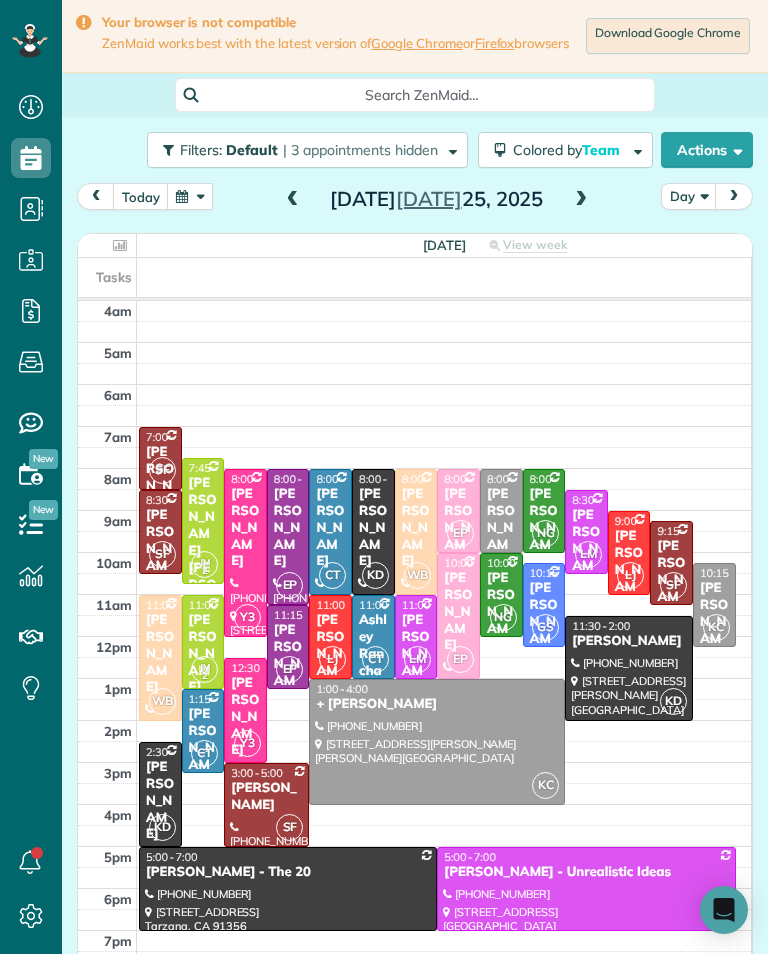 scroll, scrollTop: 985, scrollLeft: 62, axis: both 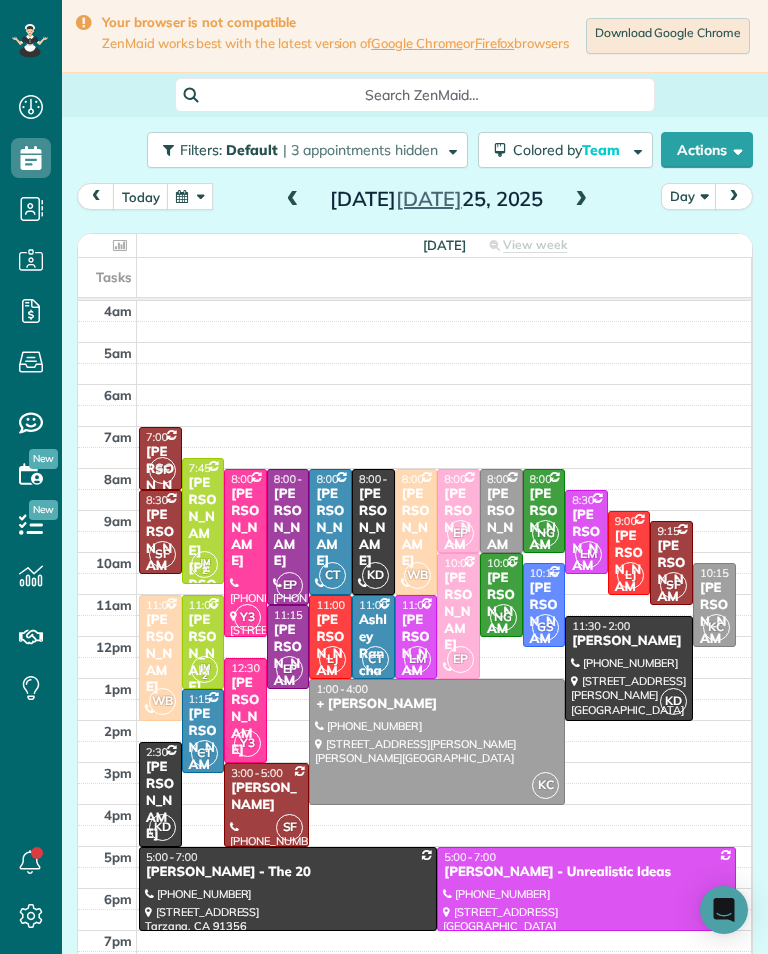 click on "[PERSON_NAME]" at bounding box center [501, 612] 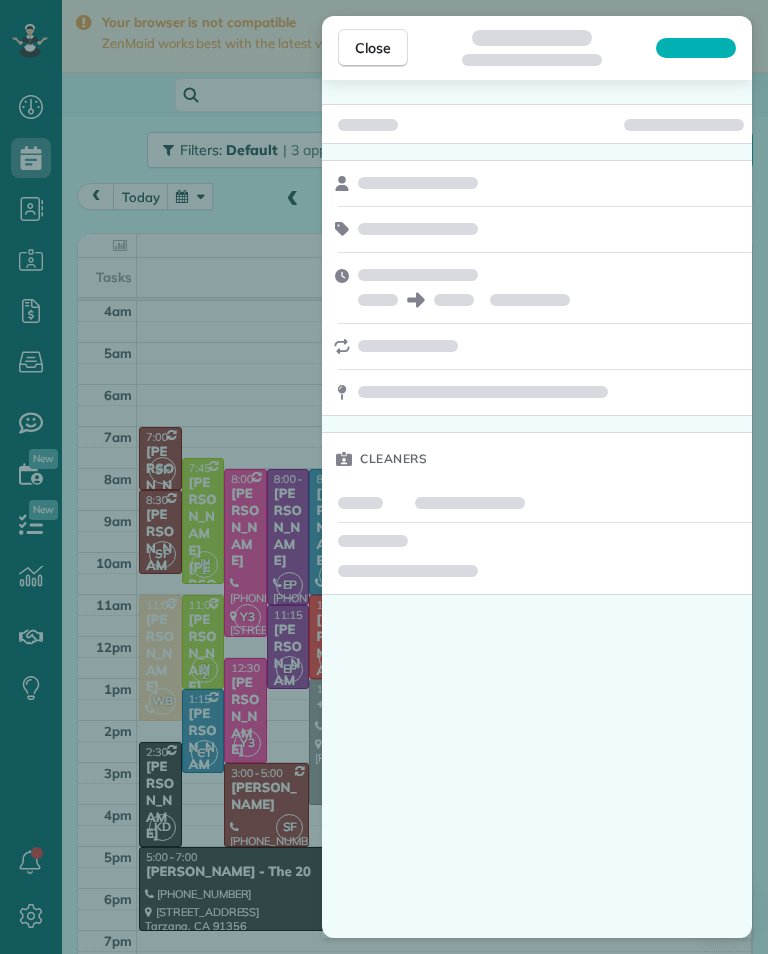 click on "Close   Cleaners" at bounding box center [384, 477] 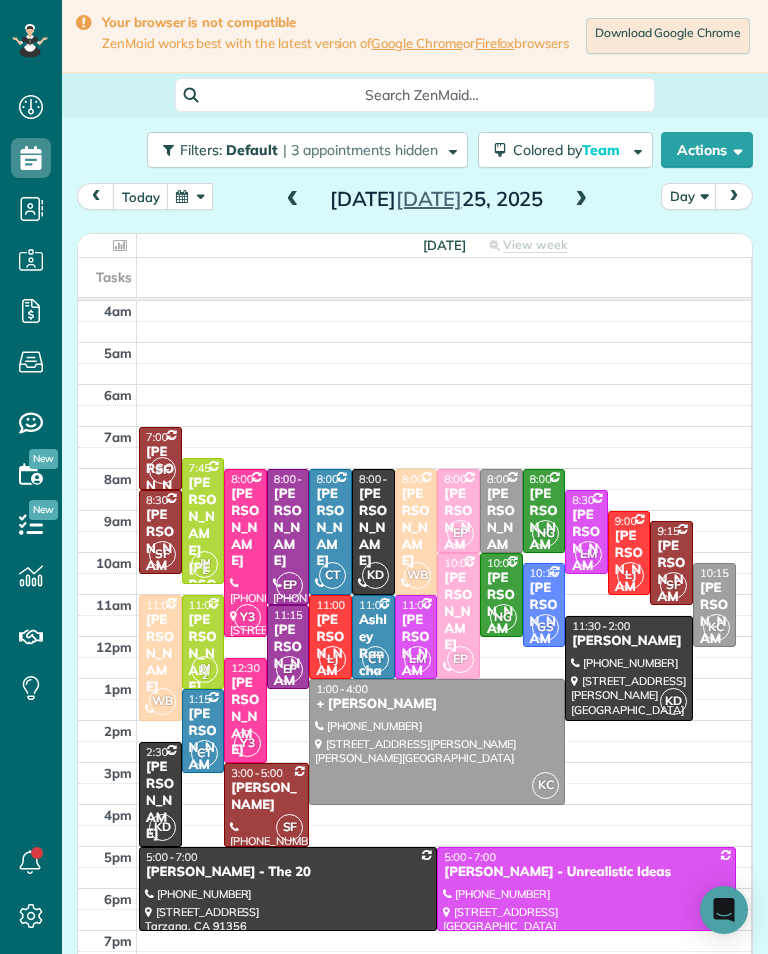 click at bounding box center [330, 637] 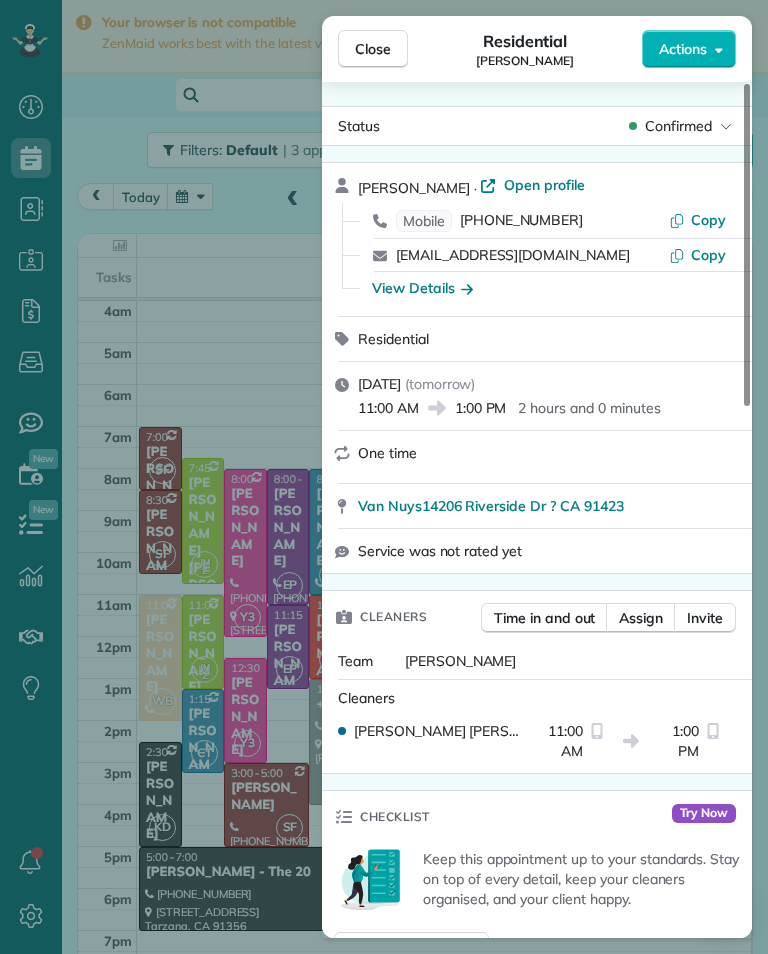 click on "Assign" at bounding box center (641, 618) 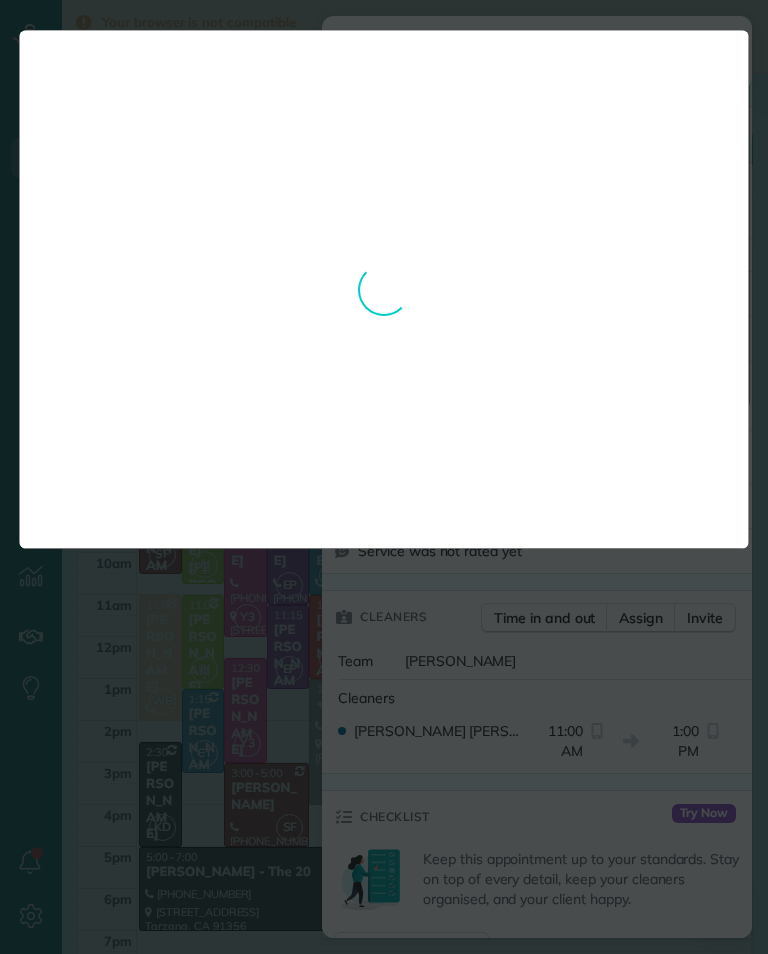 click on "**********" at bounding box center [384, 477] 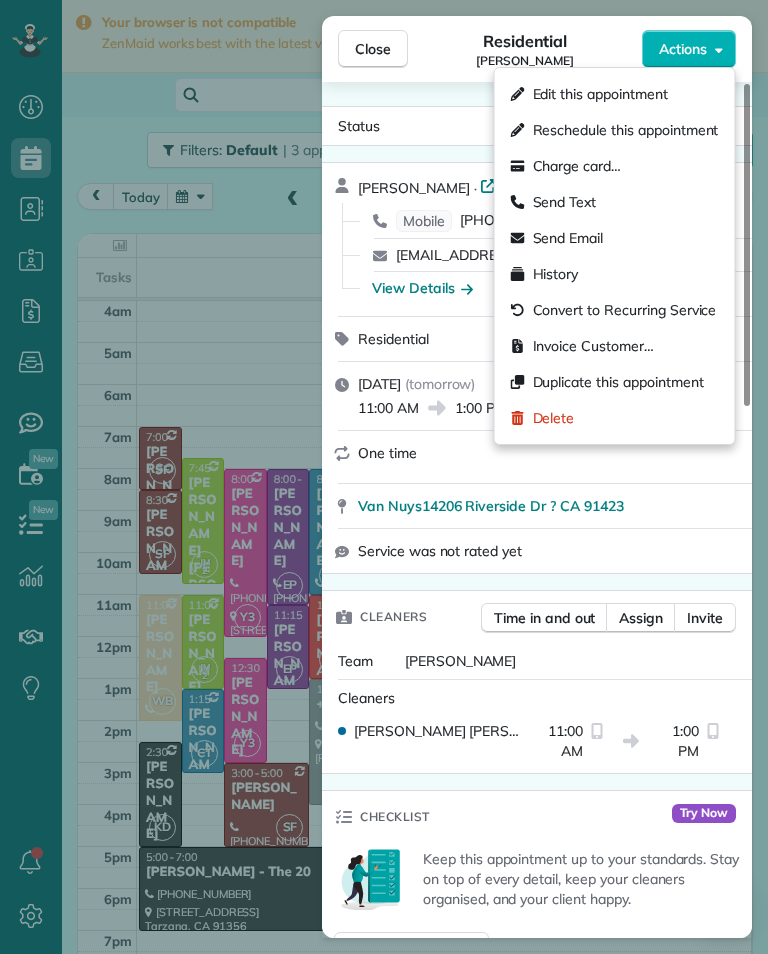 click on "Edit this appointment" at bounding box center [600, 94] 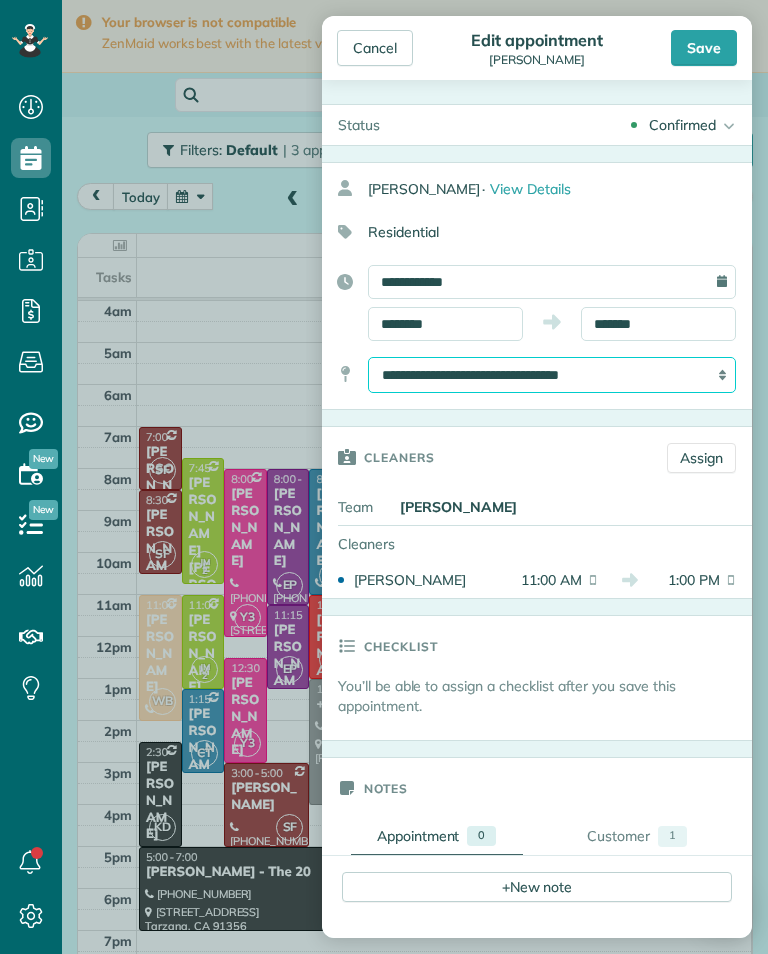 click on "**********" at bounding box center [552, 375] 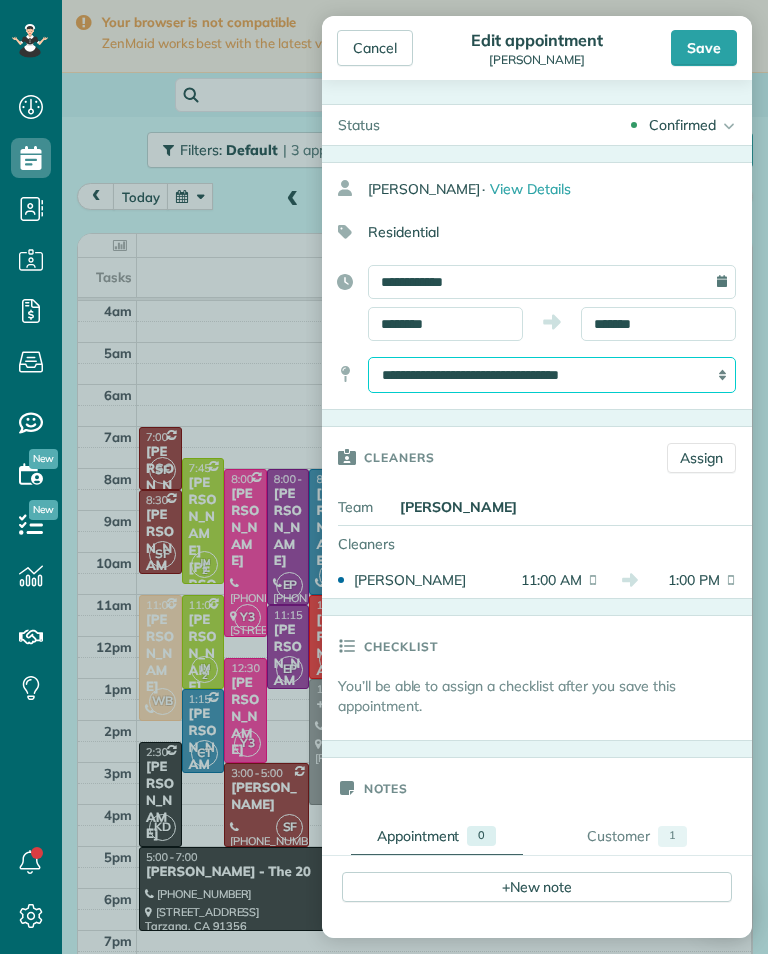 select on "*" 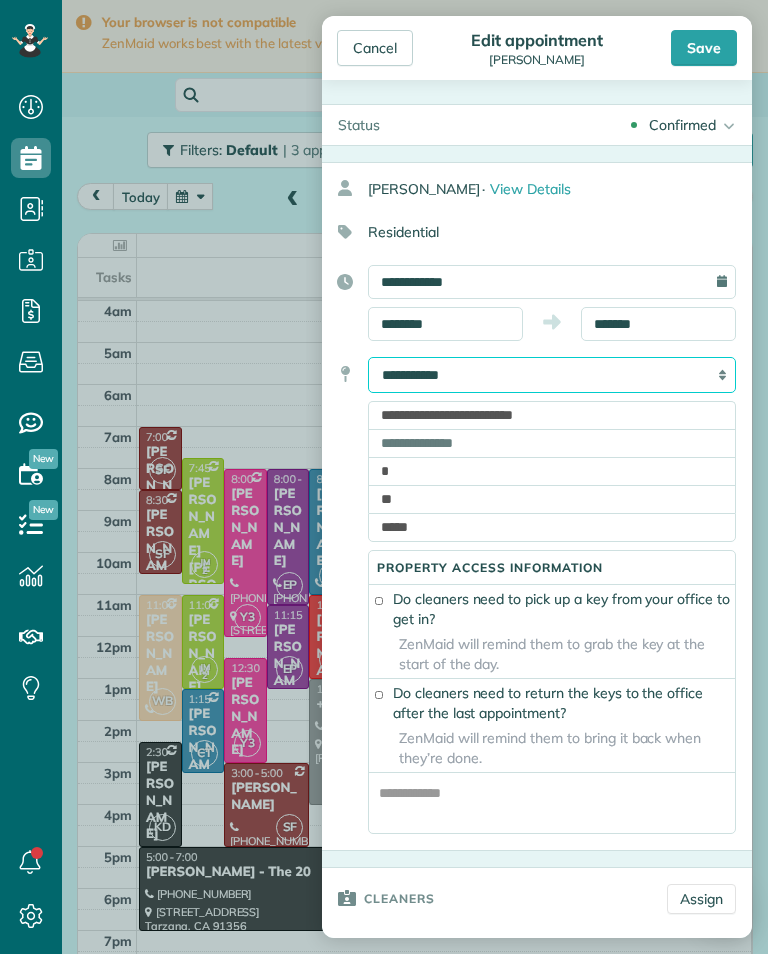 click on "**********" at bounding box center [552, 375] 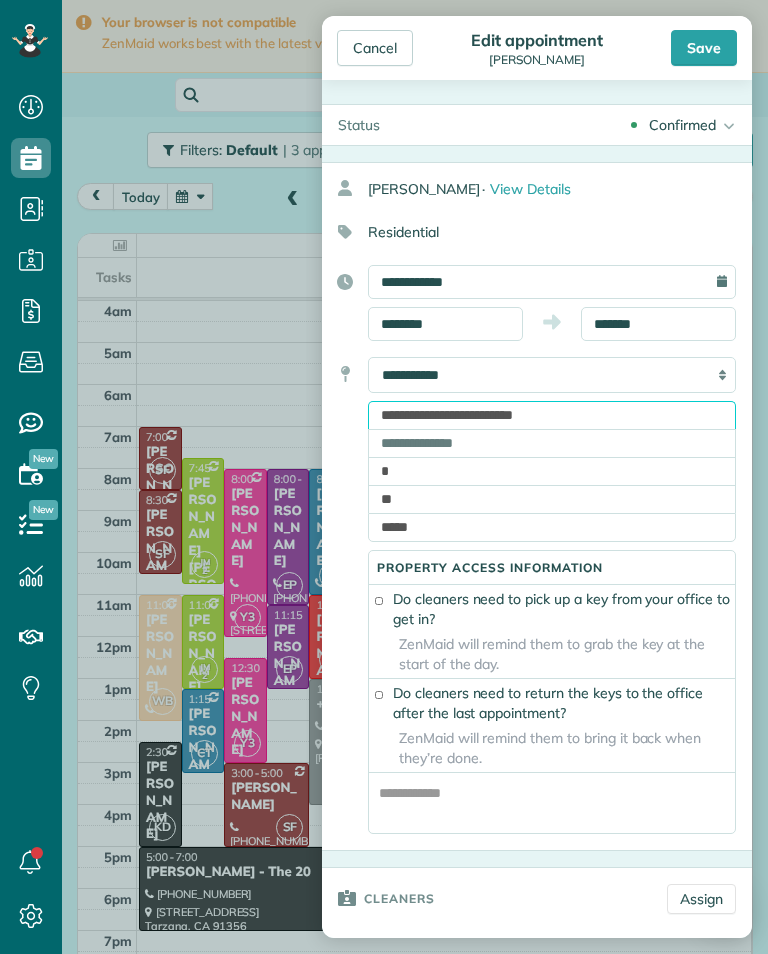 click on "**********" at bounding box center (552, 415) 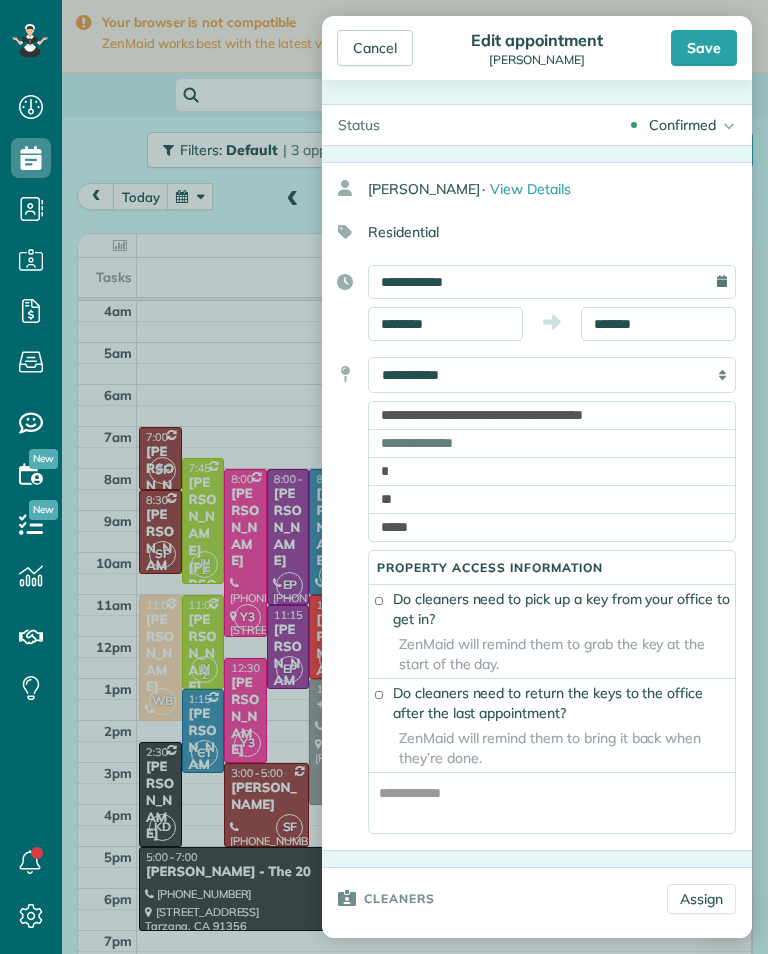 type on "**********" 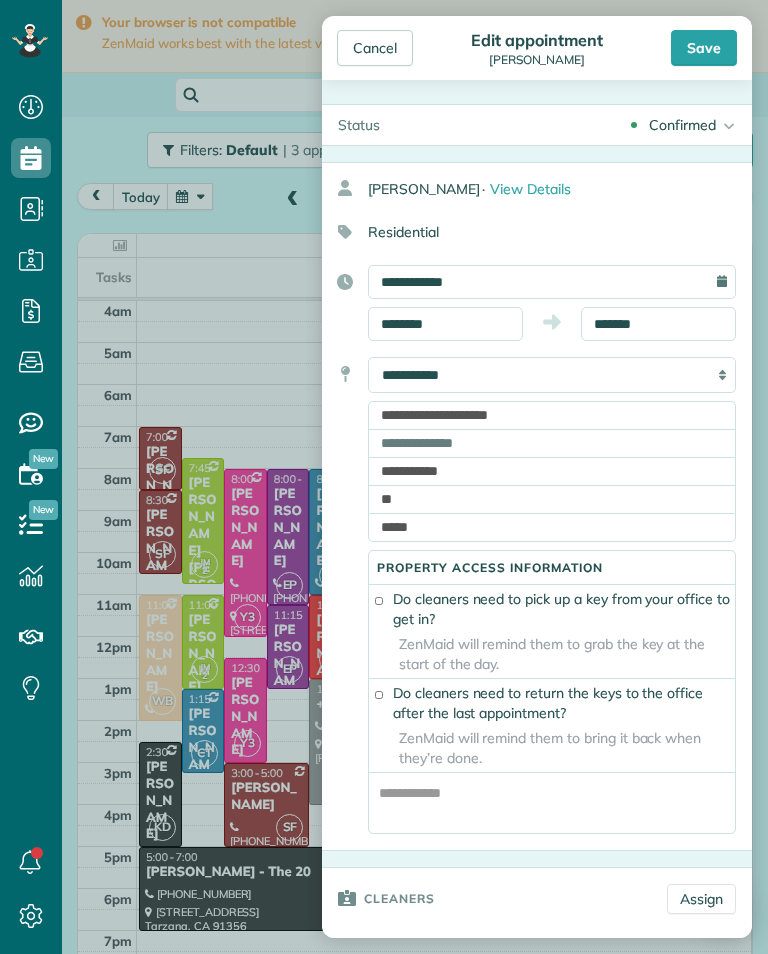 scroll, scrollTop: 0, scrollLeft: 0, axis: both 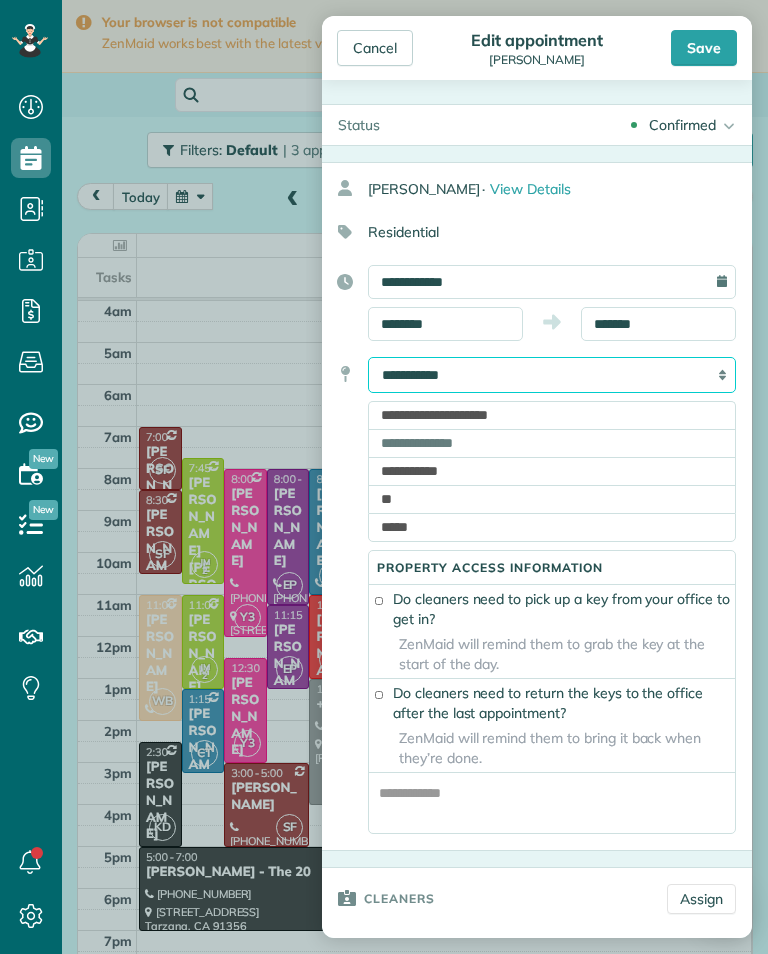 click on "**********" at bounding box center [552, 375] 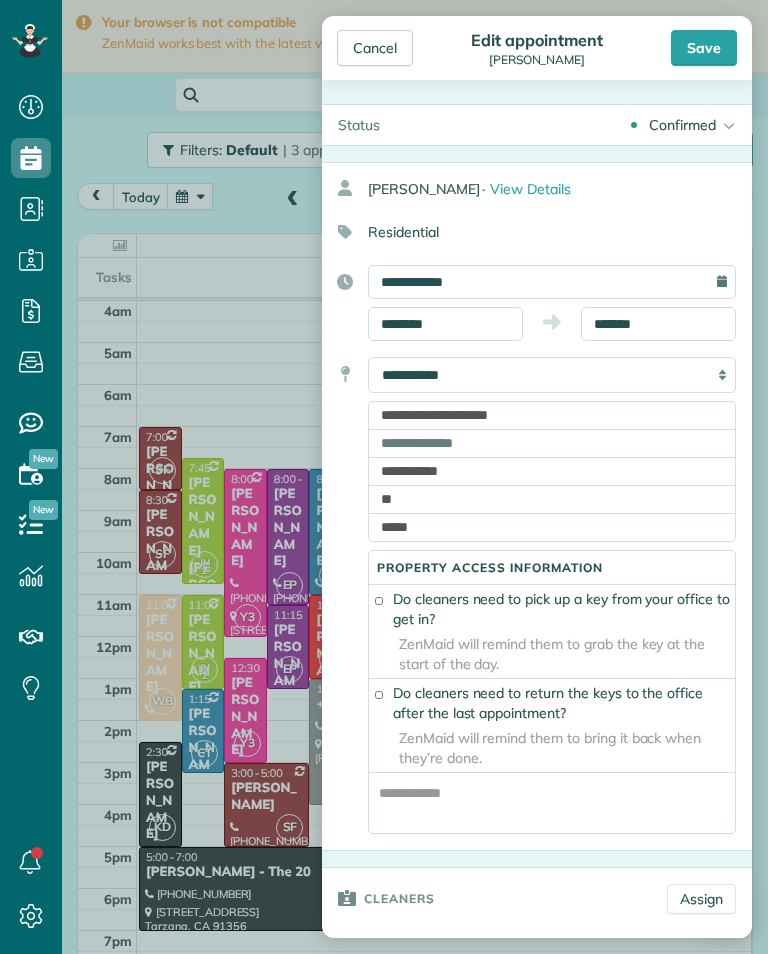 click on "Save" at bounding box center [704, 48] 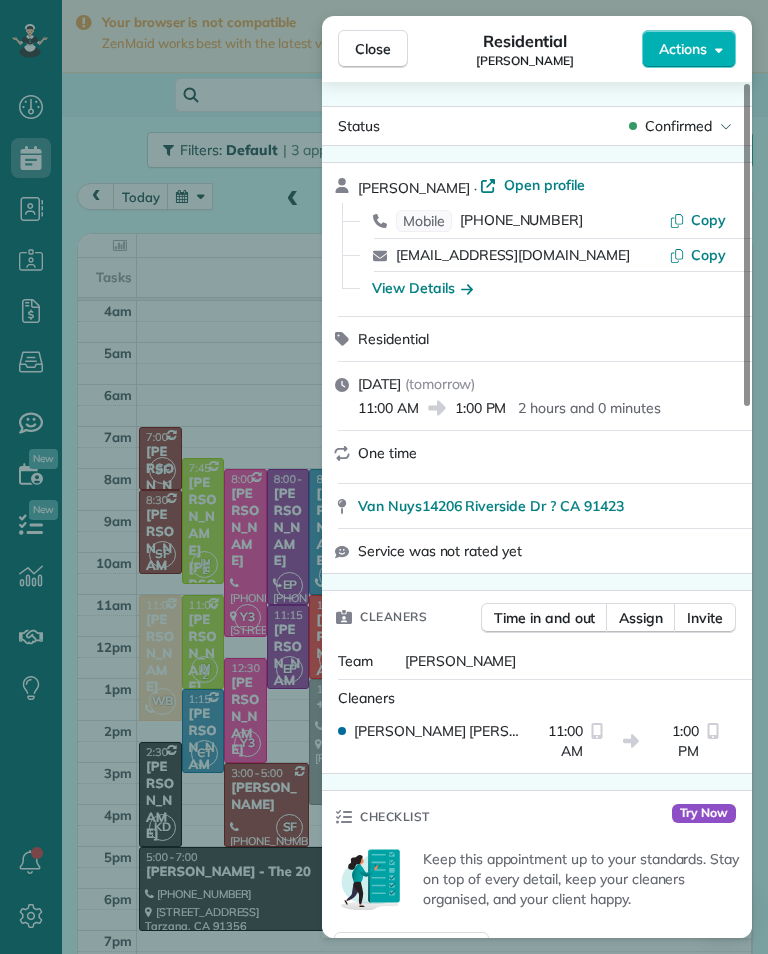 click on "Close Residential [PERSON_NAME] Actions Status Confirmed [PERSON_NAME] · Open profile Mobile [PHONE_NUMBER] Copy [EMAIL_ADDRESS][DOMAIN_NAME] Copy View Details Residential [DATE] ( [DATE] ) 11:00 AM 1:00 PM 2 hours and 0 minutes One time Van Nuys14206 [GEOGRAPHIC_DATA] ? CA 91423 Service was not rated yet Cleaners Time in and out Assign Invite Team [PERSON_NAME] Cleaners [PERSON_NAME] 11:00 AM 1:00 PM Checklist Try Now Keep this appointment up to your standards. Stay on top of every detail, keep your cleaners organised, and your client happy. Assign a checklist Watch a 5 min demo Billing Billing actions Price $0.00 Overcharge $0.00 Discount $0.00 Coupon discount - Primary tax - Secondary tax - Total appointment price $0.00 Tips collected New feature! $0.00 [PERSON_NAME] as paid Total including tip $0.00 Get paid online in no-time! Send an invoice and reward your cleaners with tips Charge customer credit card Appointment custom fields Key # - Work items No work items to display Notes Appointment 0 Customer 1 New note Private" at bounding box center [384, 477] 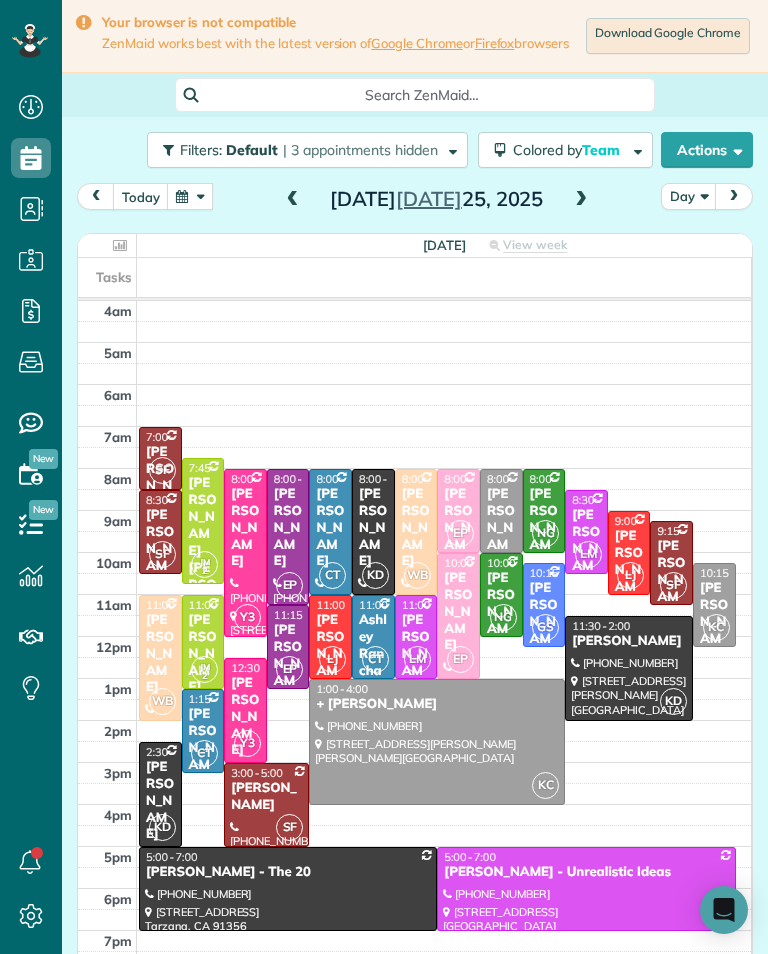 scroll, scrollTop: 985, scrollLeft: 62, axis: both 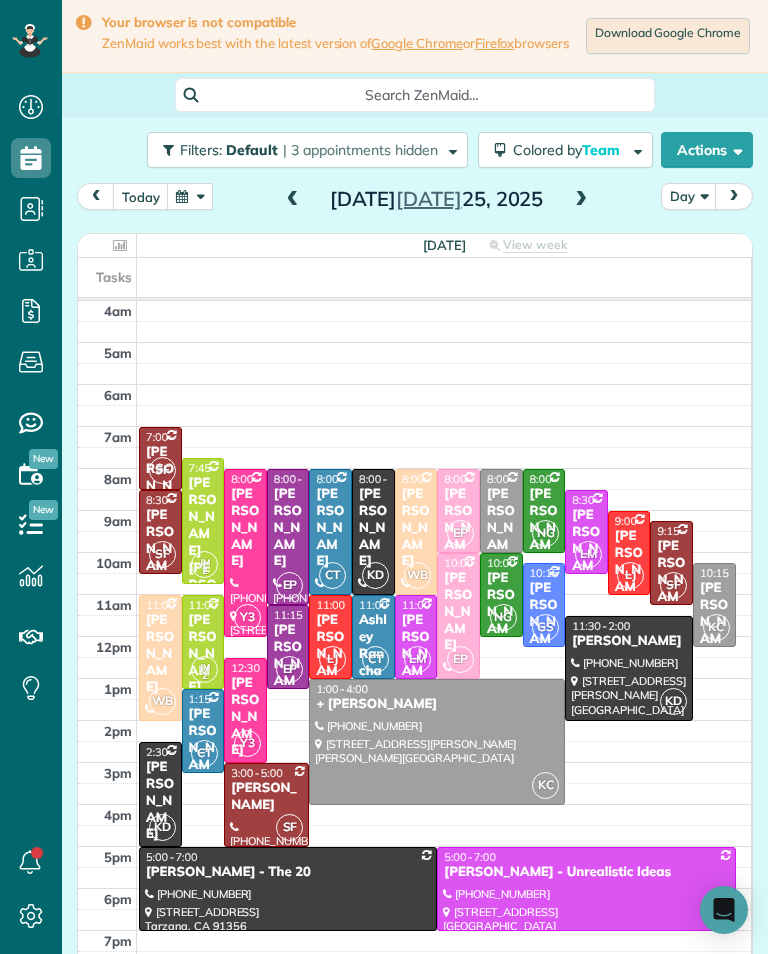 click at bounding box center [581, 200] 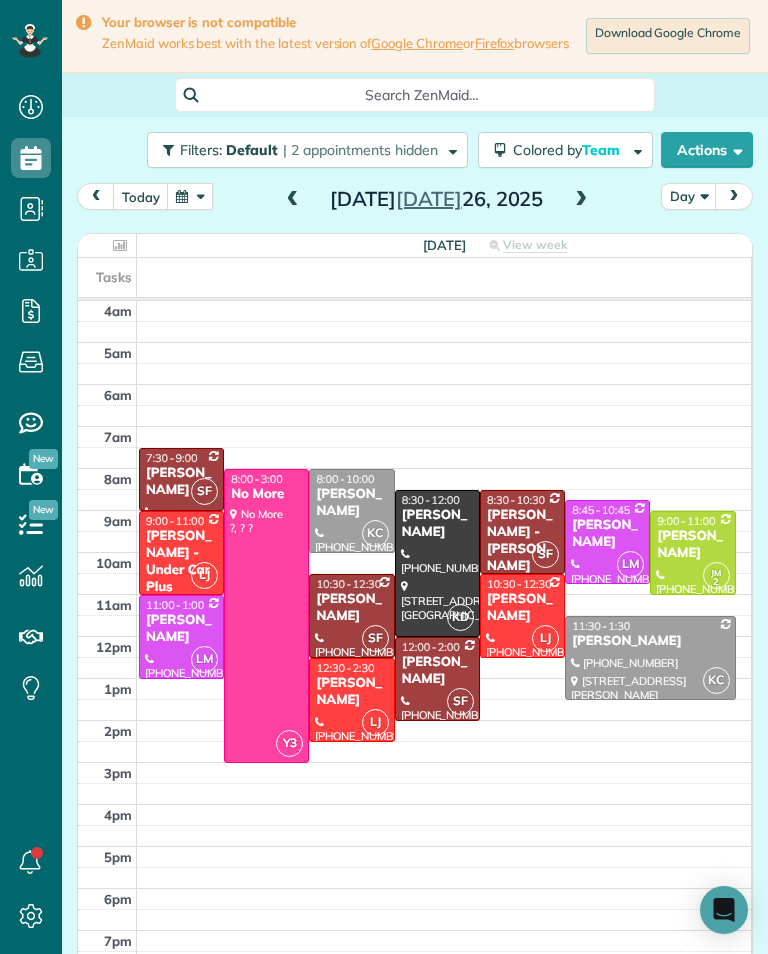 click at bounding box center [190, 196] 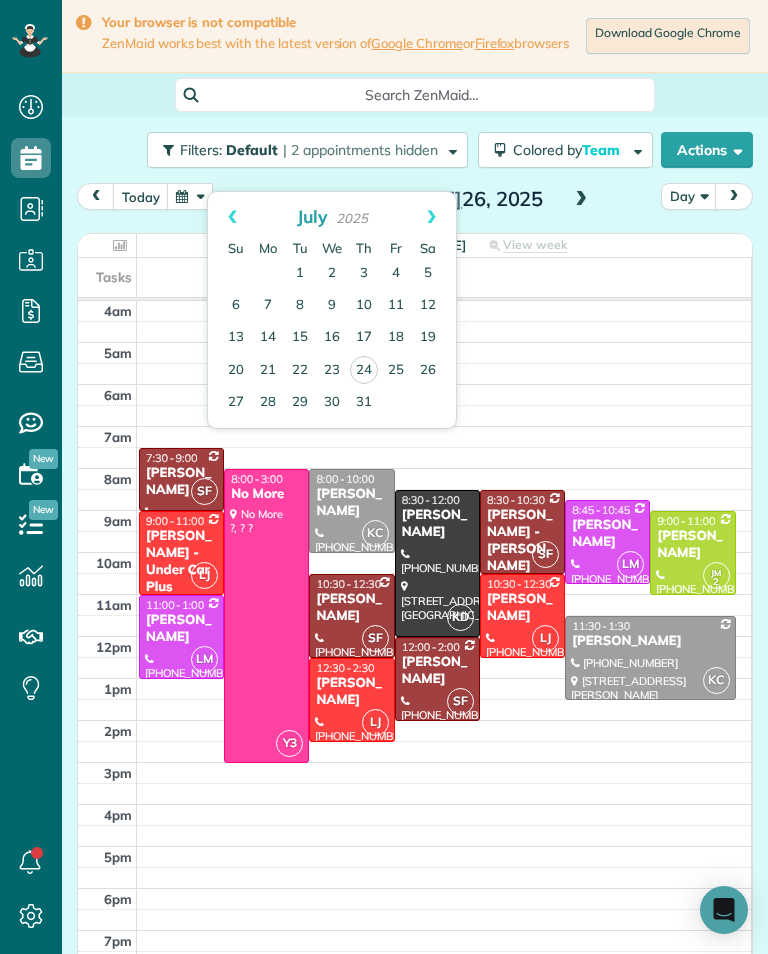 click on "Next" at bounding box center (431, 217) 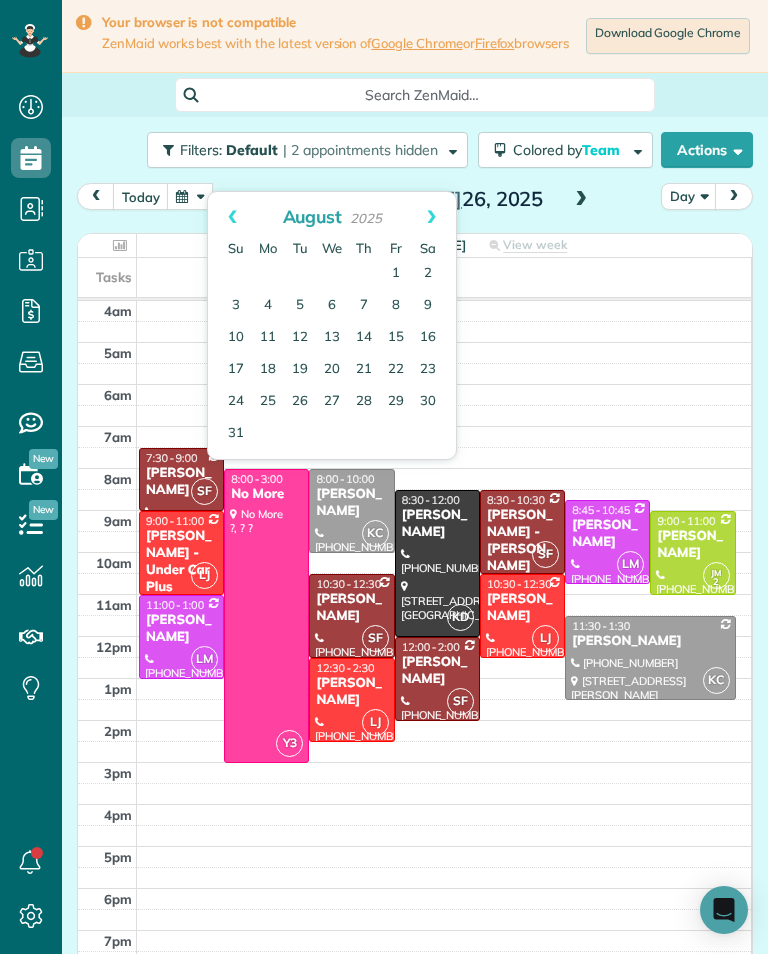 click on "2" at bounding box center [428, 274] 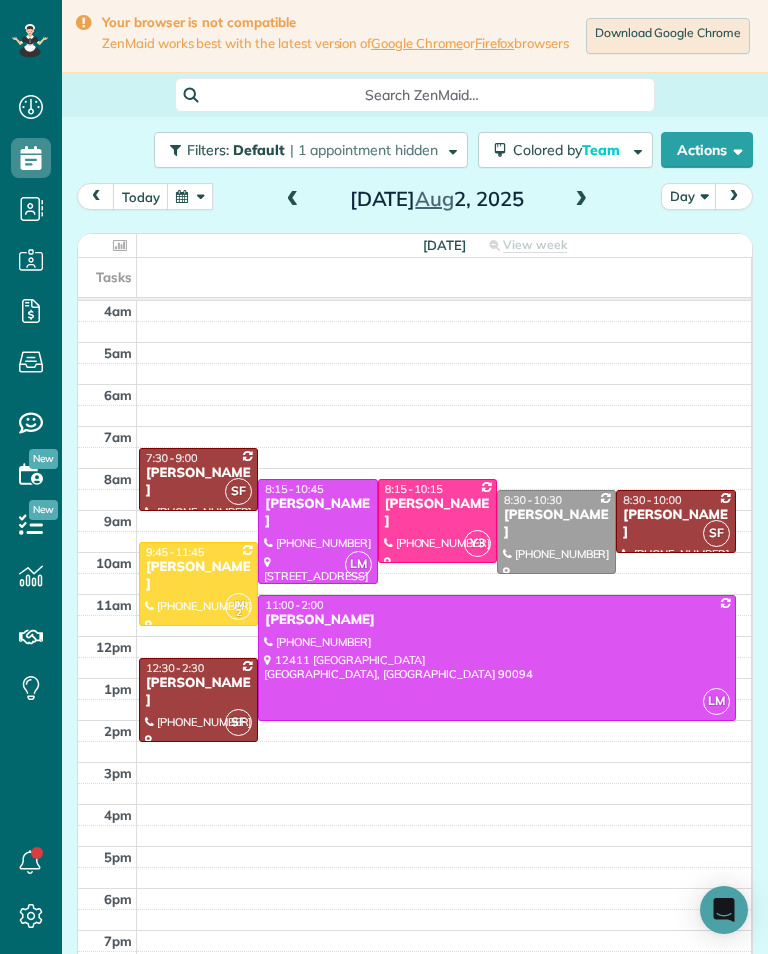 click at bounding box center [190, 196] 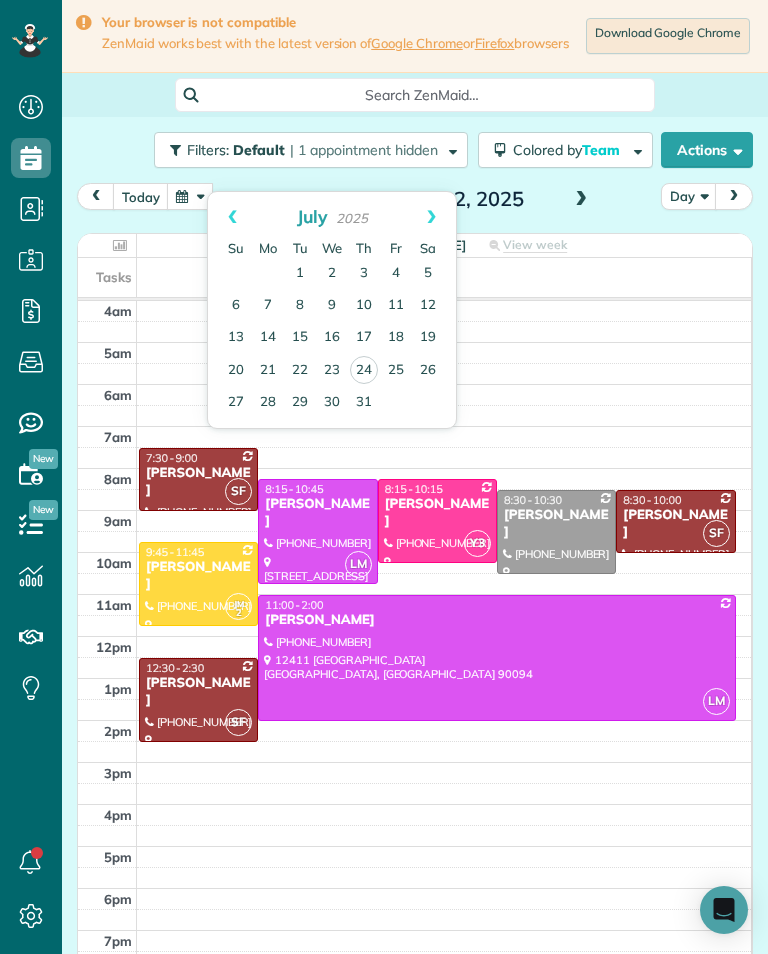 click on "26" at bounding box center (428, 371) 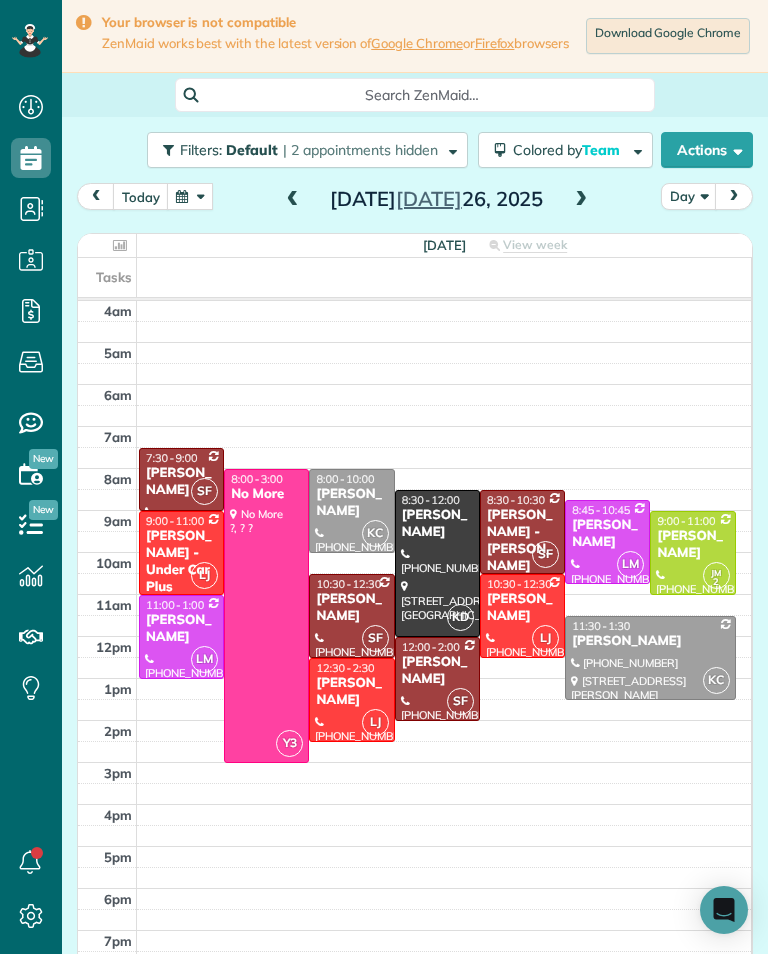 scroll, scrollTop: 985, scrollLeft: 62, axis: both 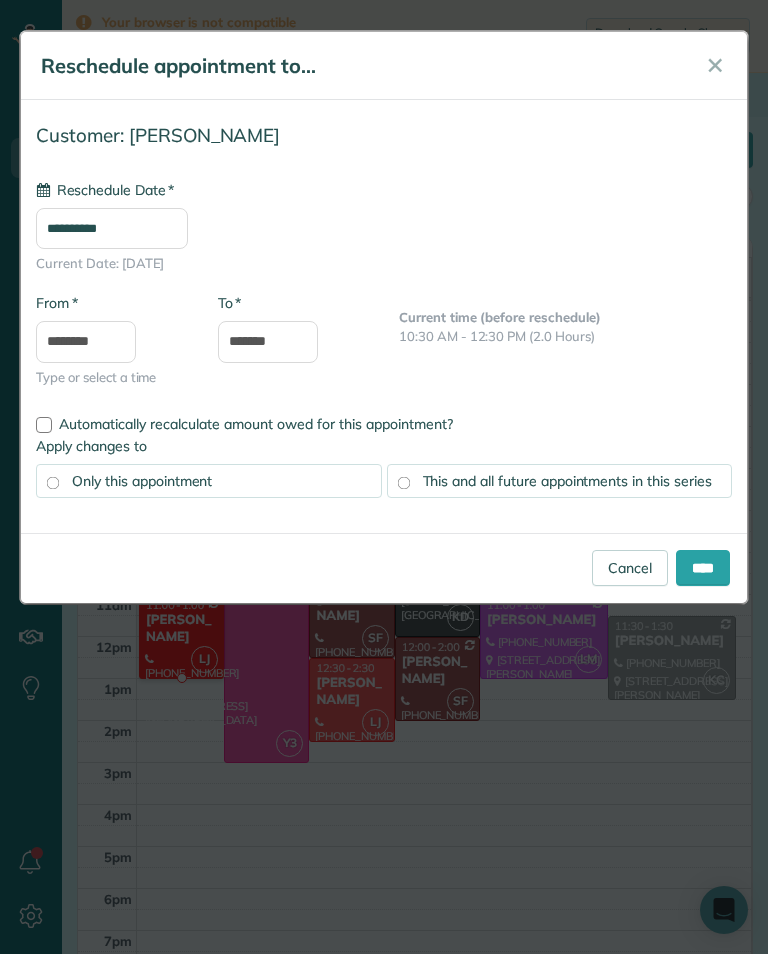click on "**********" at bounding box center [112, 228] 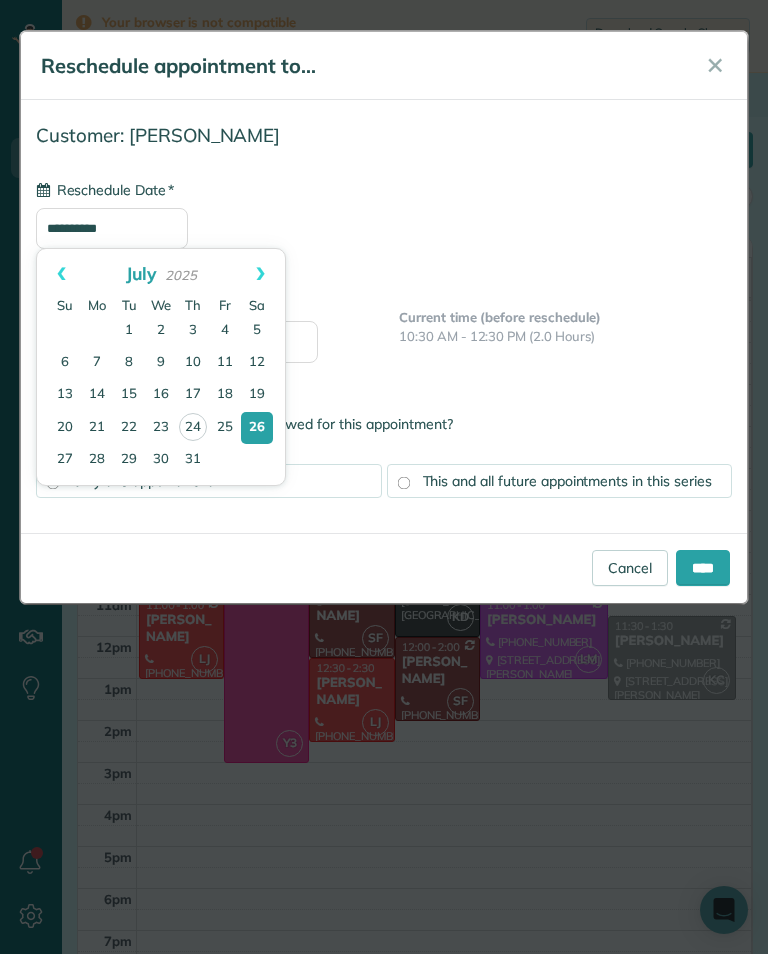 click on "Next" at bounding box center [260, 274] 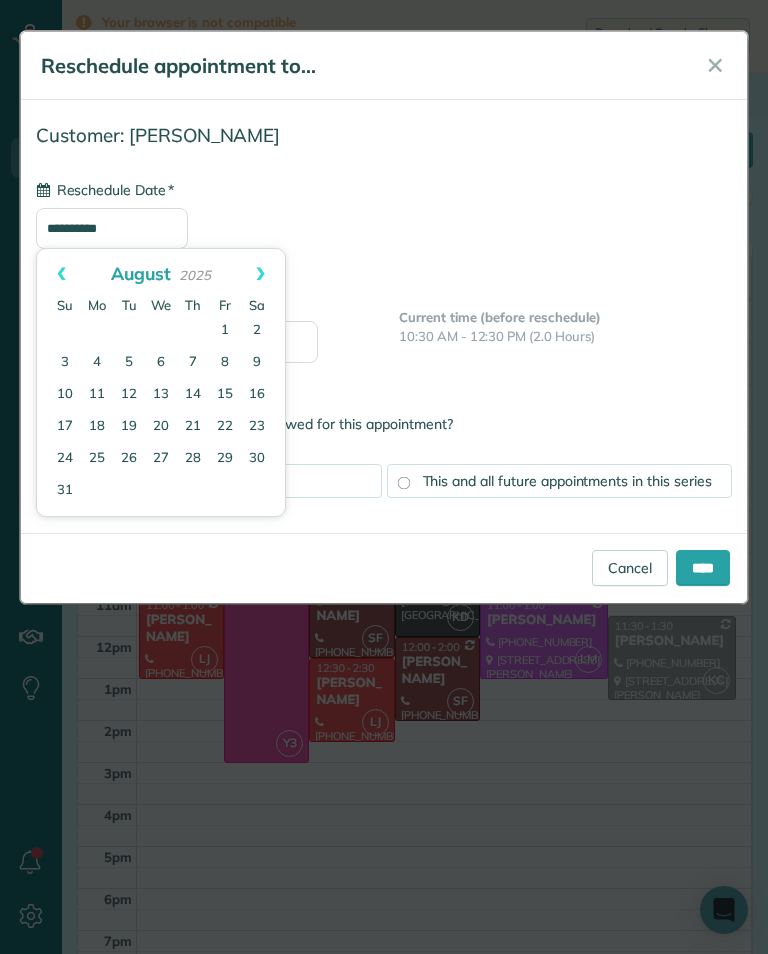 click on "2" at bounding box center [257, 331] 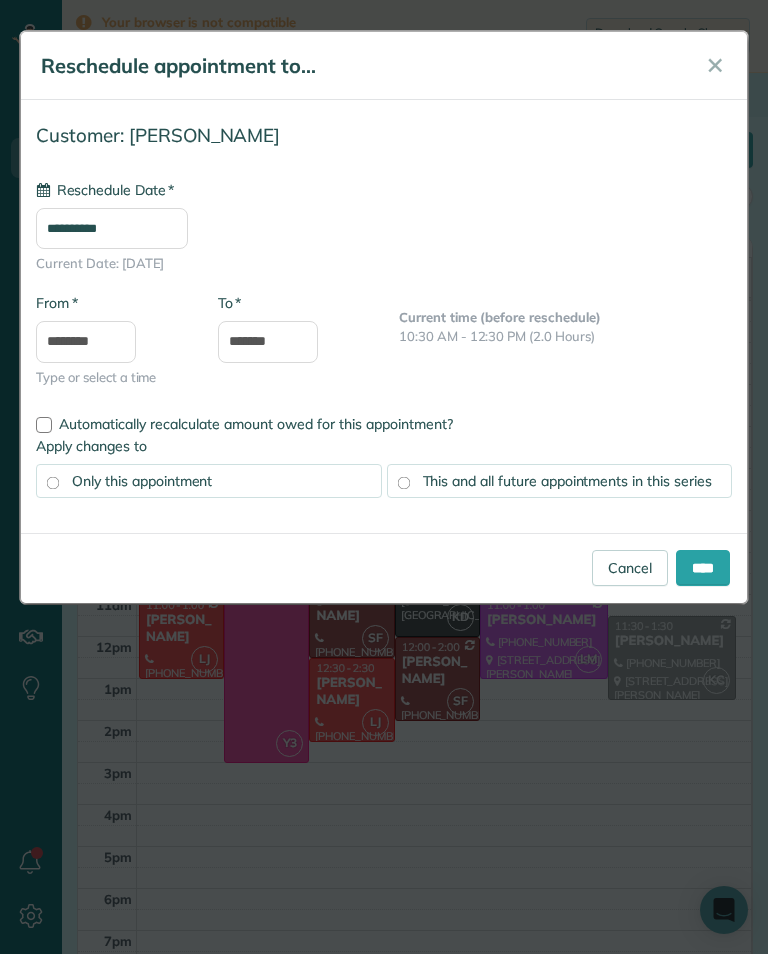 click on "This and all future appointments in this series" at bounding box center (567, 481) 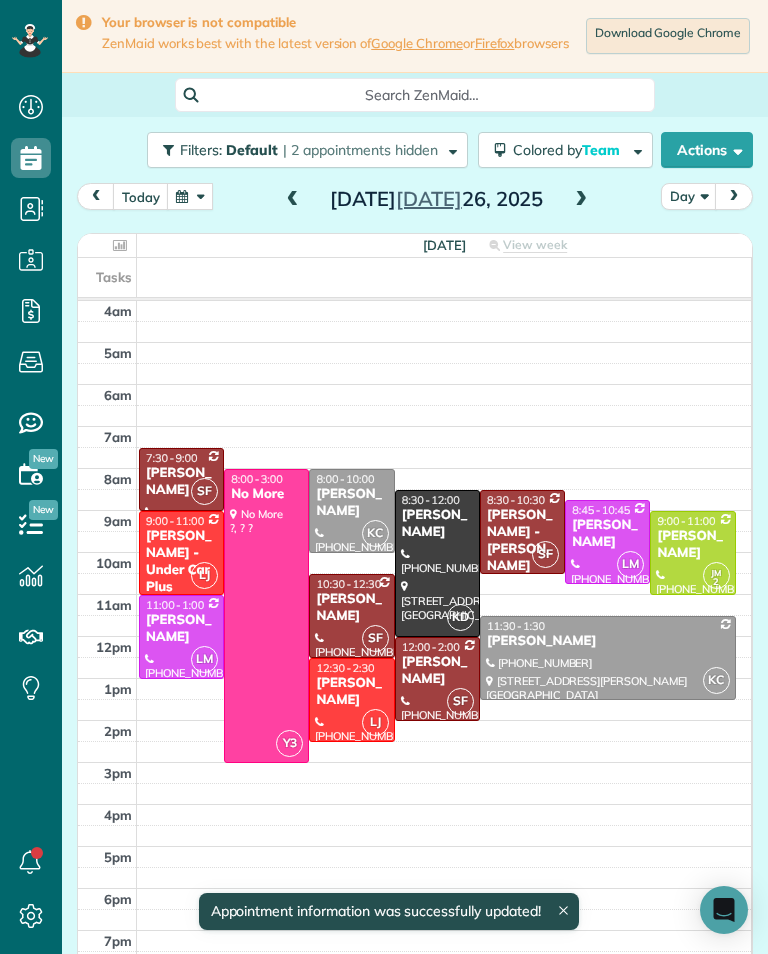 click on "today" at bounding box center [141, 196] 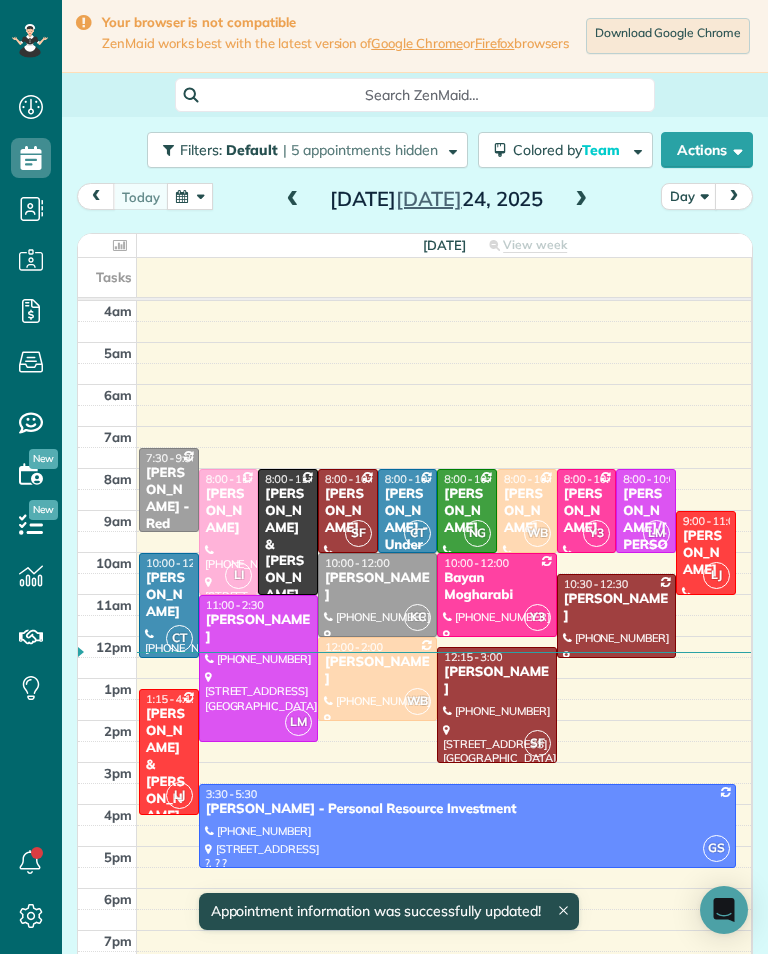 click at bounding box center [190, 196] 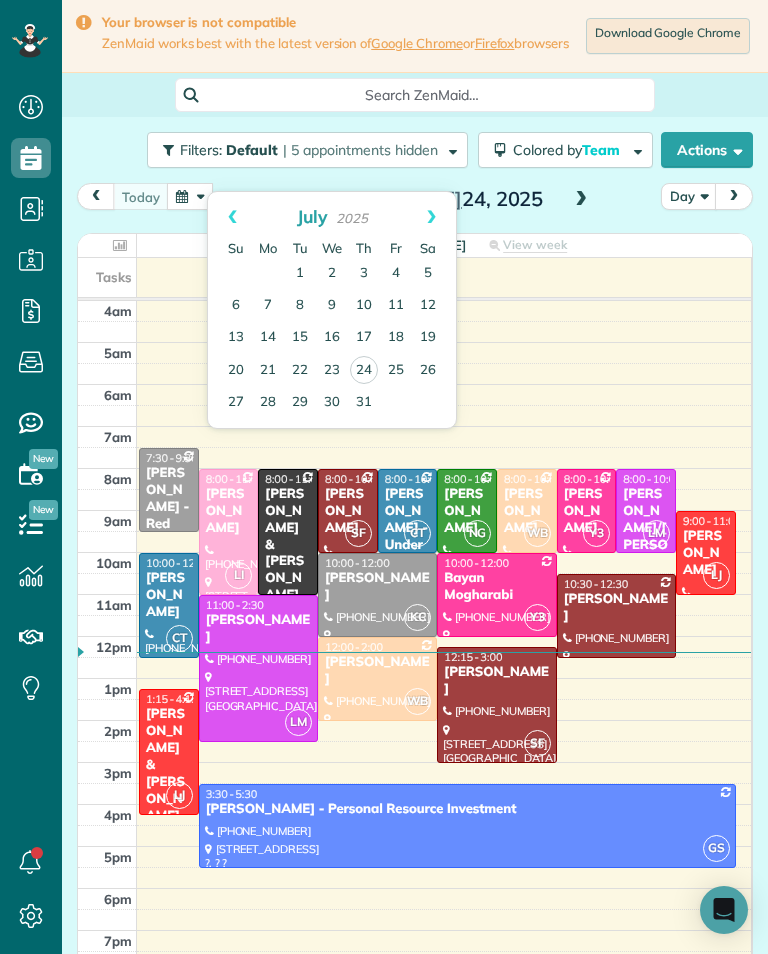 click on "Next" at bounding box center (431, 217) 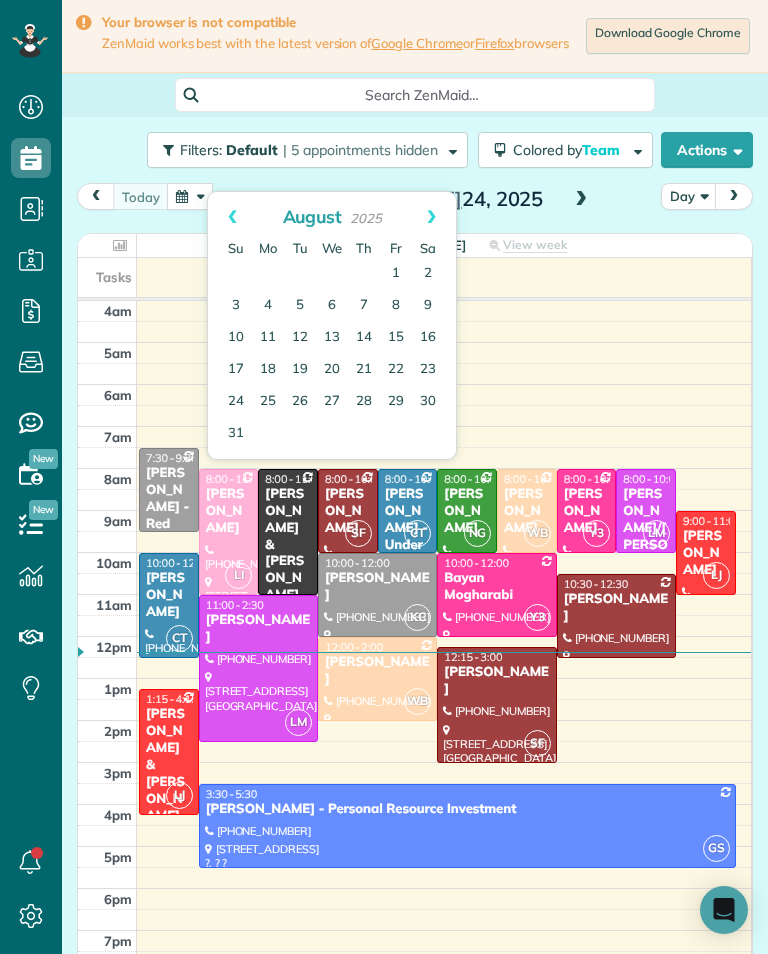 click on "2" at bounding box center (428, 274) 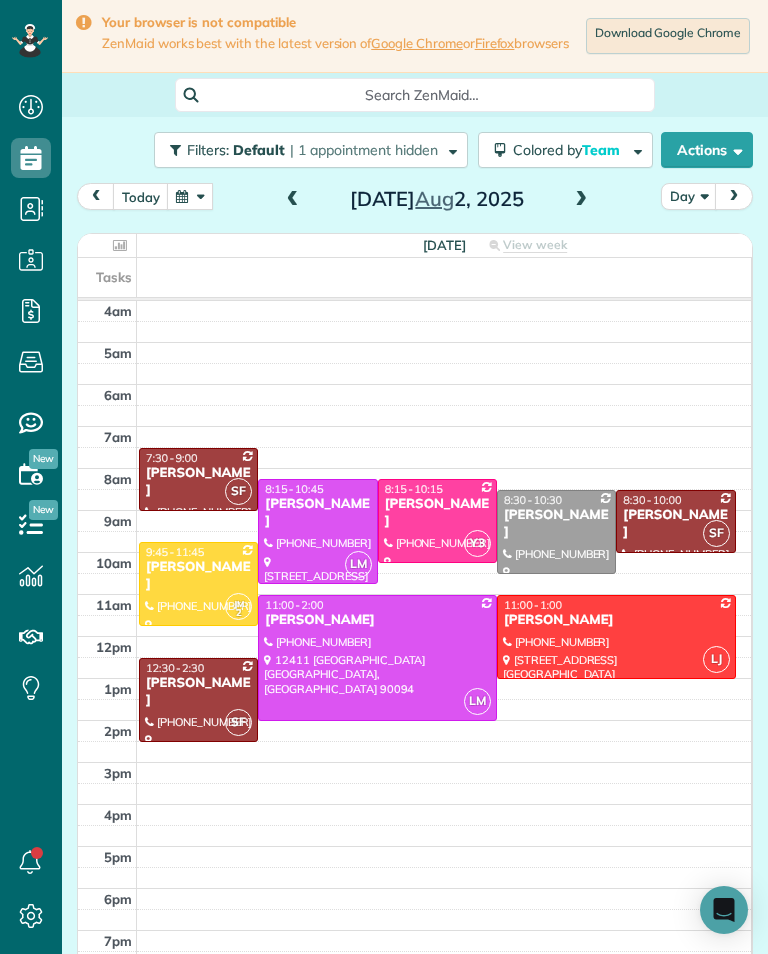 click at bounding box center [190, 196] 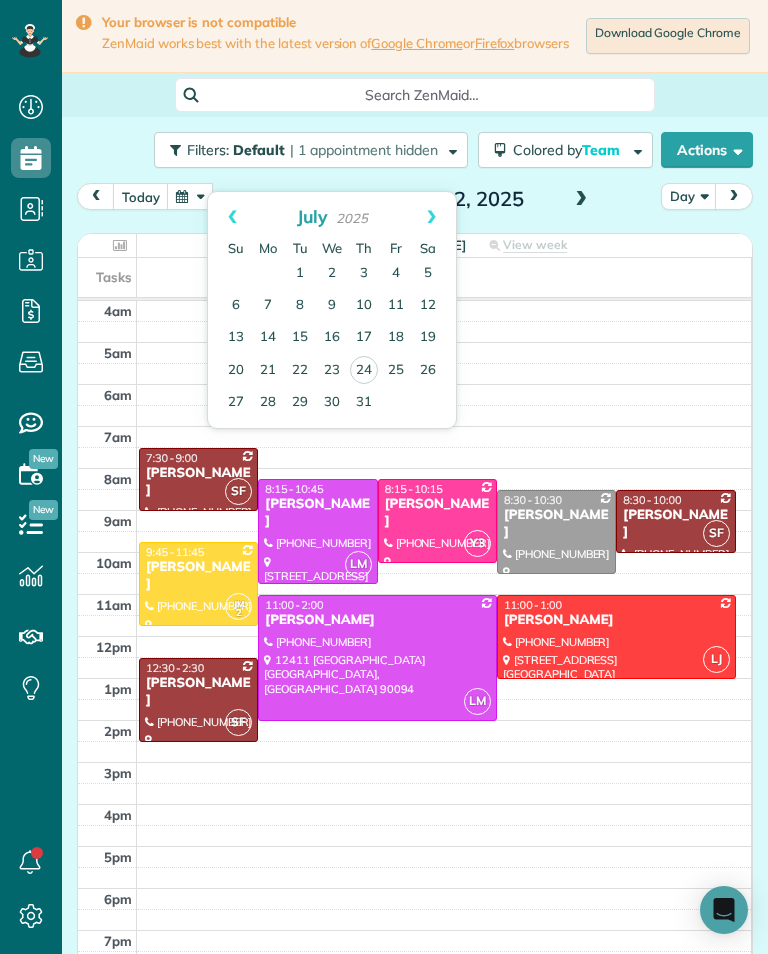 click on "26" at bounding box center [428, 371] 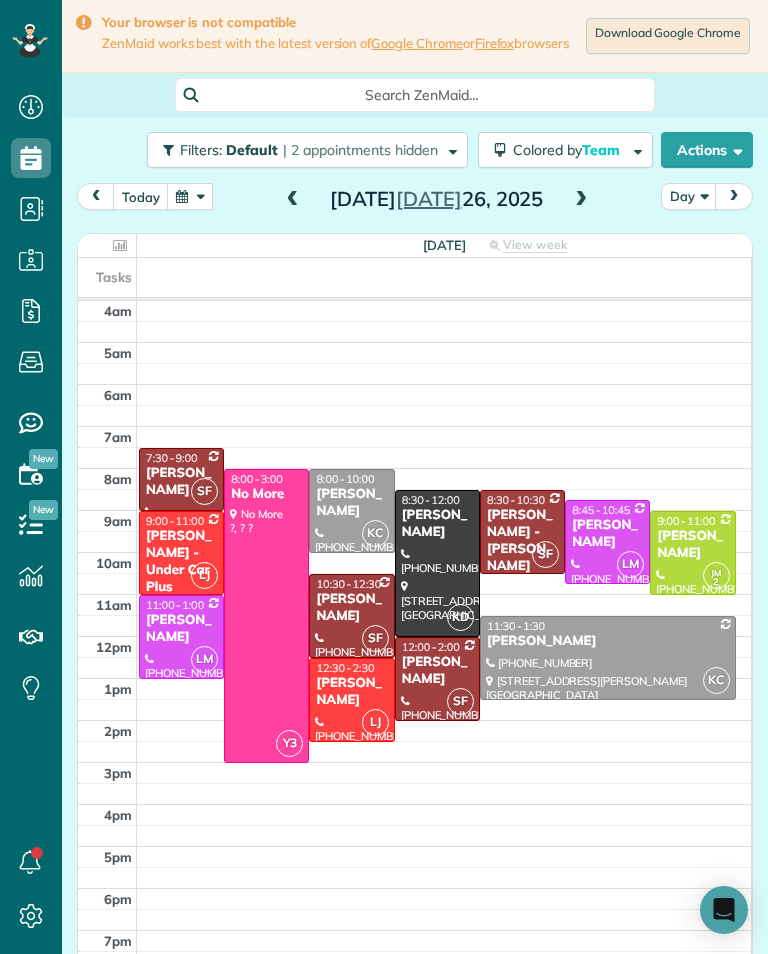 scroll, scrollTop: 985, scrollLeft: 62, axis: both 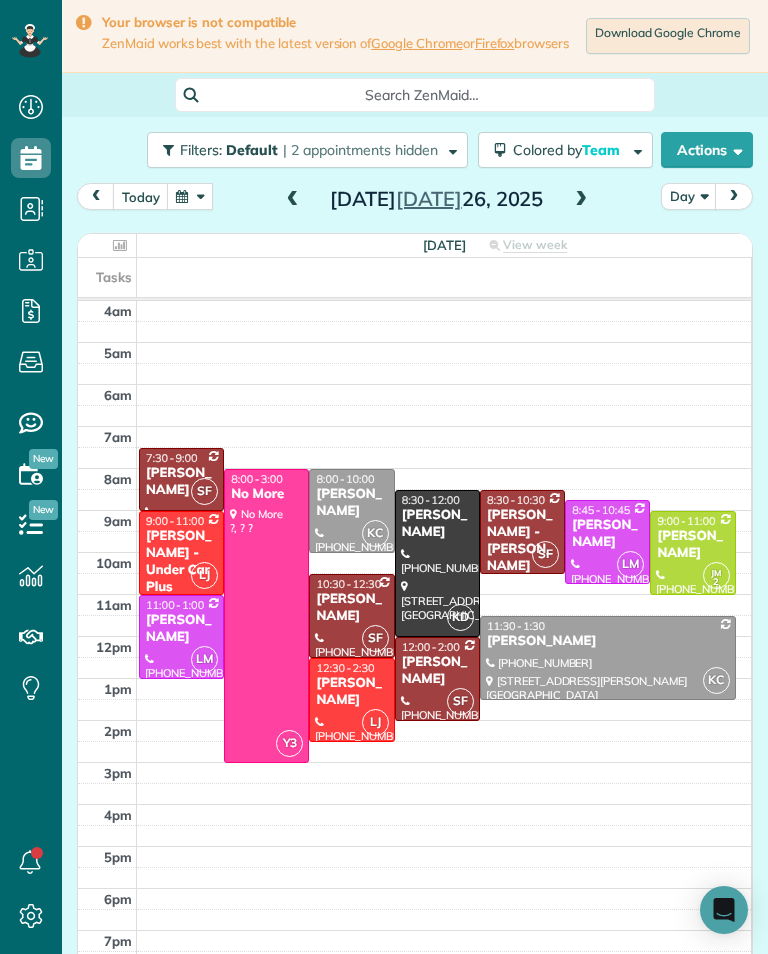 click at bounding box center (293, 200) 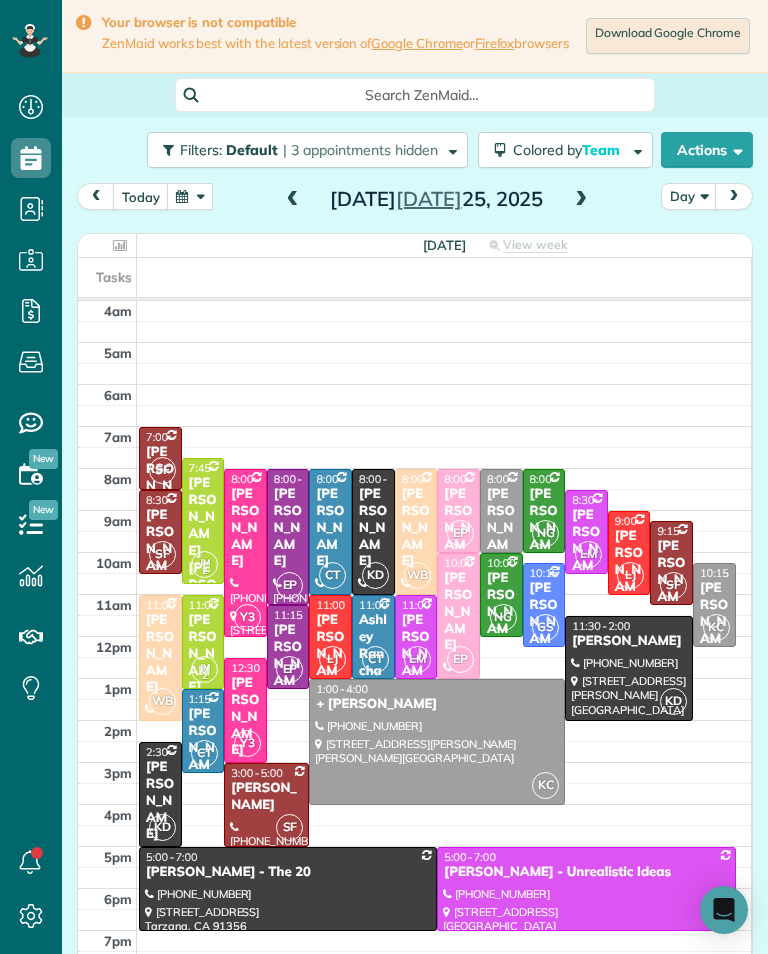 click on "[PERSON_NAME]" at bounding box center [288, 528] 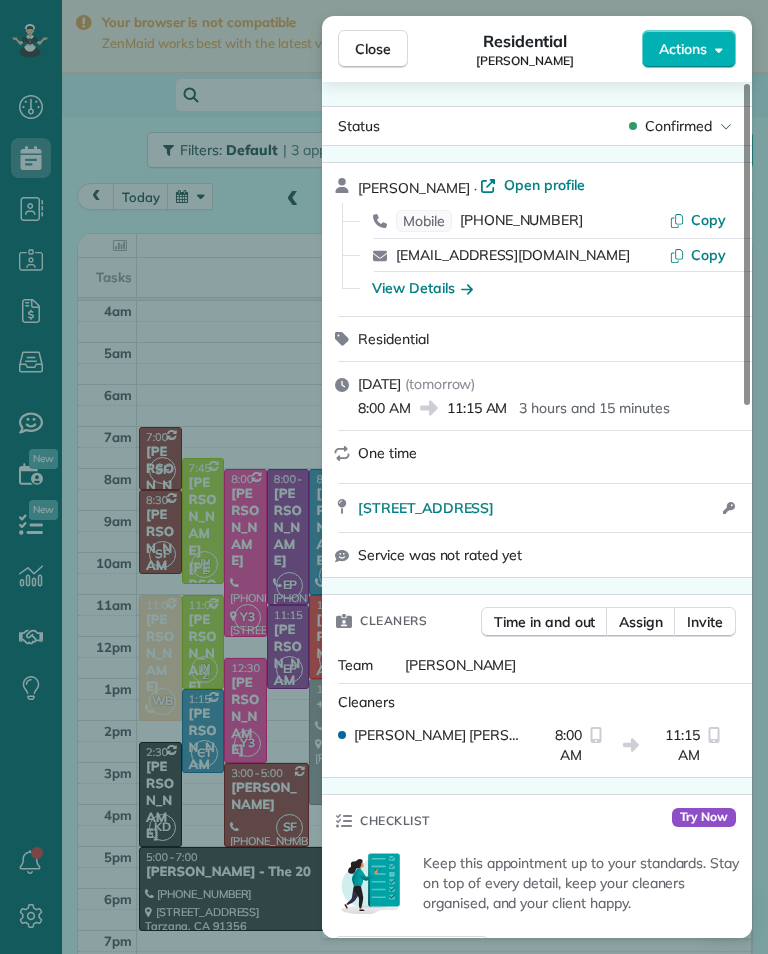 click on "View Details" at bounding box center [422, 288] 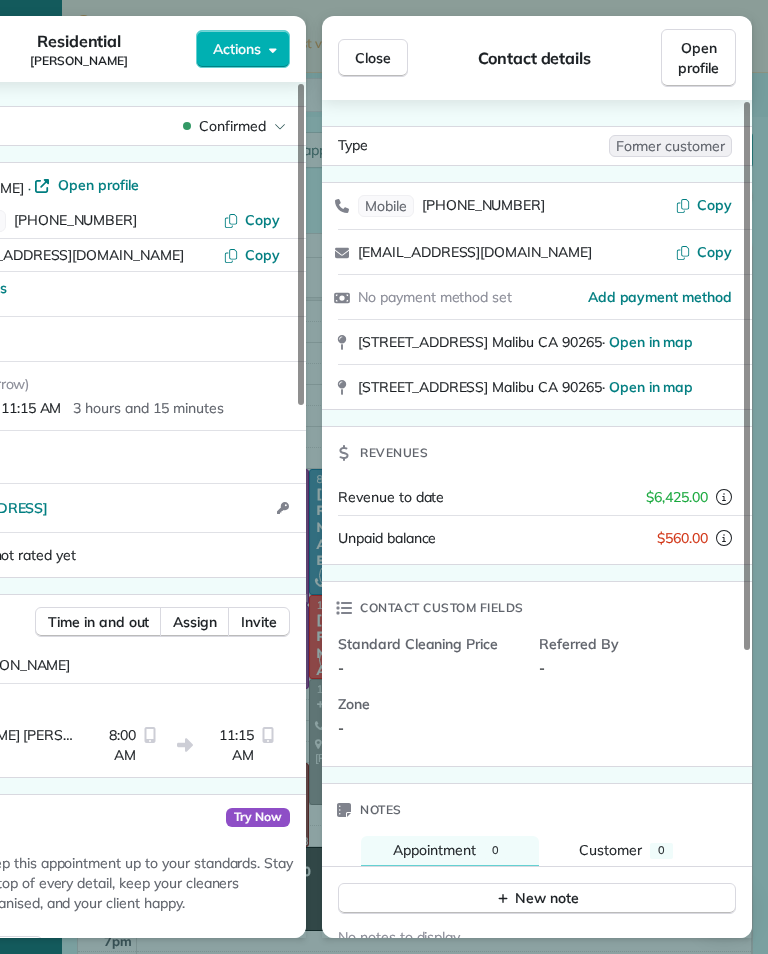 click on "Close" at bounding box center [373, 58] 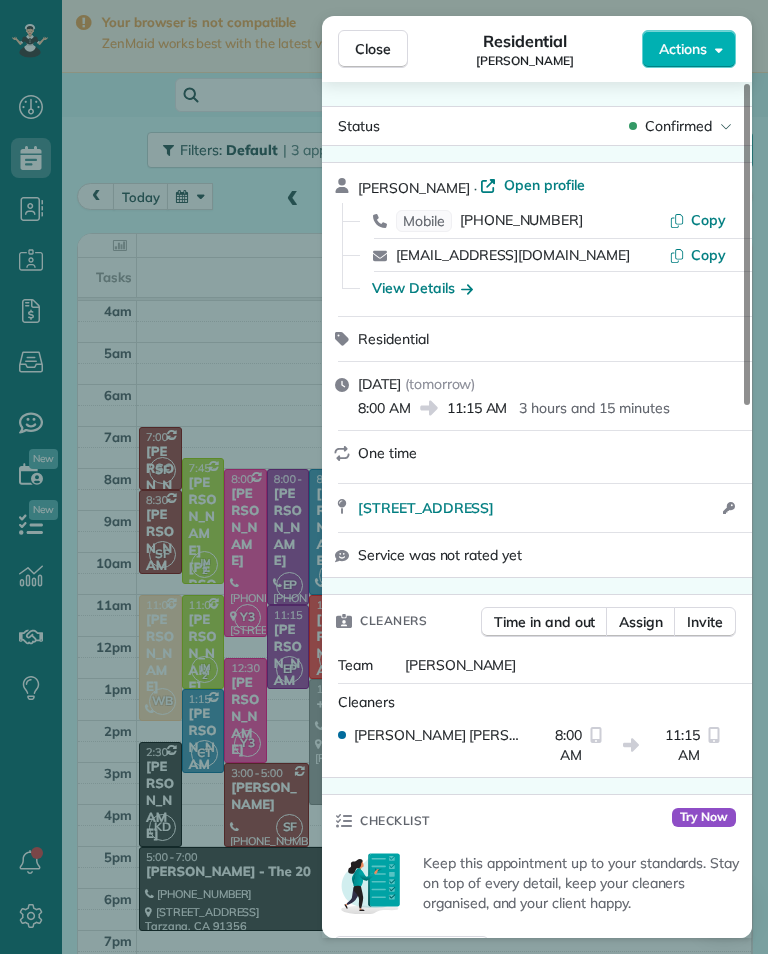 click on "[PHONE_NUMBER]" at bounding box center (521, 221) 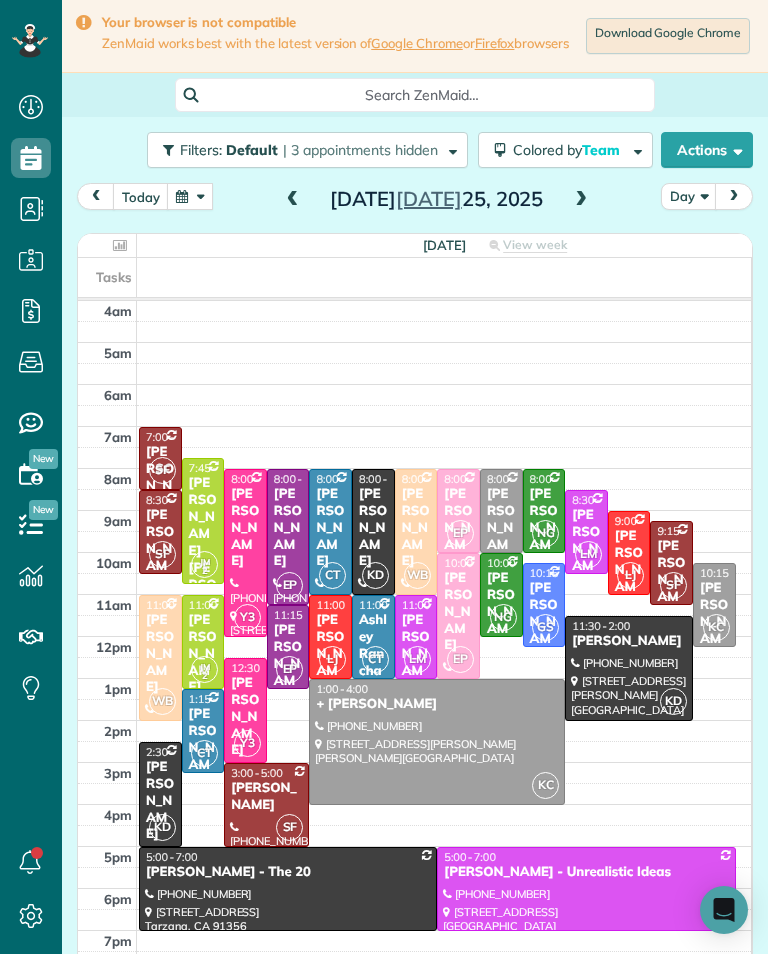 click on "[PERSON_NAME]" at bounding box center (288, 664) 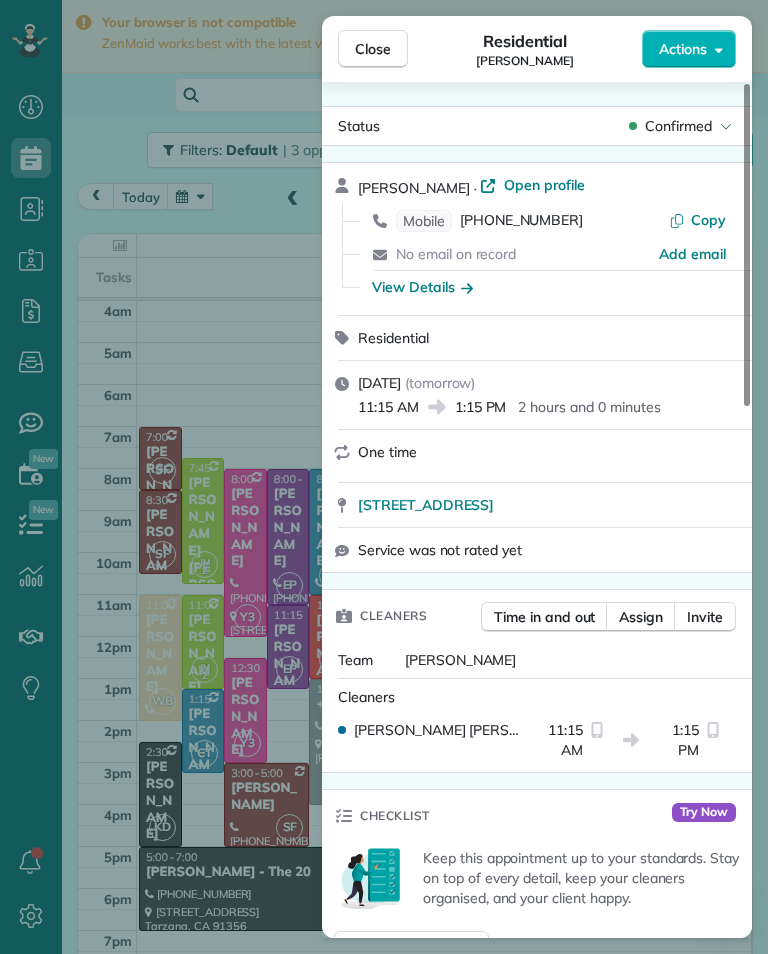 click on "View Details" at bounding box center (422, 287) 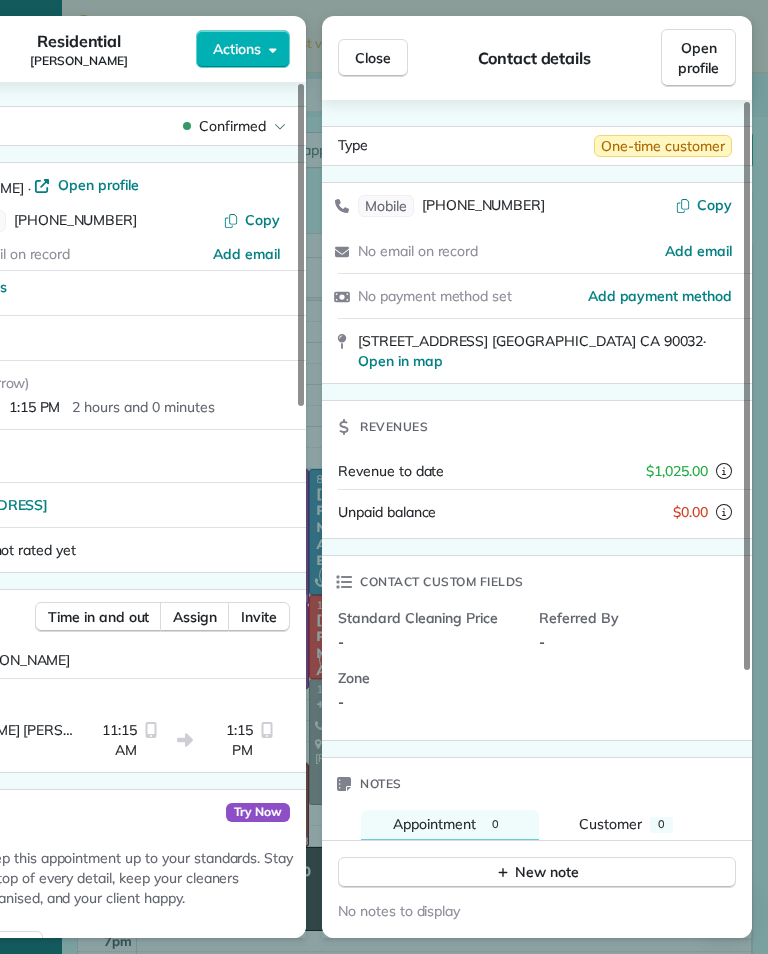 click on "Close" at bounding box center (373, 58) 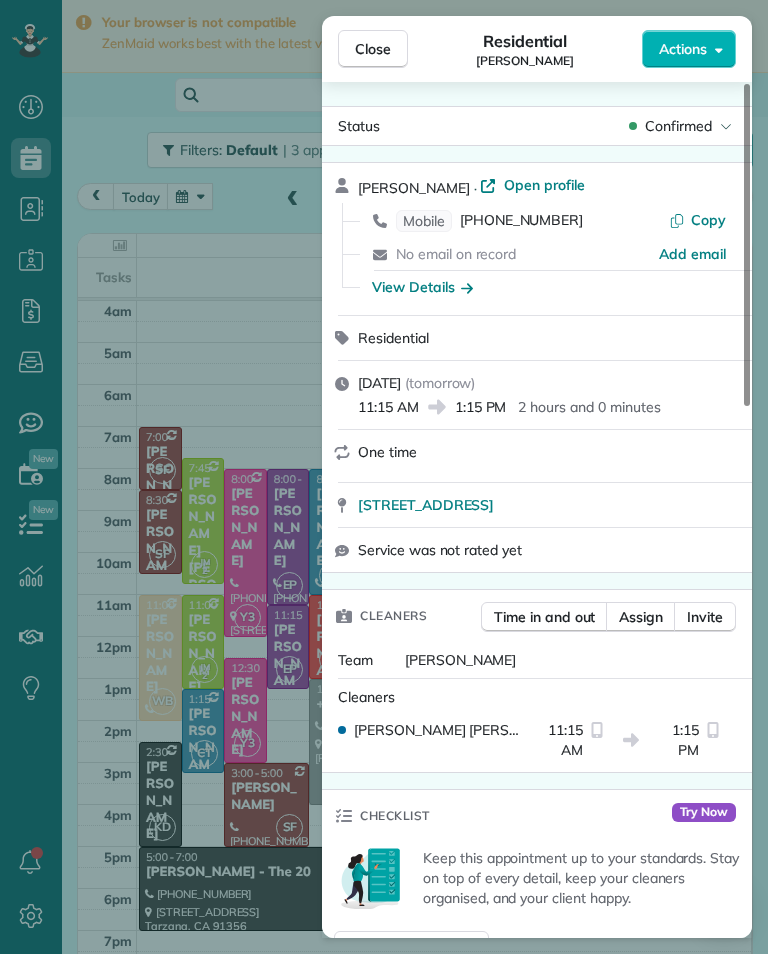 click on "[PHONE_NUMBER]" at bounding box center (521, 221) 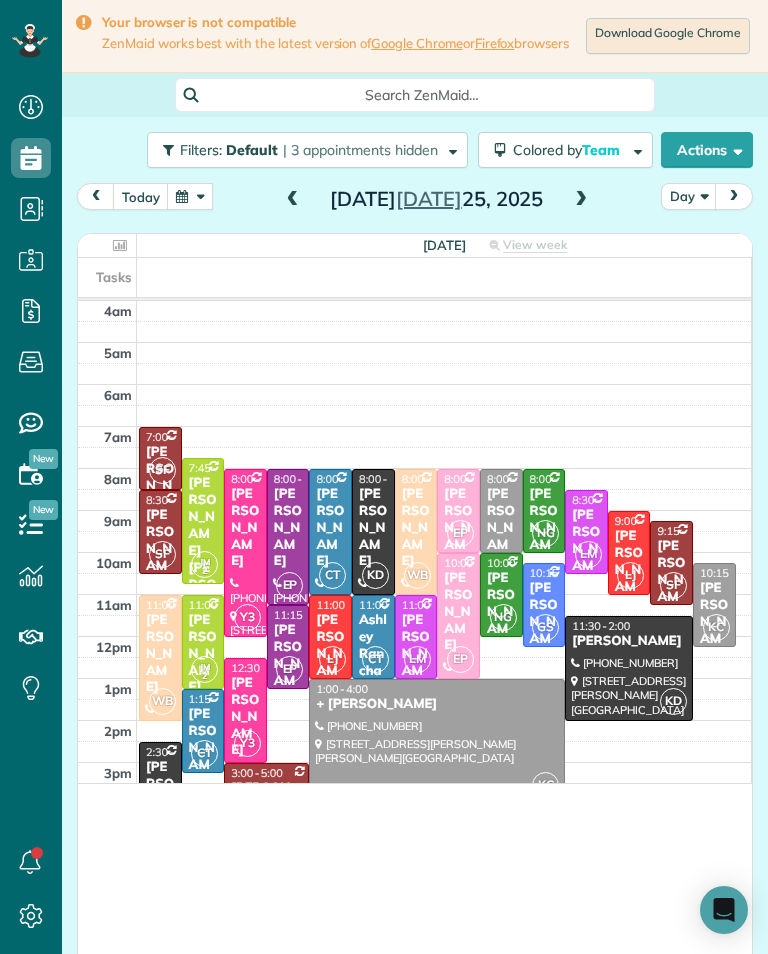 scroll, scrollTop: 985, scrollLeft: 62, axis: both 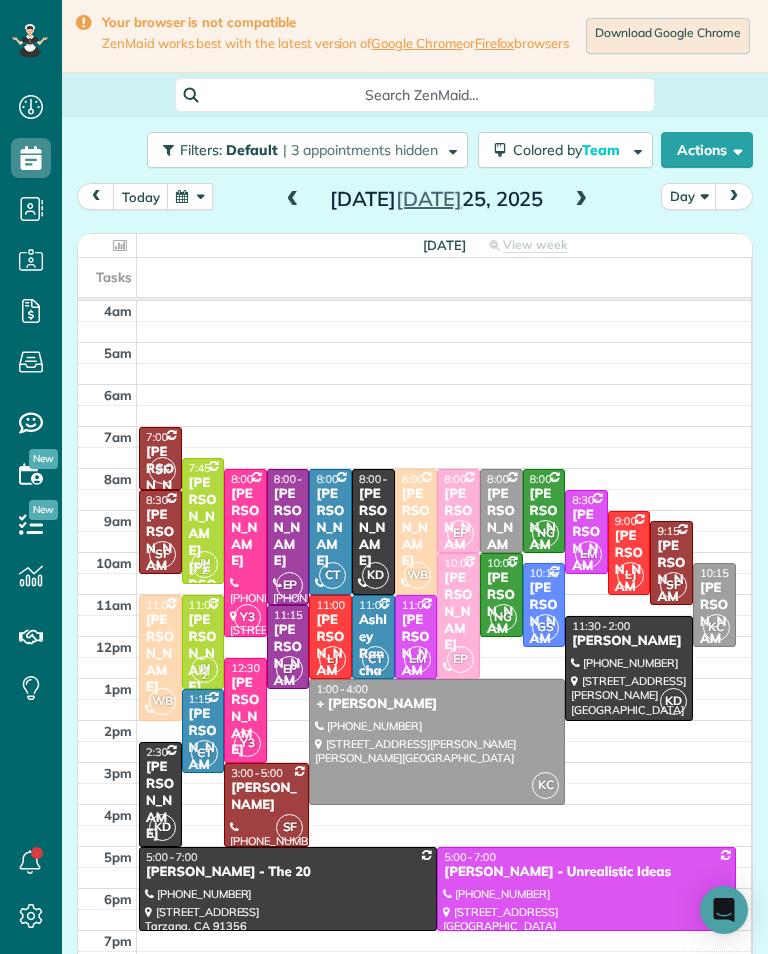 click on "[PERSON_NAME]" at bounding box center [288, 528] 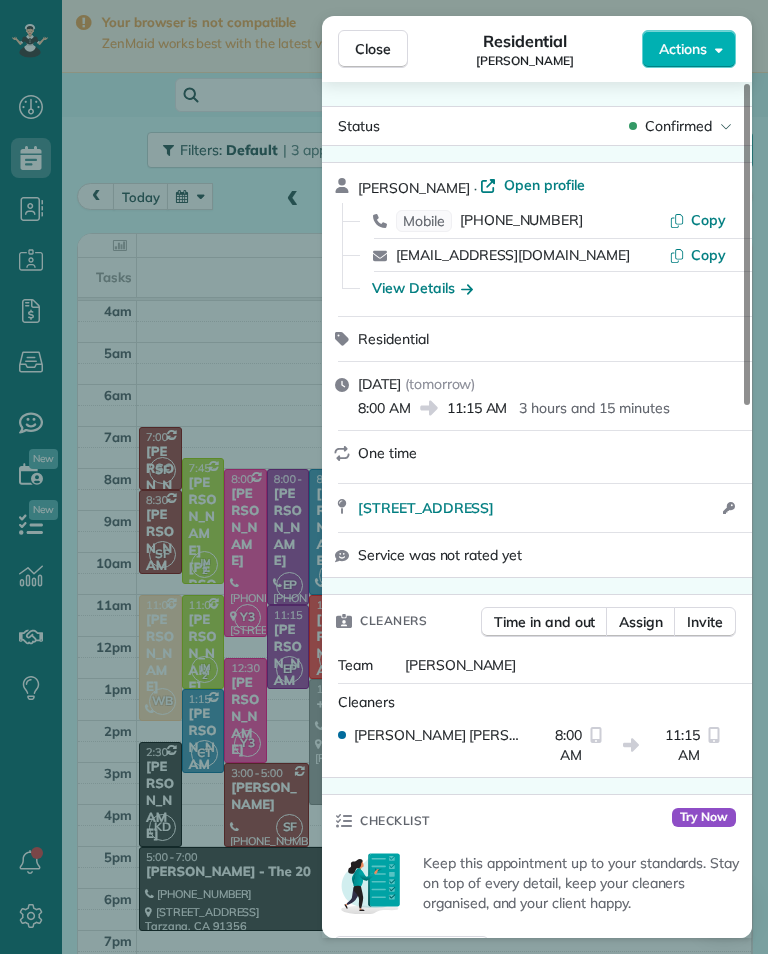 click on "Close Residential [PERSON_NAME] Actions Status Confirmed [PERSON_NAME] · Open profile Mobile [PHONE_NUMBER] Copy [EMAIL_ADDRESS][DOMAIN_NAME] Copy View Details Residential [DATE] ( [DATE] ) 8:00 AM 11:15 AM 3 hours and 15 minutes One time [STREET_ADDRESS] Open access information Service was not rated yet Cleaners Time in and out Assign Invite Team [PERSON_NAME] Cleaners [PERSON_NAME] 8:00 AM 11:15 AM Checklist Try Now Keep this appointment up to your standards. Stay on top of every detail, keep your cleaners organised, and your client happy. Assign a checklist Watch a 5 min demo Billing Billing actions Price $0.00 Overcharge $0.00 Discount $0.00 Coupon discount - Primary tax - Secondary tax - Total appointment price $0.00 Tips collected New feature! $0.00 [PERSON_NAME] as paid Total including tip $0.00 Get paid online in no-time! Send an invoice and reward your cleaners with tips Charge customer credit card Appointment custom fields Key # - Work items No work items to display Notes 0 0" at bounding box center (384, 477) 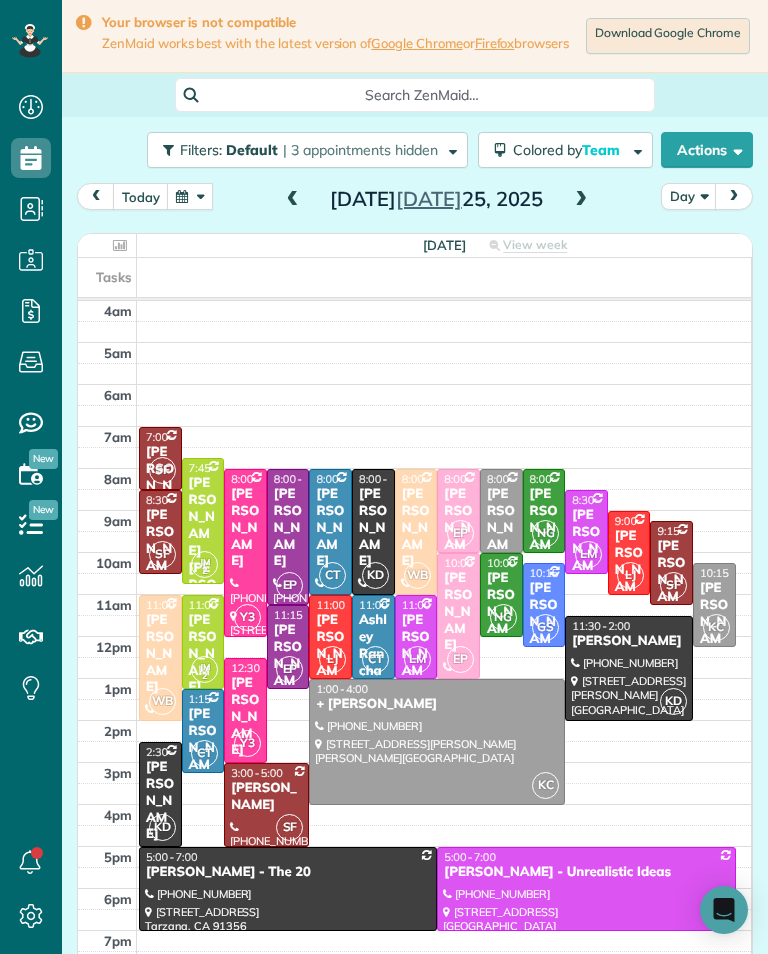 click on "[PERSON_NAME]" at bounding box center [245, 717] 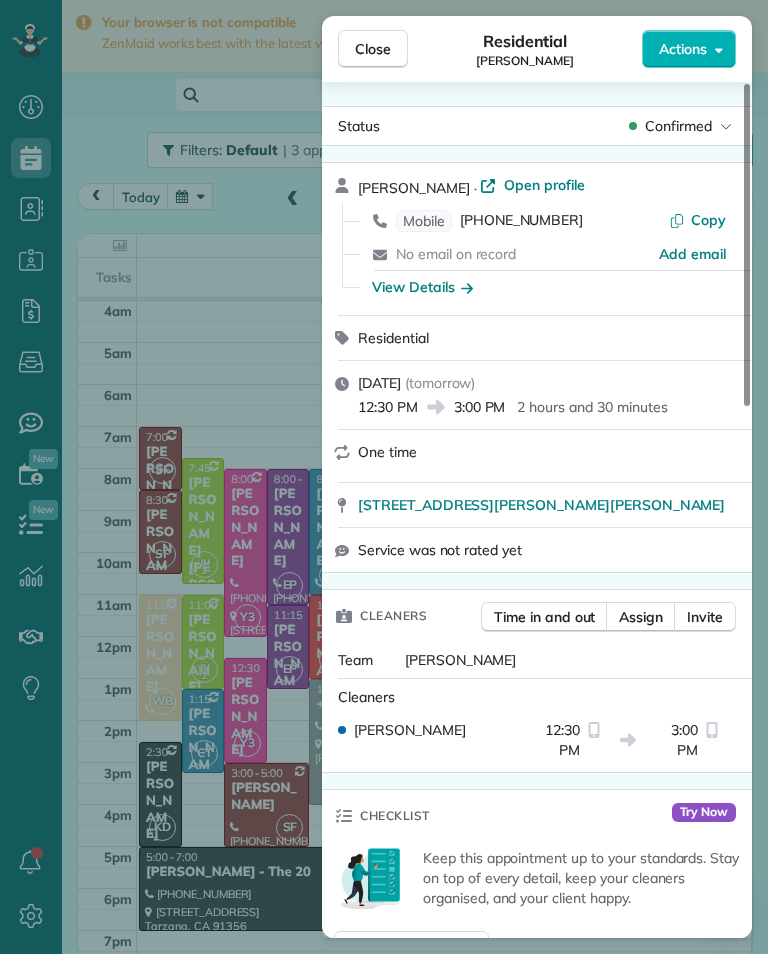 click on "View Details" at bounding box center (422, 287) 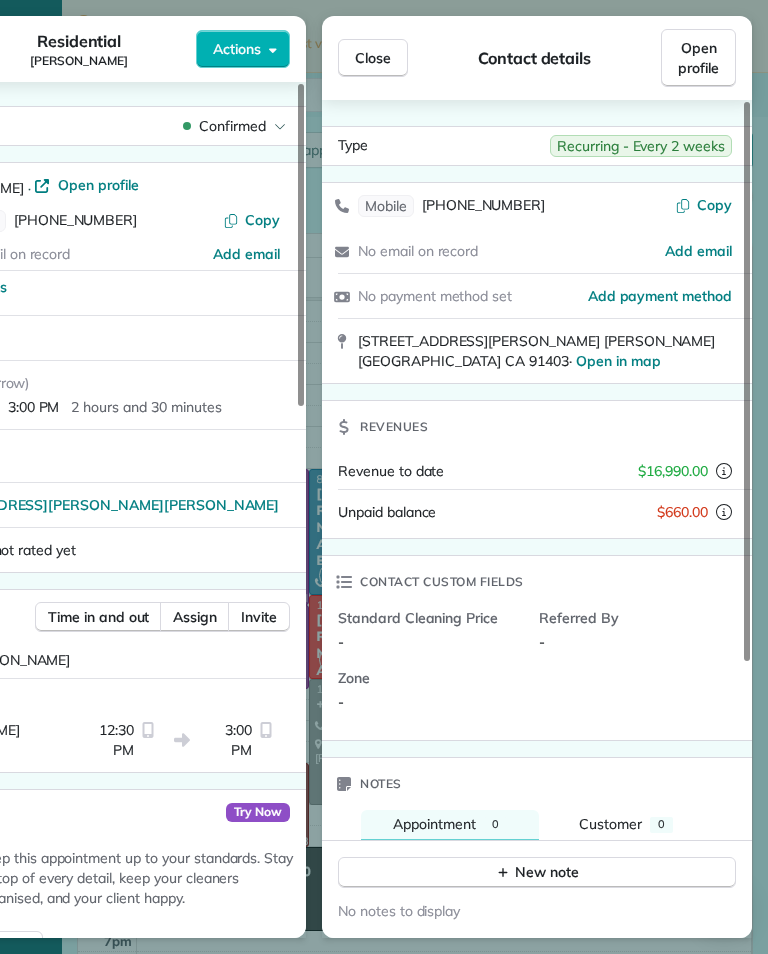 click on "Close" at bounding box center (373, 58) 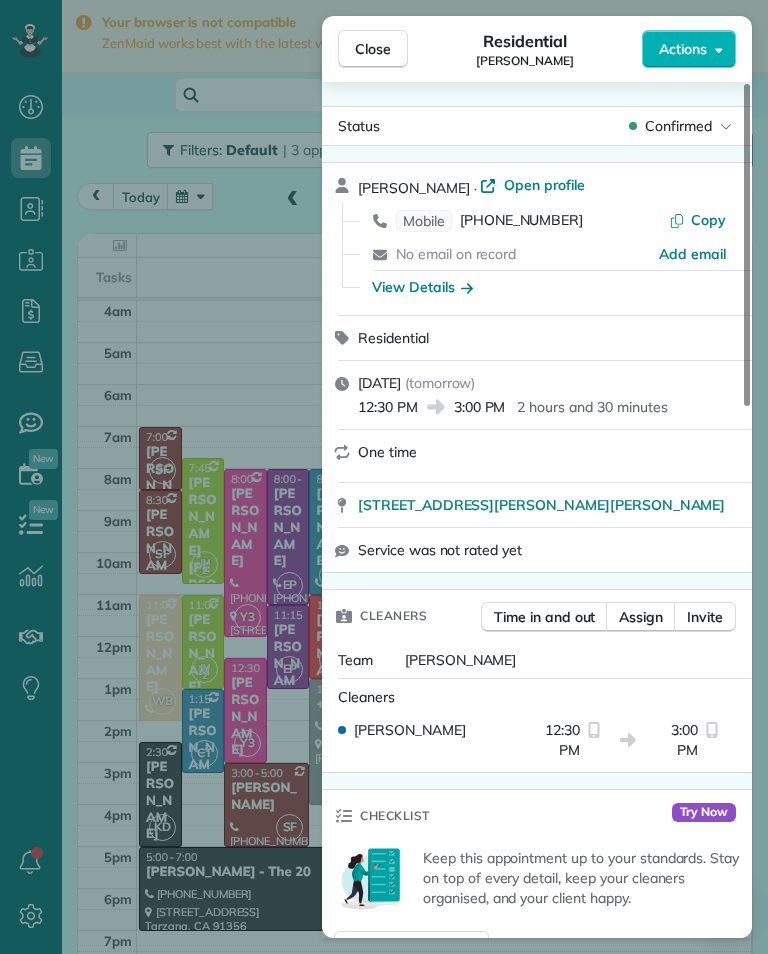 click on "[PHONE_NUMBER]" at bounding box center [521, 221] 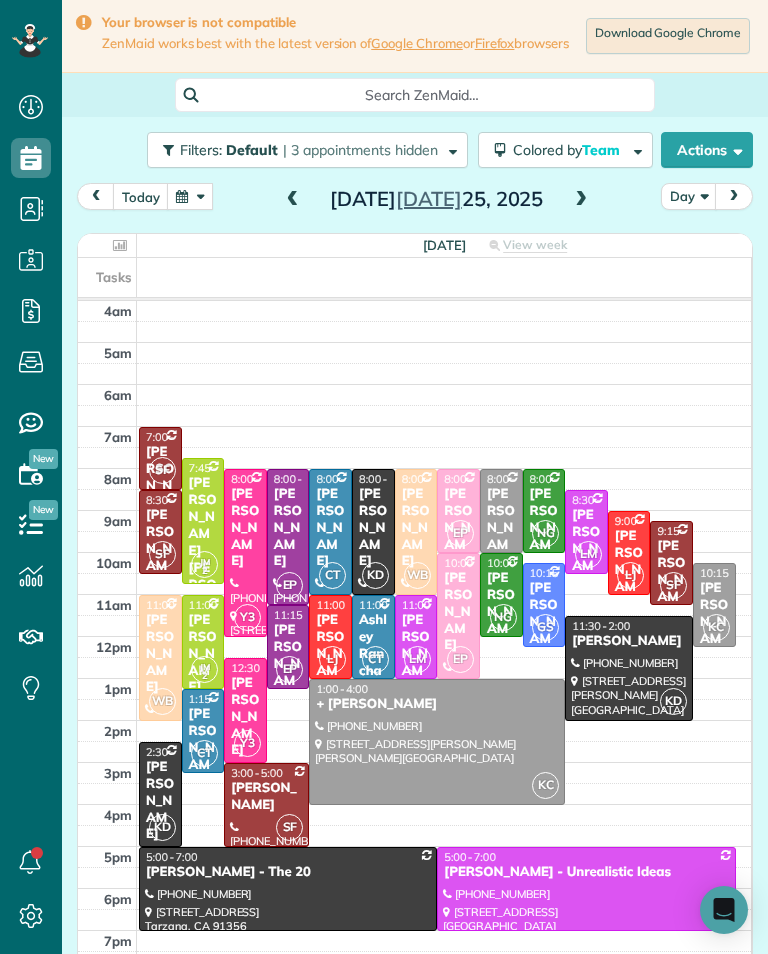 scroll, scrollTop: 985, scrollLeft: 62, axis: both 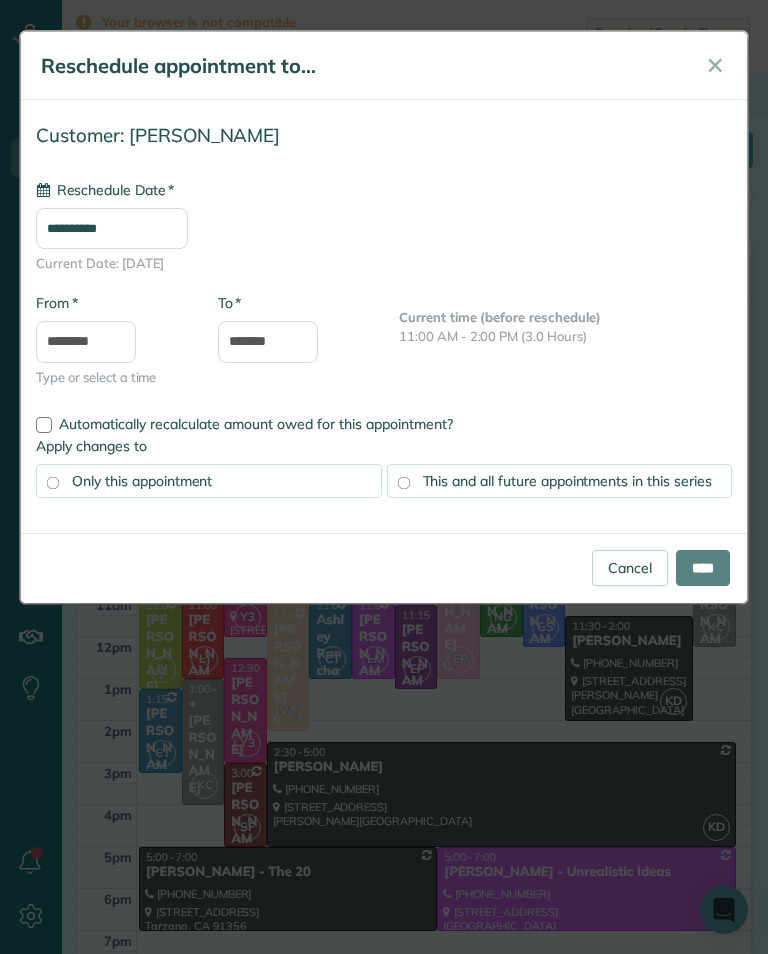 type on "**********" 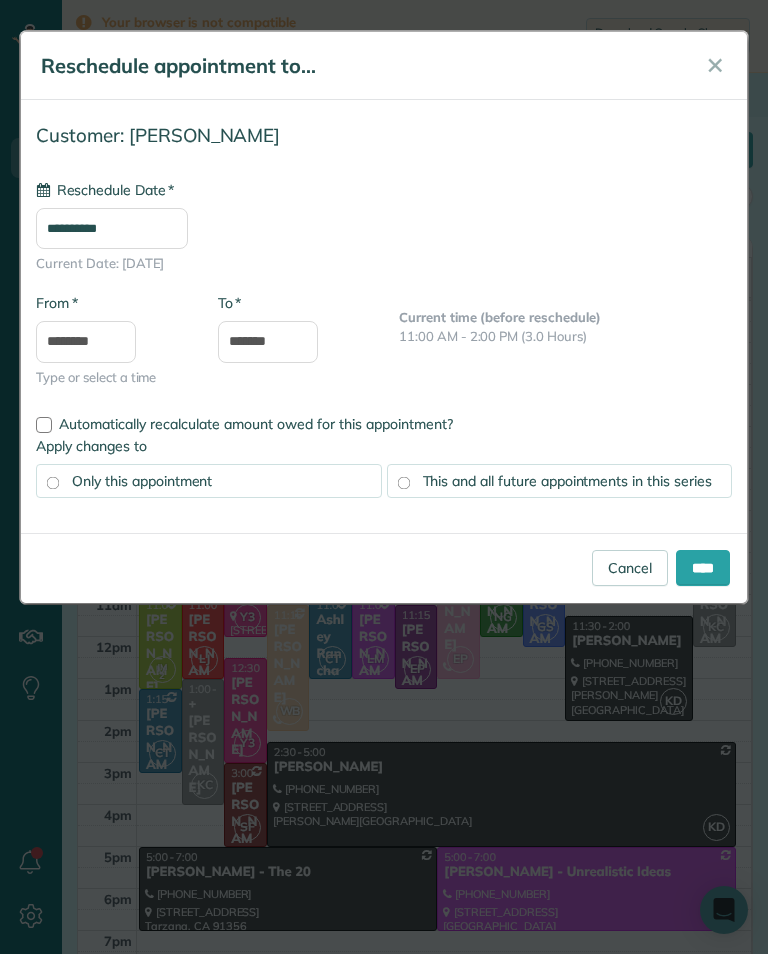 click on "Cancel
****" at bounding box center (384, 568) 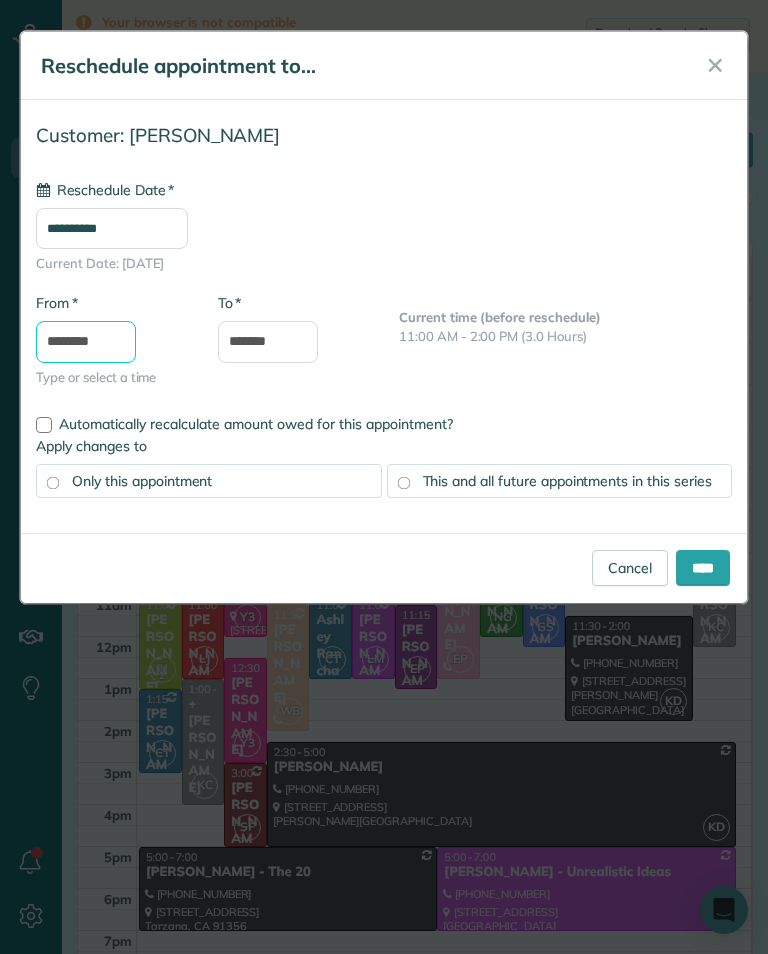 click on "Dashboard
Scheduling
Calendar View
List View
Dispatch View - Weekly scheduling (Beta)" at bounding box center [384, 477] 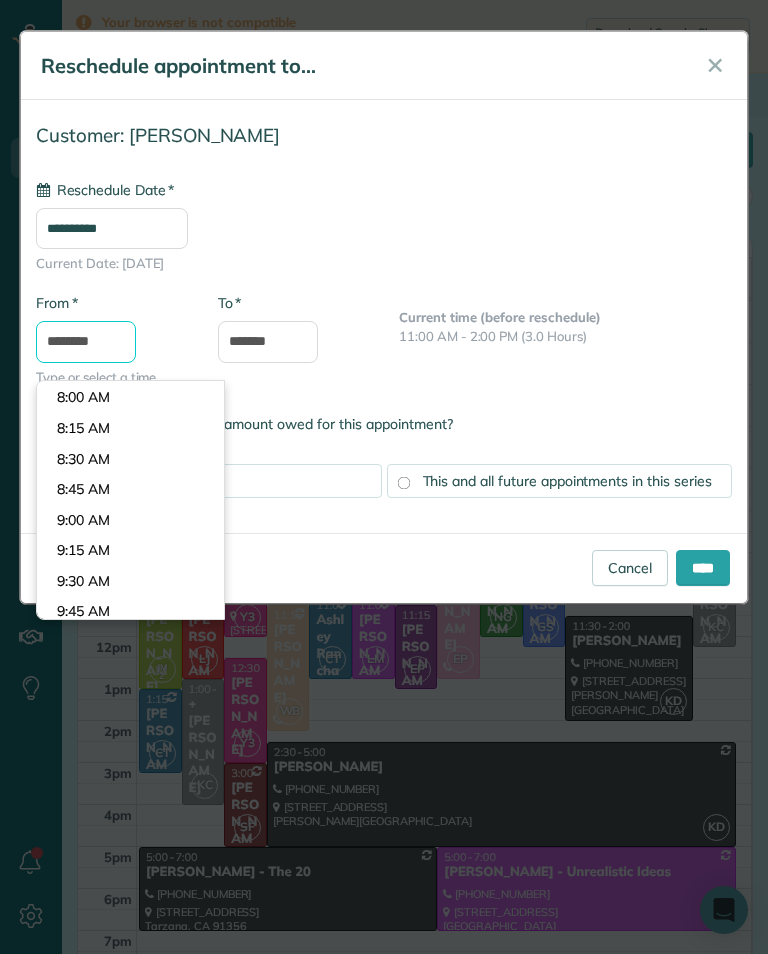 scroll, scrollTop: 942, scrollLeft: 0, axis: vertical 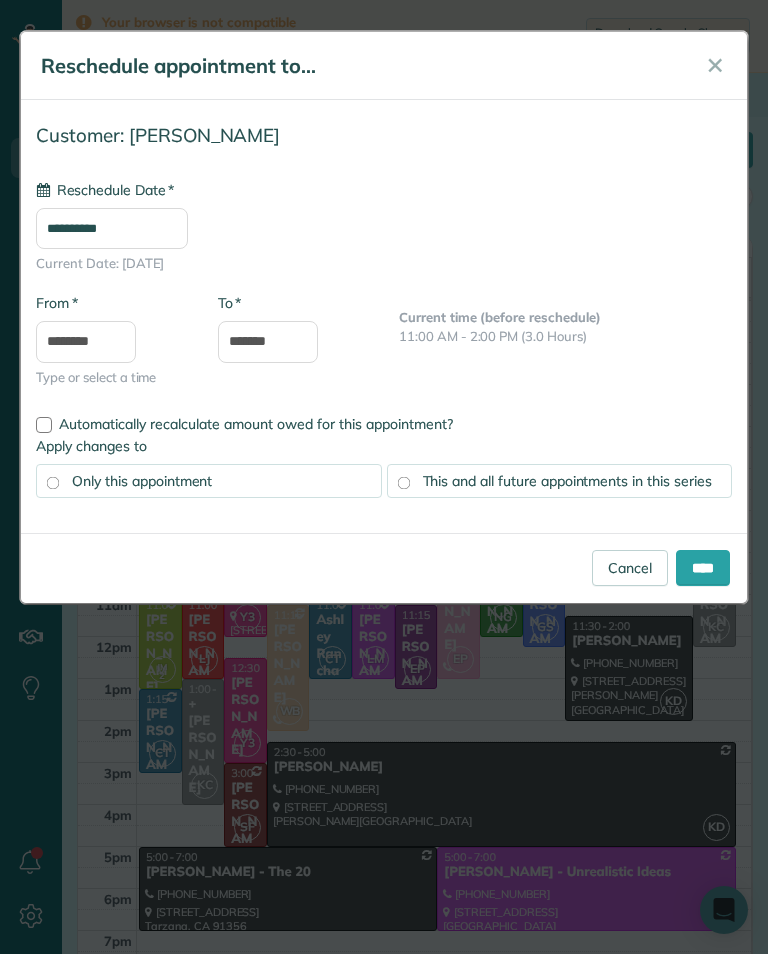 click on "**********" at bounding box center [384, 226] 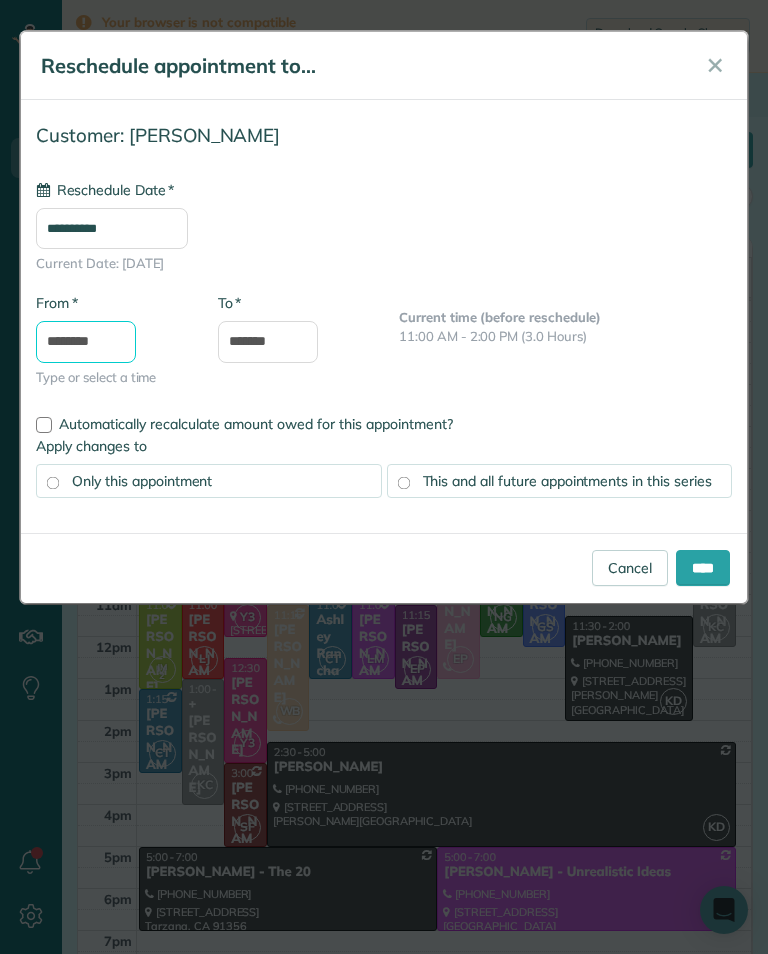 click on "********" at bounding box center [86, 342] 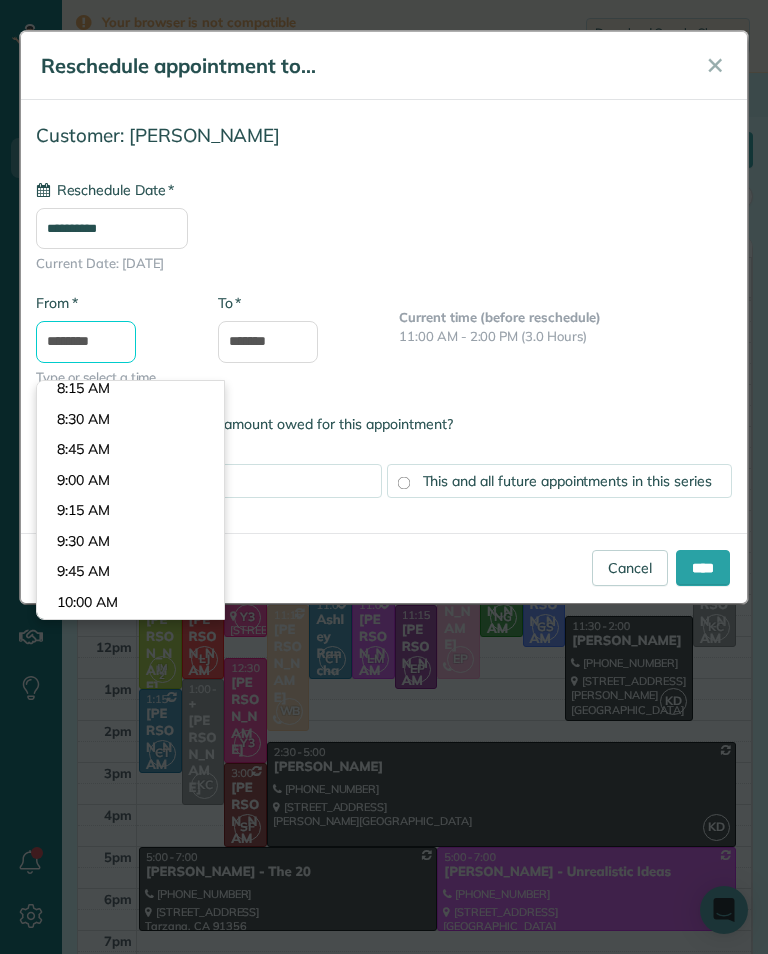 scroll, scrollTop: 986, scrollLeft: 0, axis: vertical 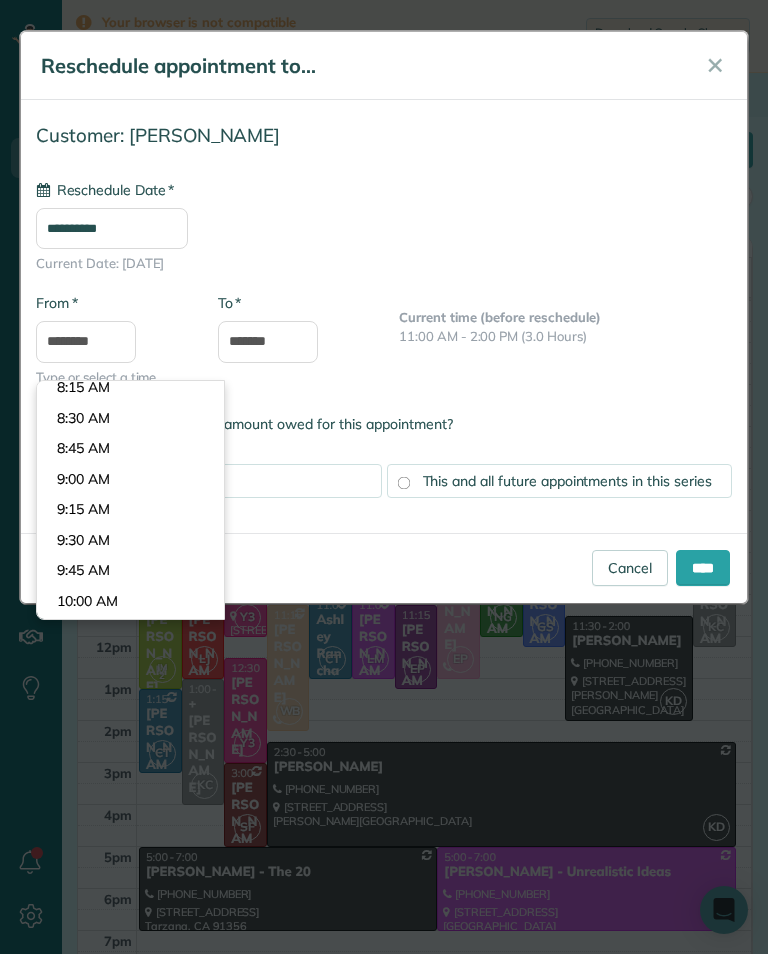 click on "Dashboard
Scheduling
Calendar View
List View
Dispatch View - Weekly scheduling (Beta)" at bounding box center [384, 477] 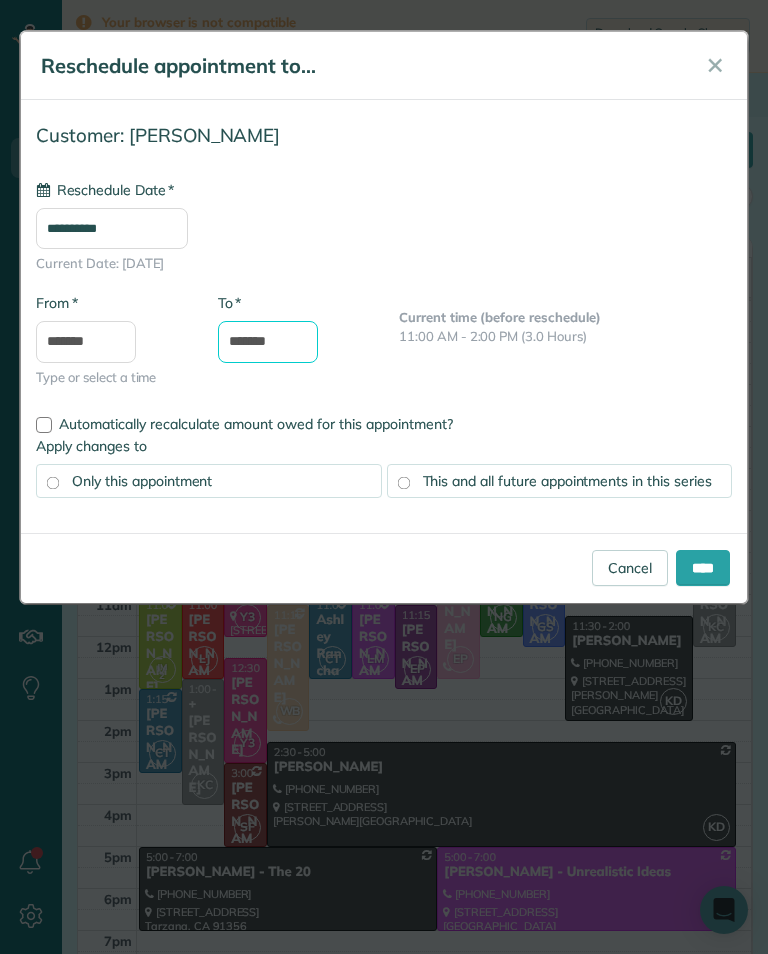 click on "*******" at bounding box center (268, 342) 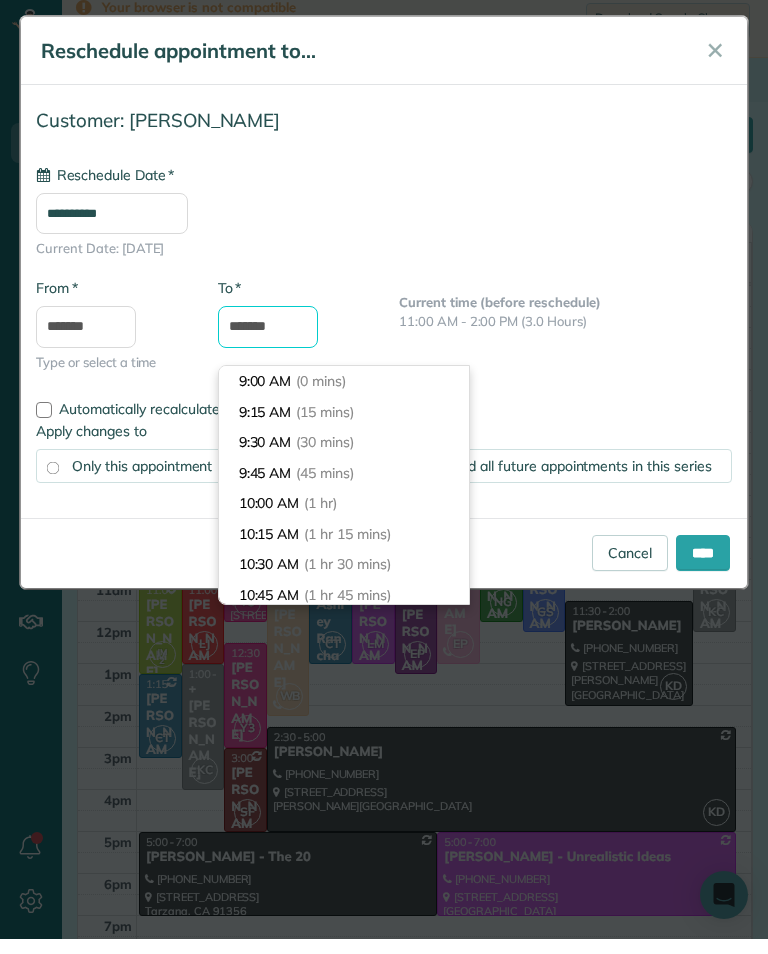 scroll, scrollTop: 0, scrollLeft: 0, axis: both 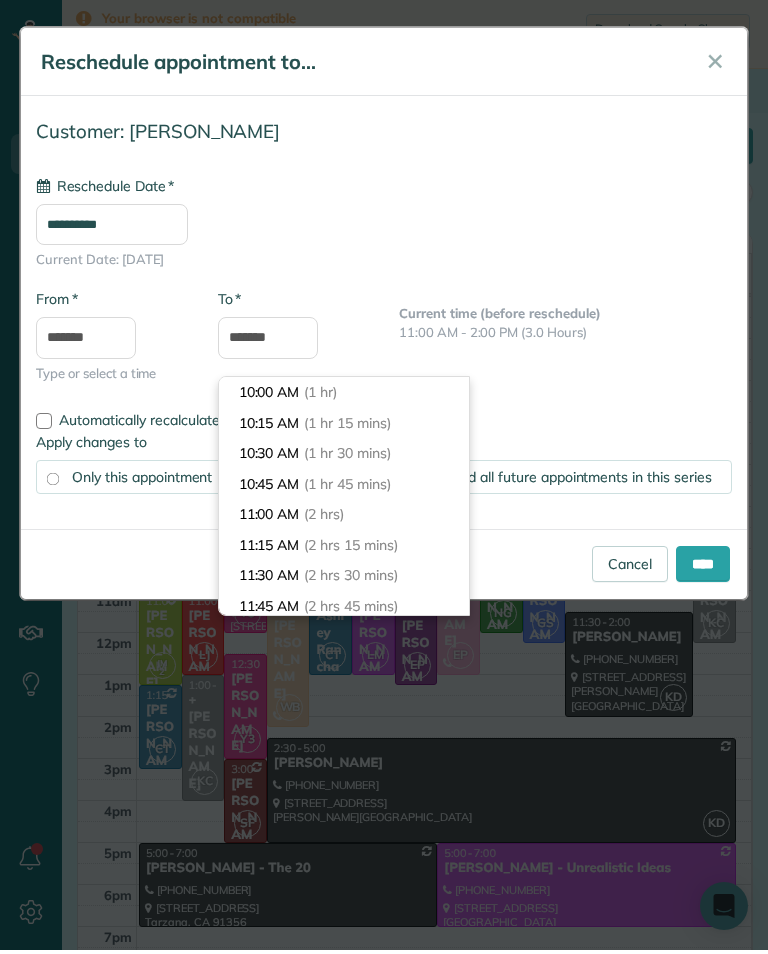 click on "(2 hrs 45 mins)" at bounding box center (350, 610) 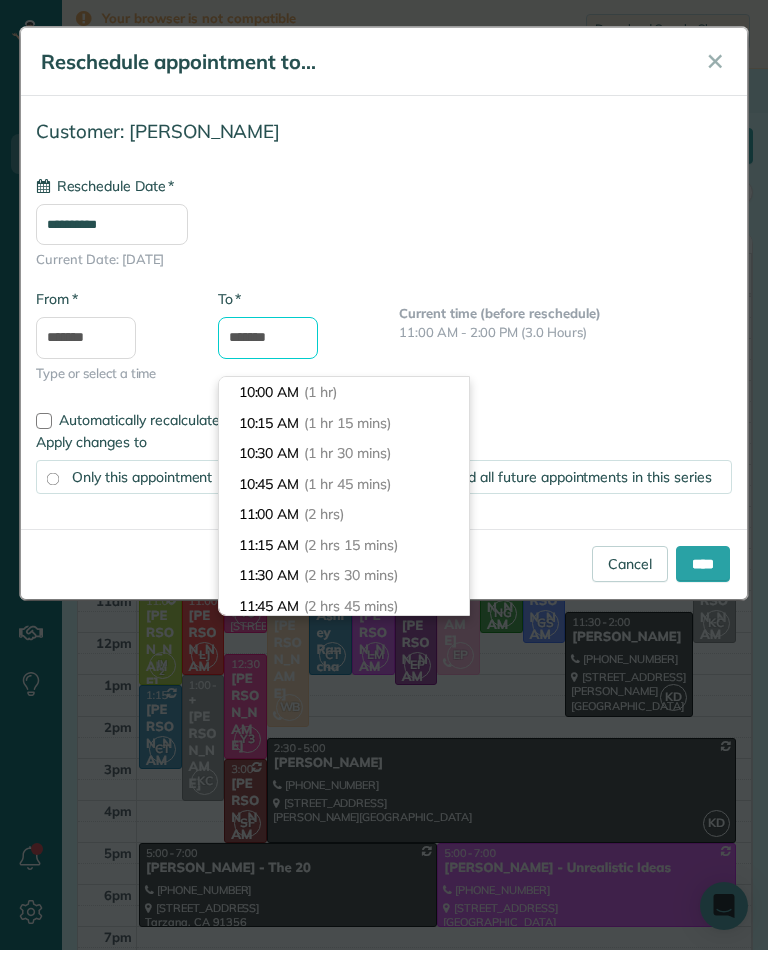 type on "********" 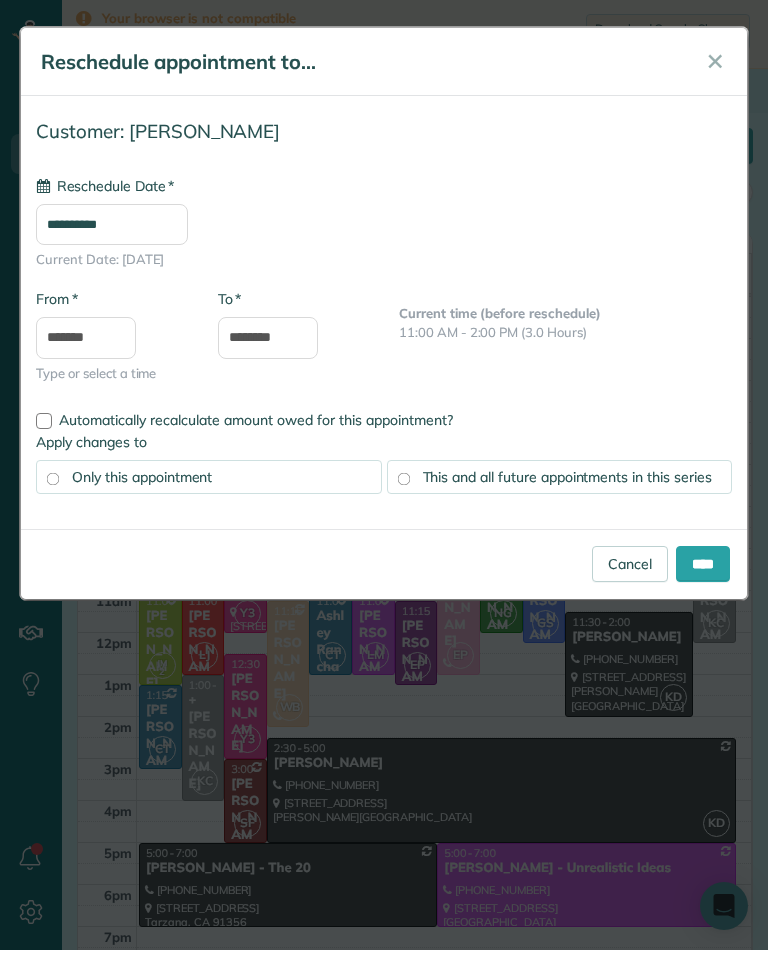 click on "****" at bounding box center [703, 568] 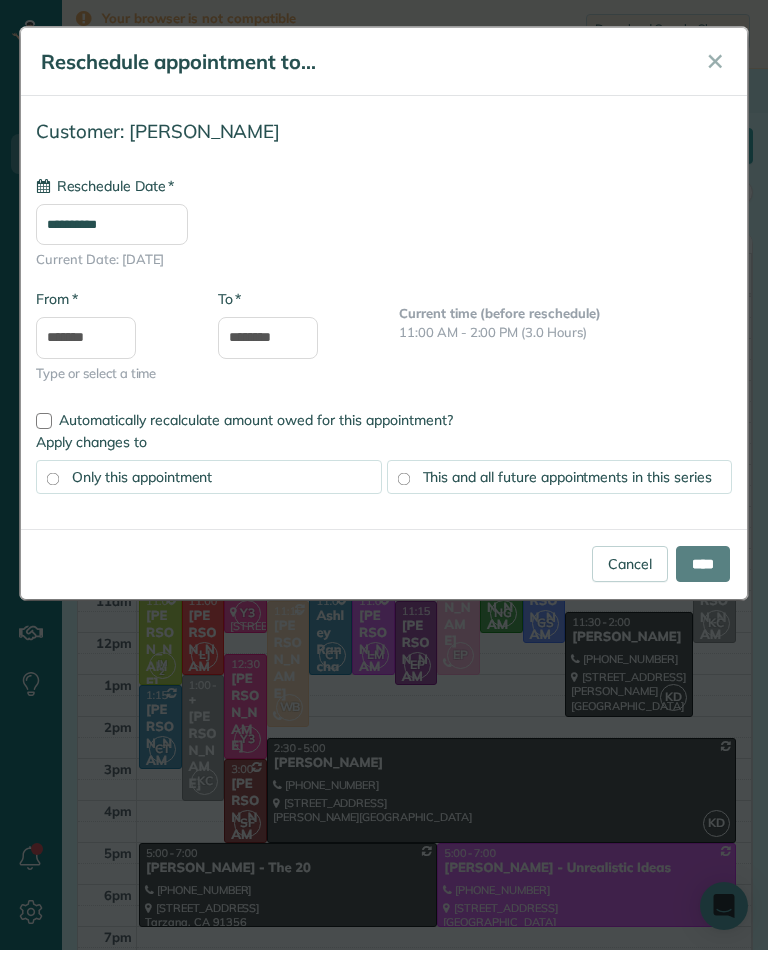 scroll, scrollTop: 4, scrollLeft: 0, axis: vertical 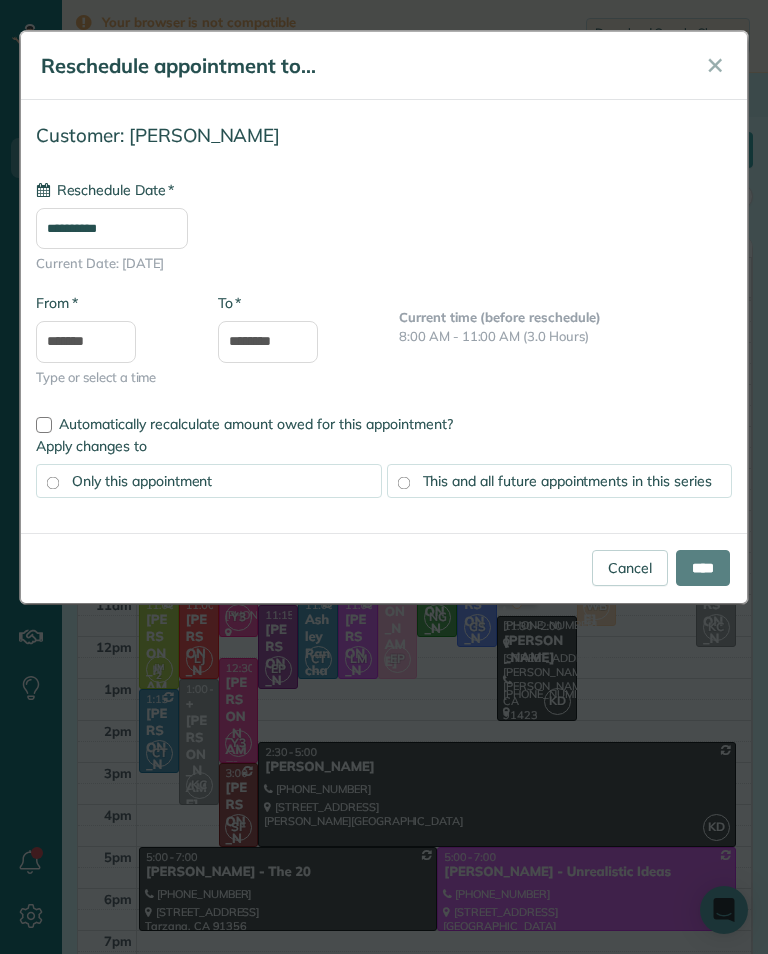 type on "**********" 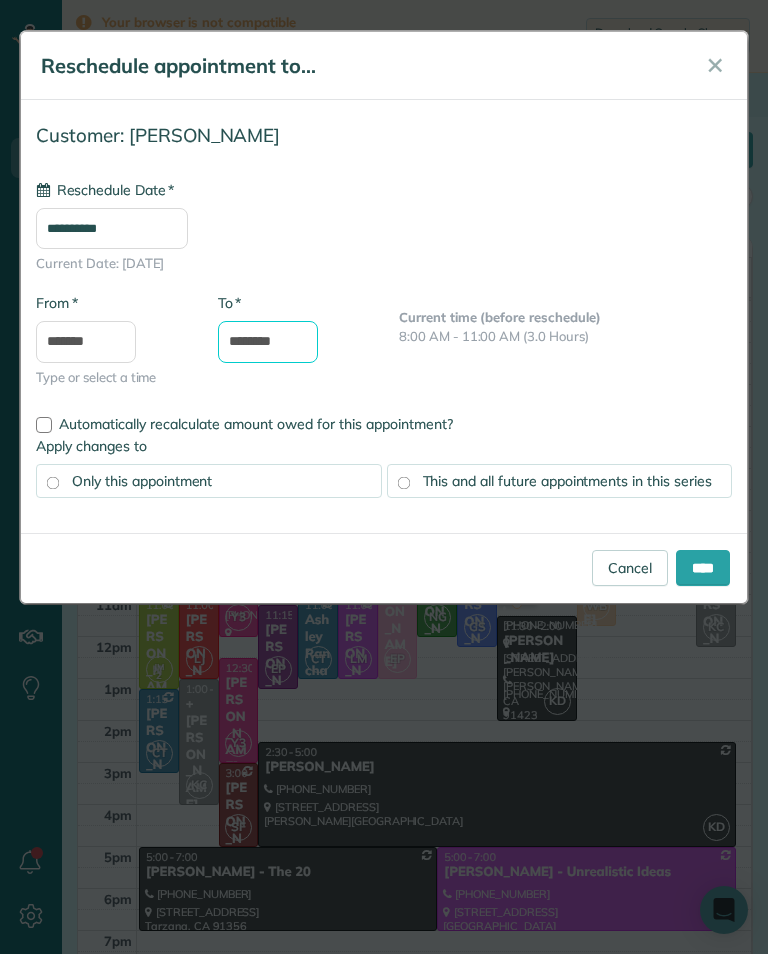 click on "********" at bounding box center (268, 342) 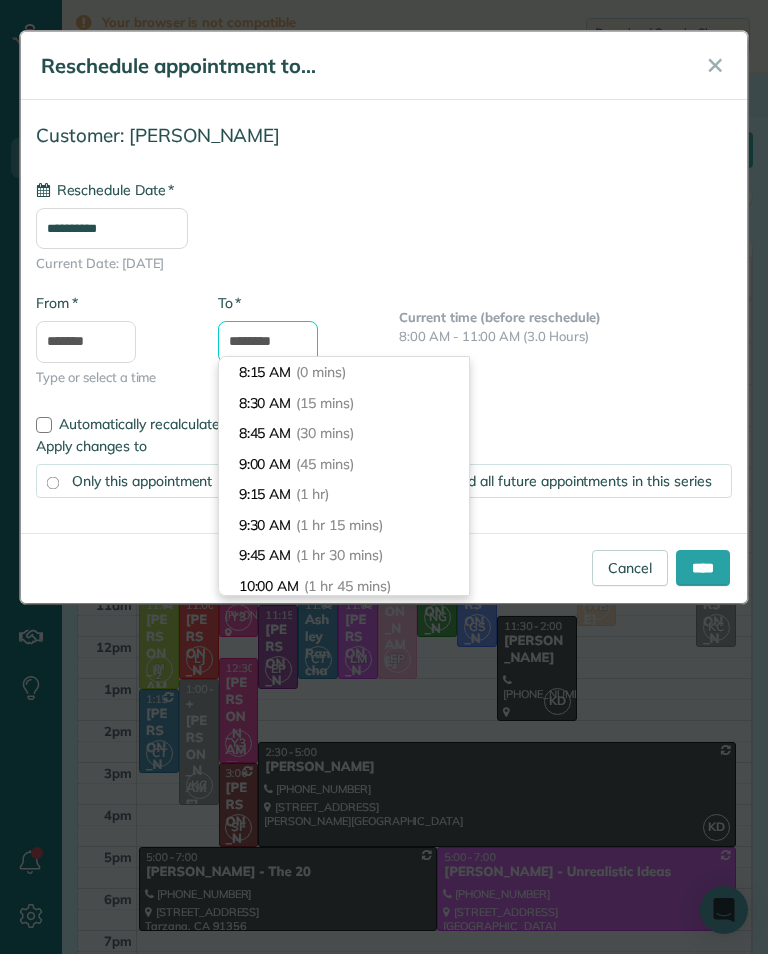 scroll, scrollTop: 330, scrollLeft: 0, axis: vertical 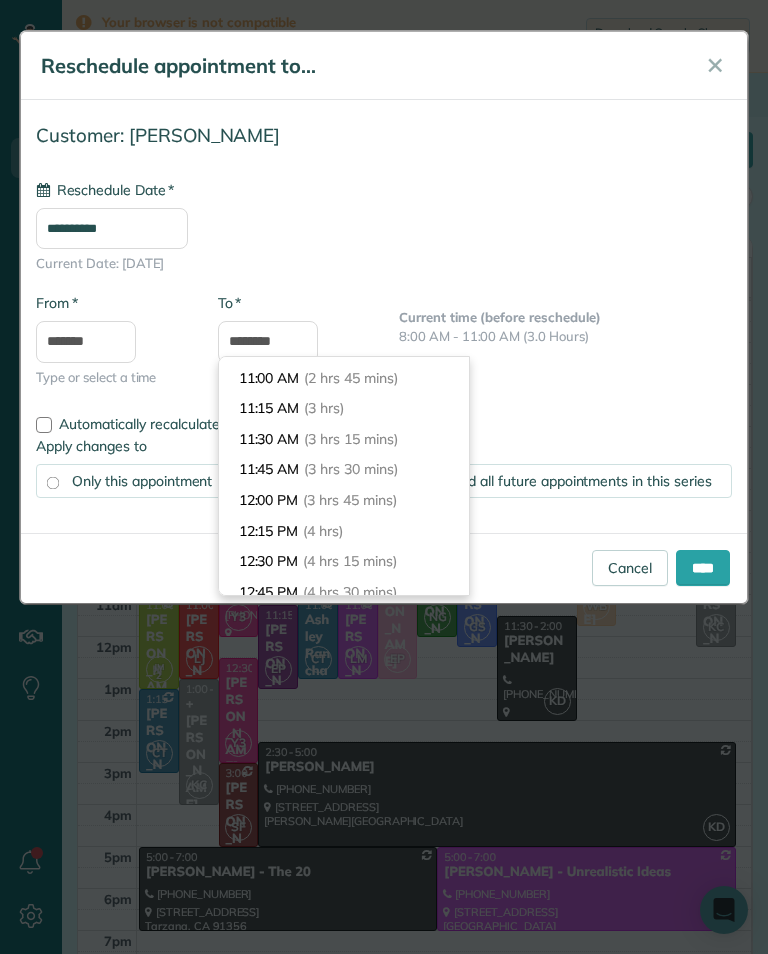 click on "11:15 AM  (3 hrs)" at bounding box center (344, 408) 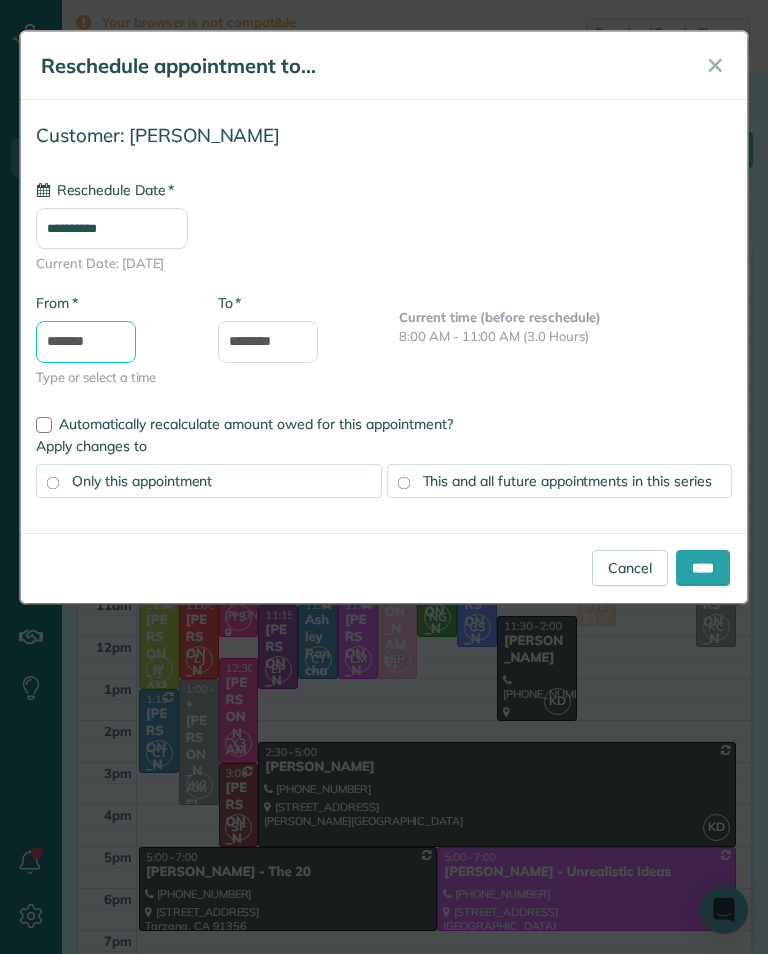 click on "*******" at bounding box center (86, 342) 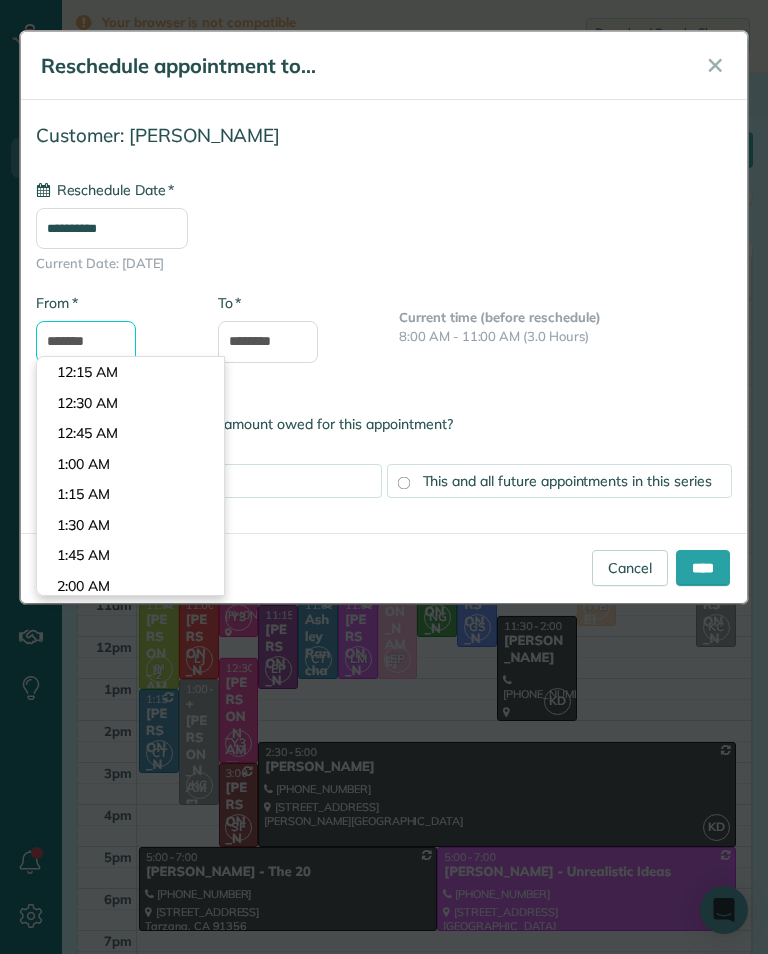 scroll, scrollTop: 930, scrollLeft: 0, axis: vertical 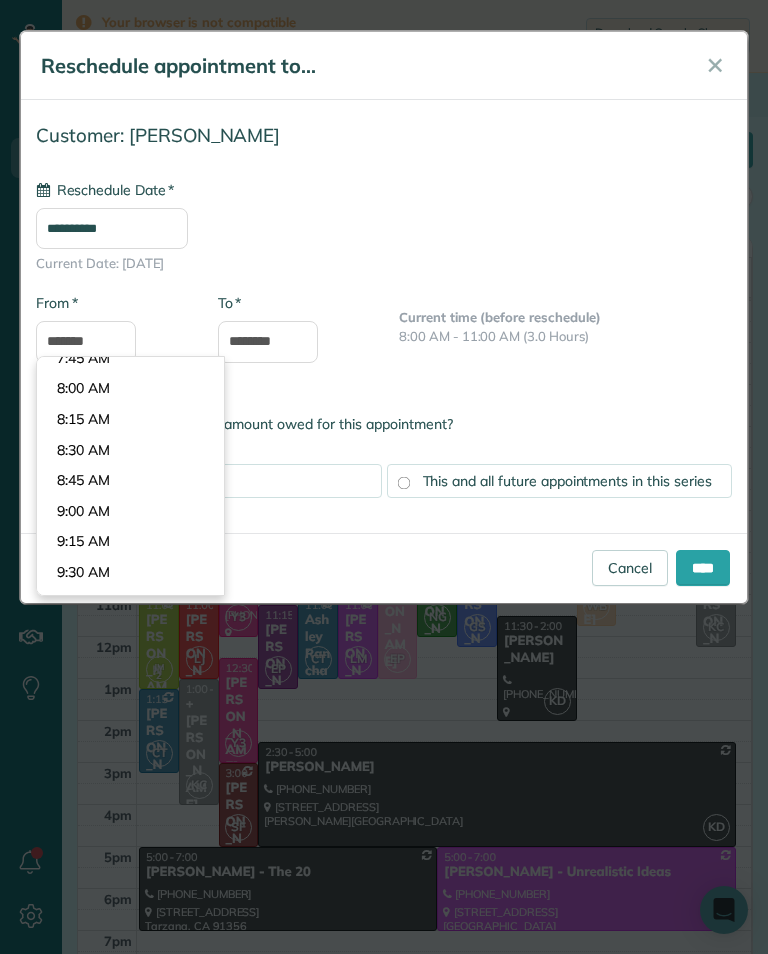click on "Dashboard
Scheduling
Calendar View
List View
Dispatch View - Weekly scheduling (Beta)" at bounding box center [384, 477] 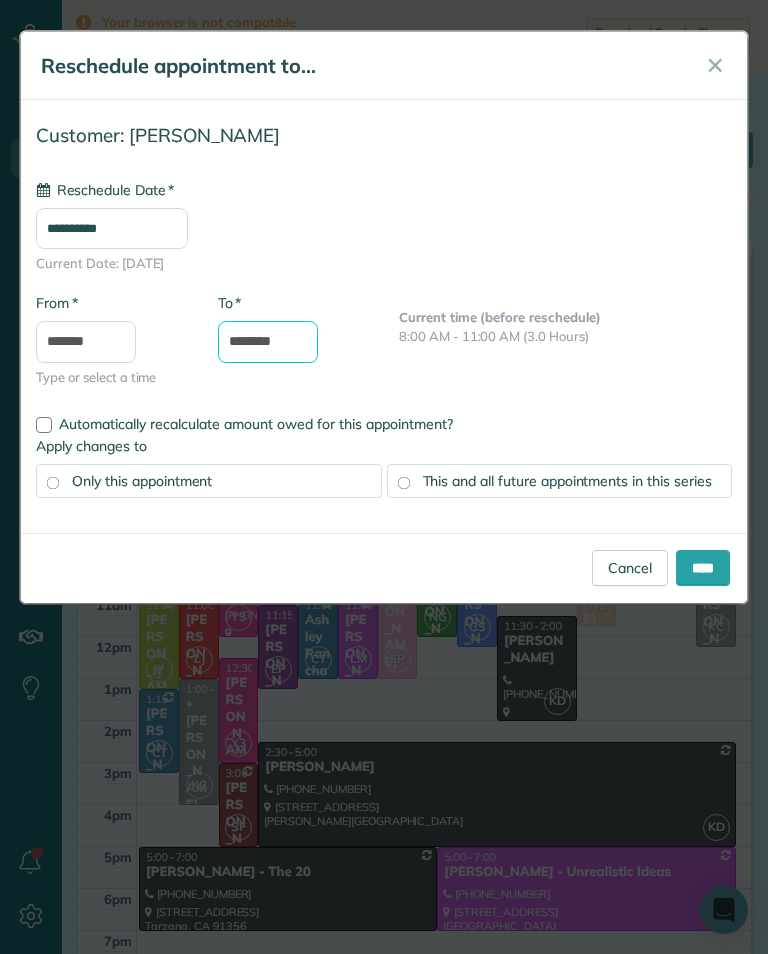 click on "********" at bounding box center [268, 342] 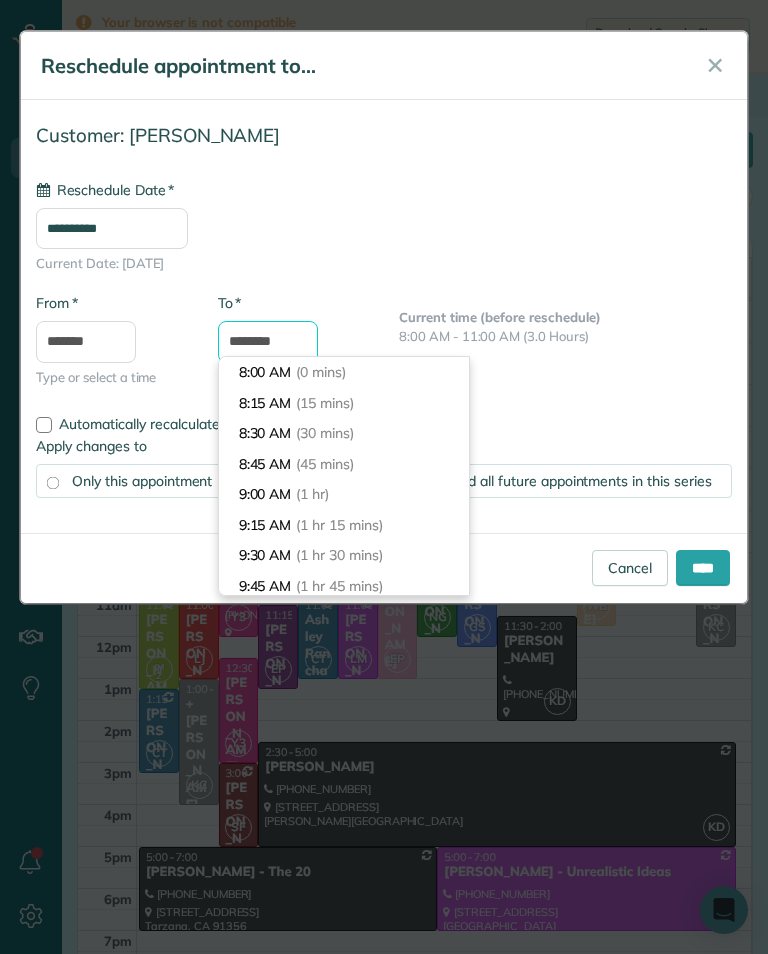 scroll, scrollTop: 242, scrollLeft: 0, axis: vertical 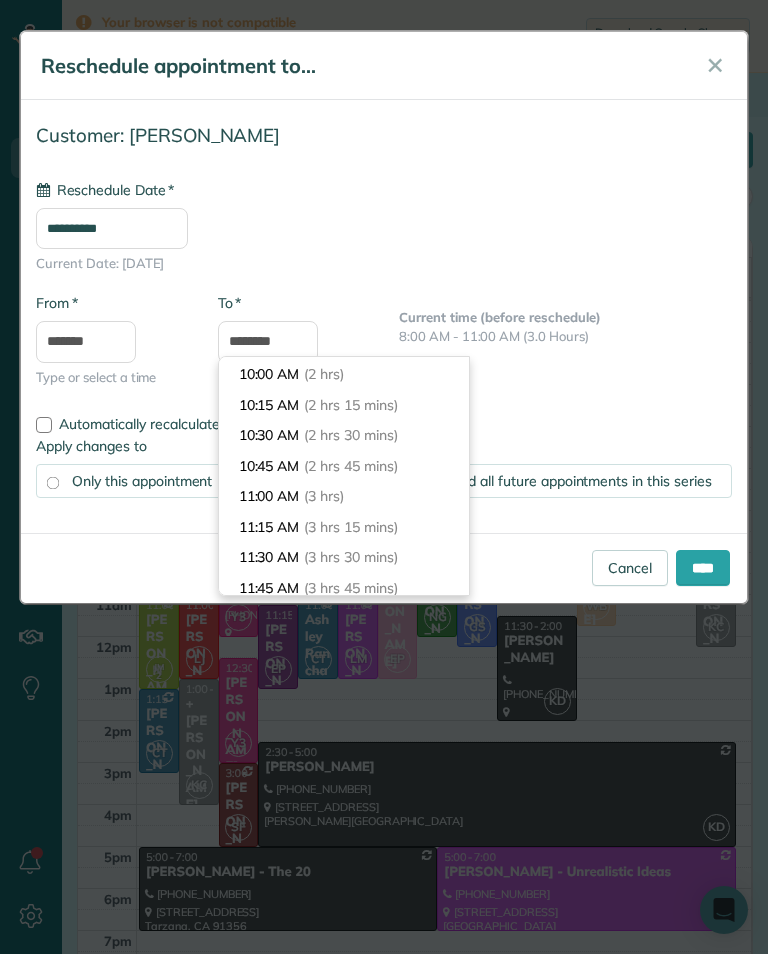 click on "(3 hrs)" at bounding box center [324, 496] 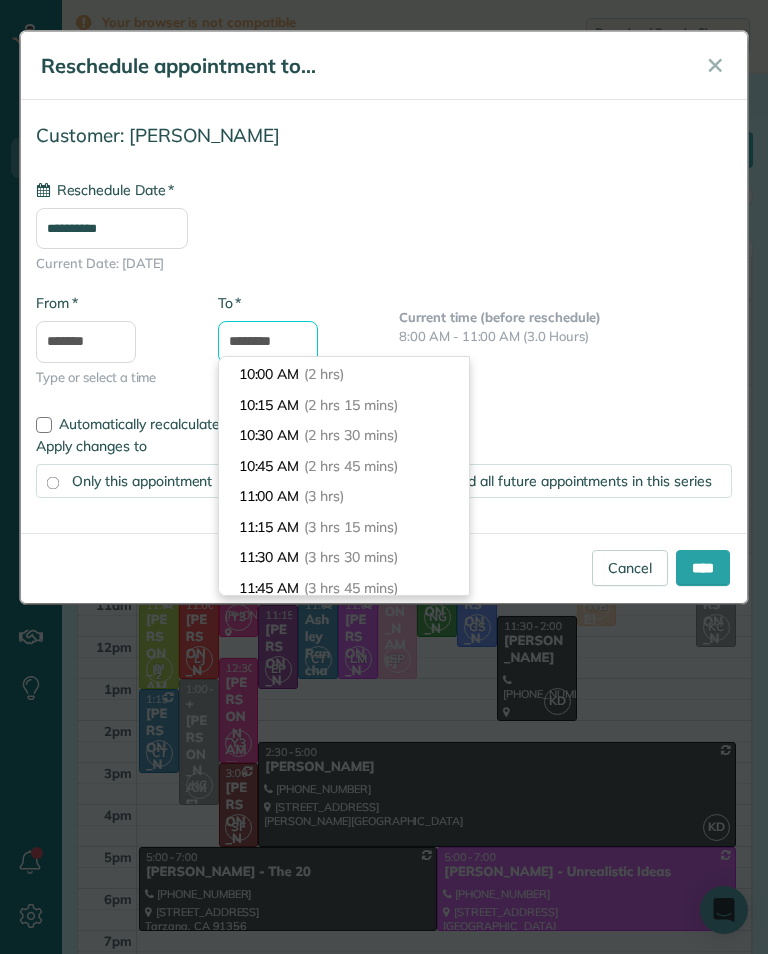 type on "********" 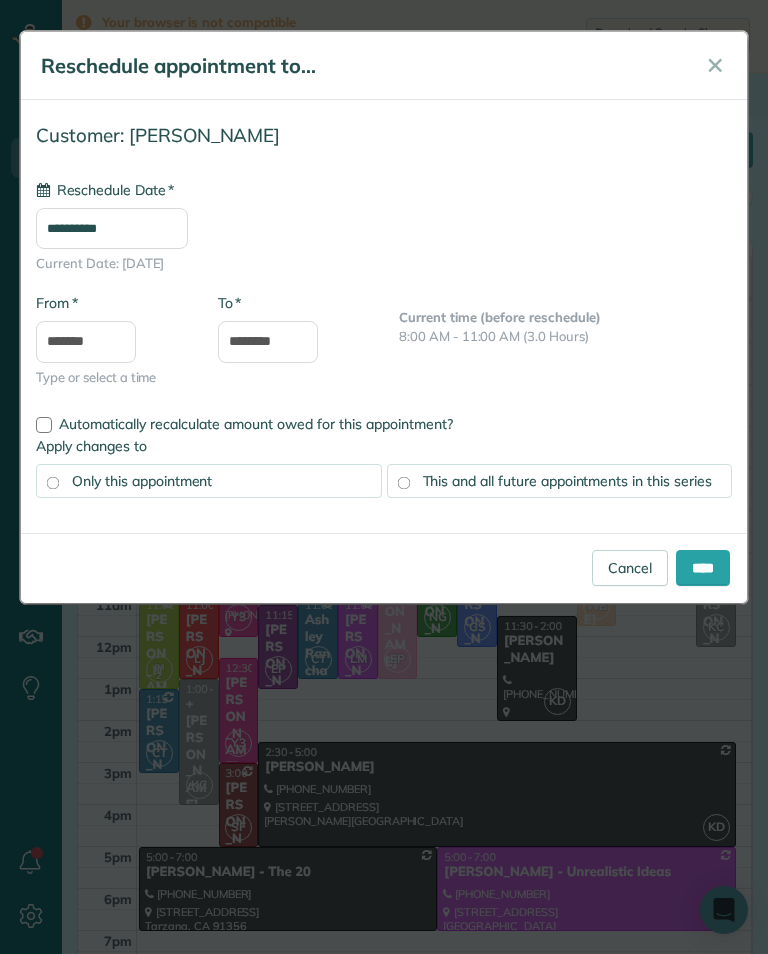 click on "****" at bounding box center (703, 568) 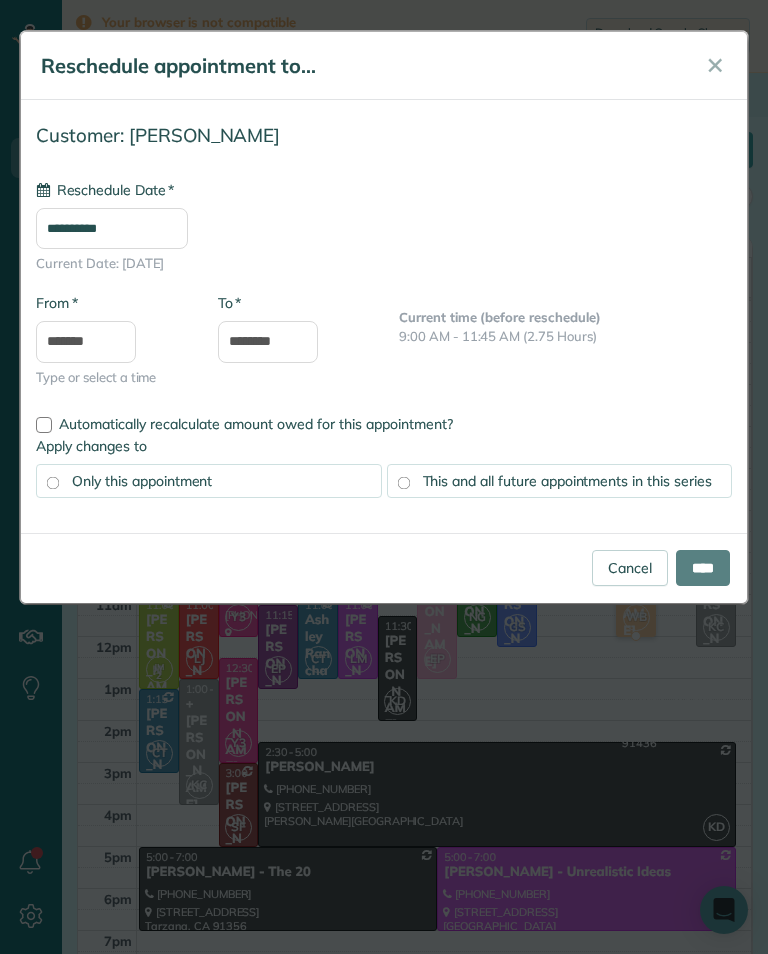 type on "**********" 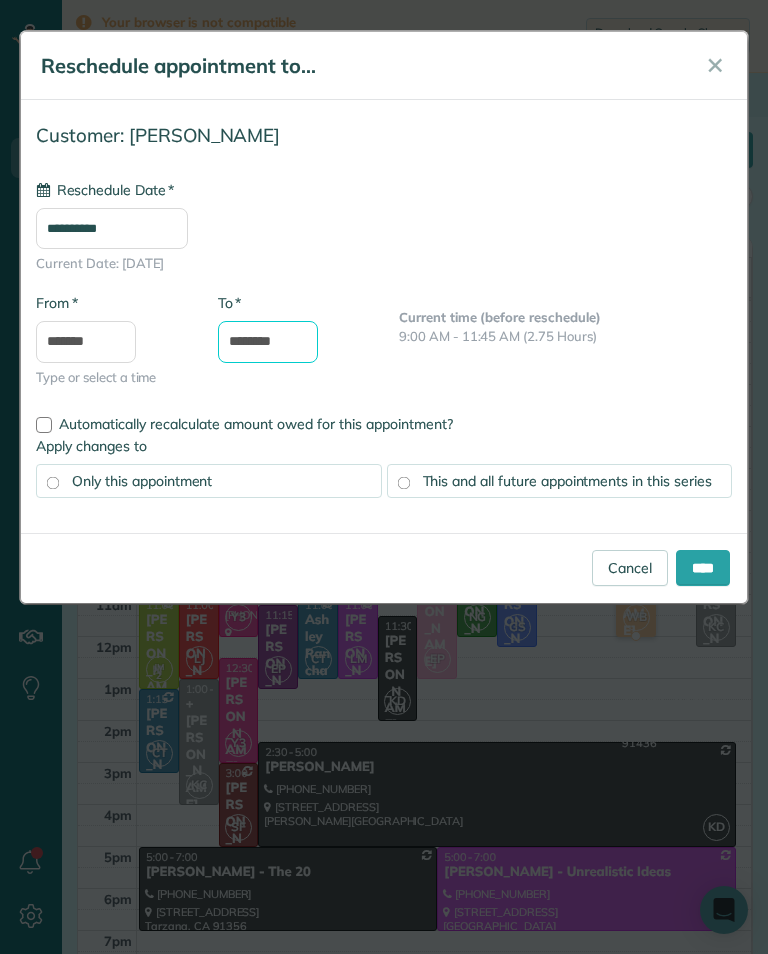 click on "********" at bounding box center [268, 342] 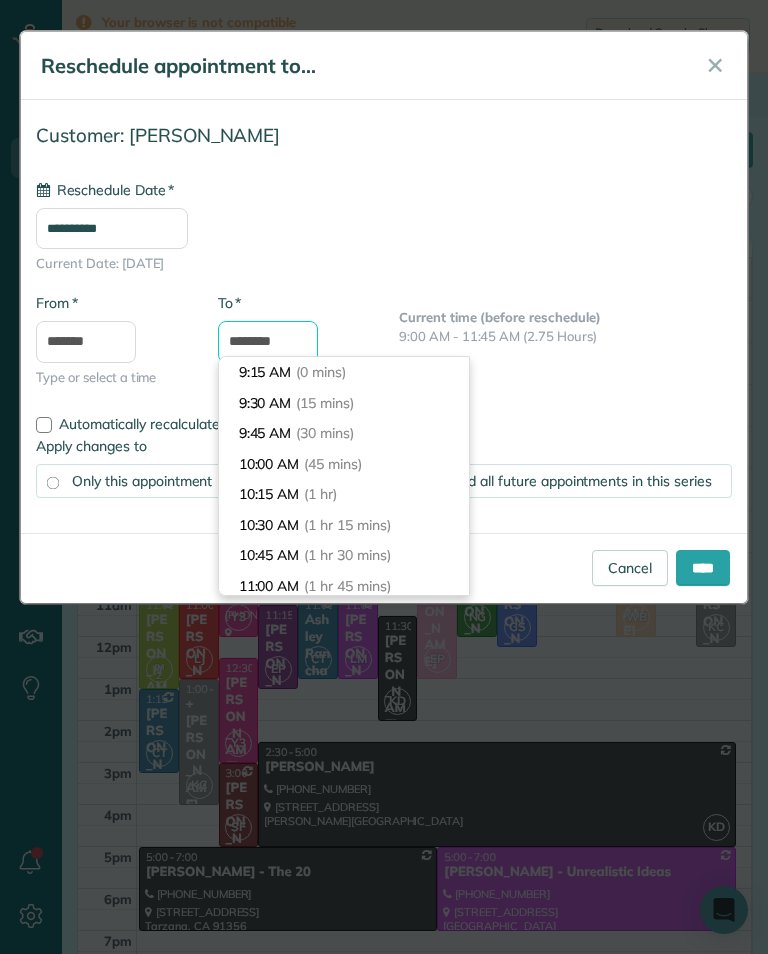scroll, scrollTop: 300, scrollLeft: 0, axis: vertical 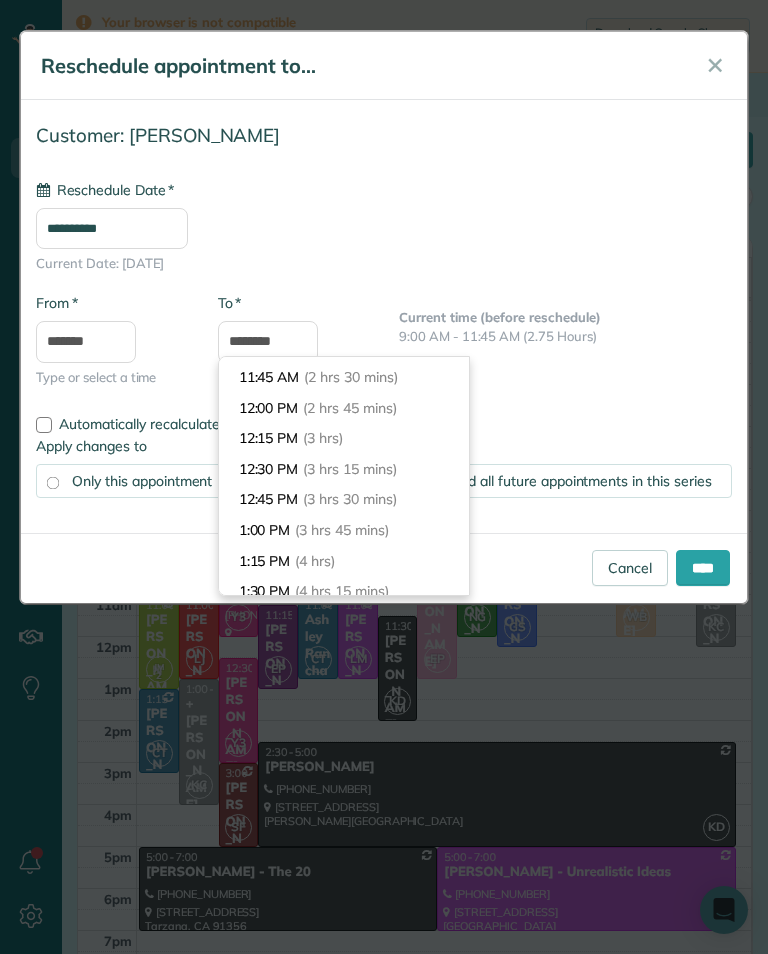 click on "(3 hrs)" at bounding box center [323, 438] 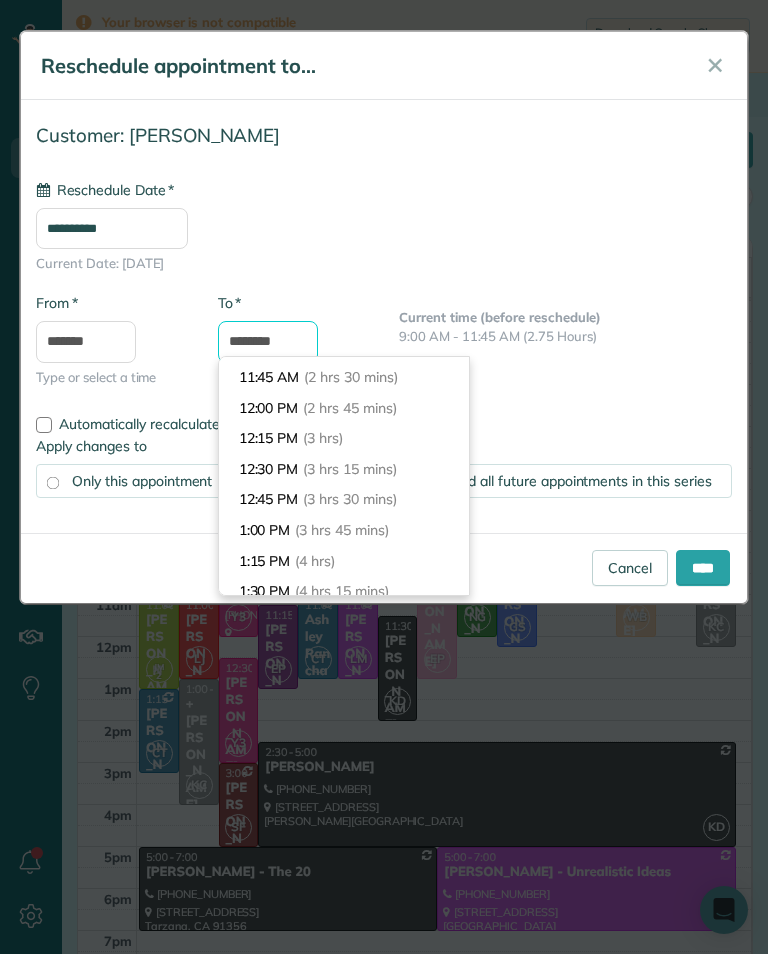 type on "********" 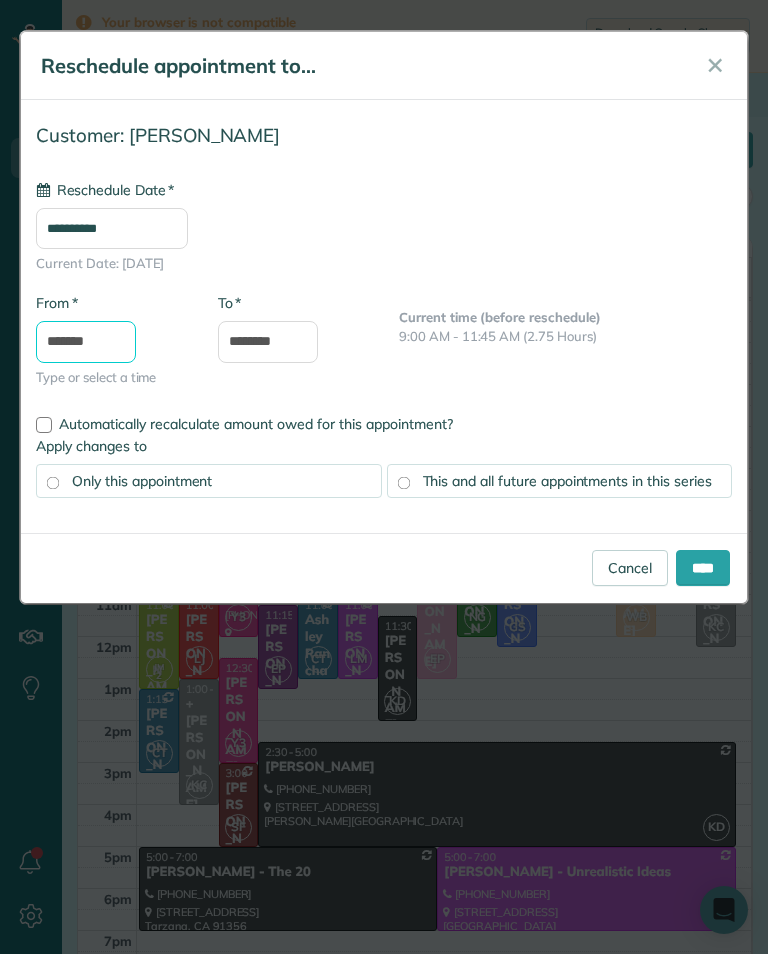 click on "*******" at bounding box center (86, 342) 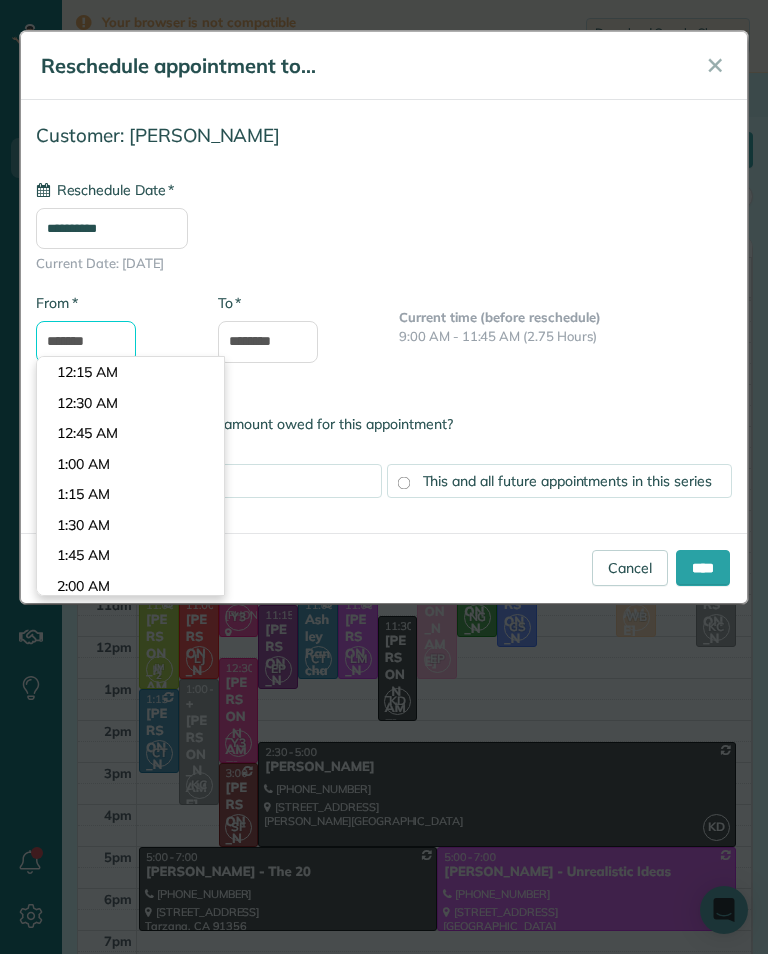 scroll, scrollTop: 1050, scrollLeft: 0, axis: vertical 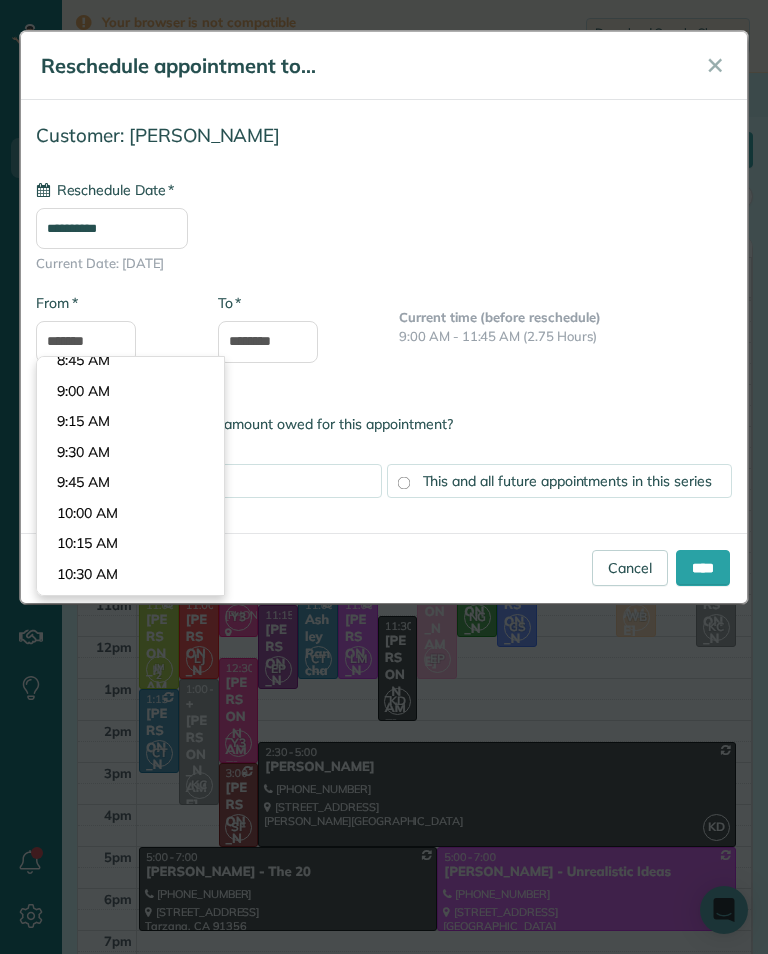 click on "Dashboard
Scheduling
Calendar View
List View
Dispatch View - Weekly scheduling (Beta)" at bounding box center [384, 477] 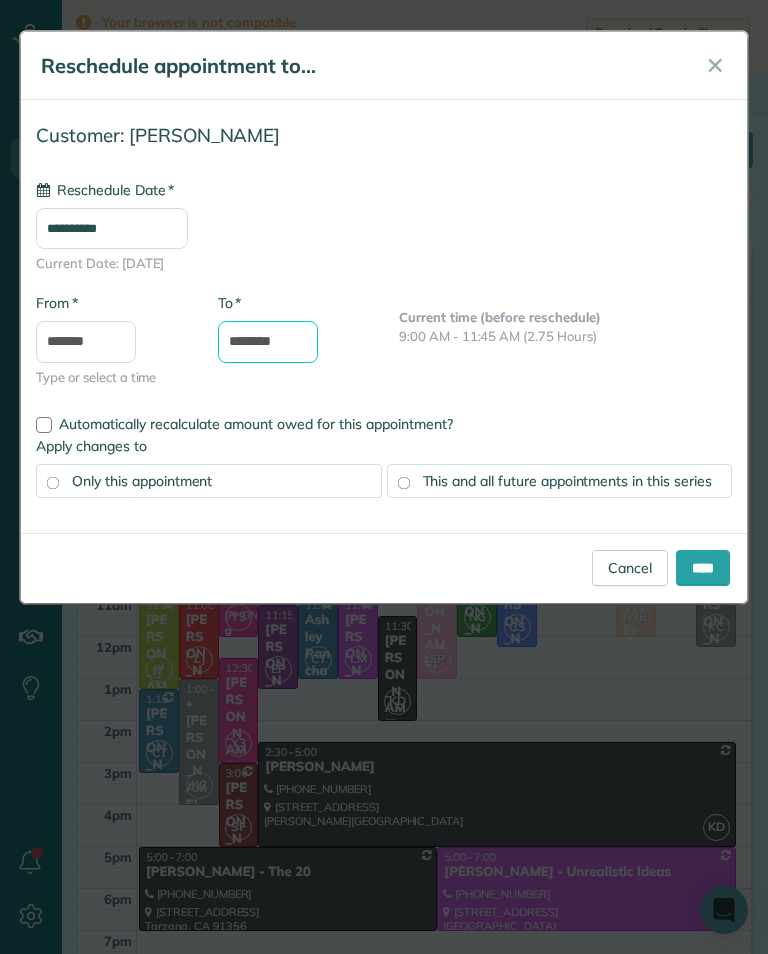 click on "********" at bounding box center [268, 342] 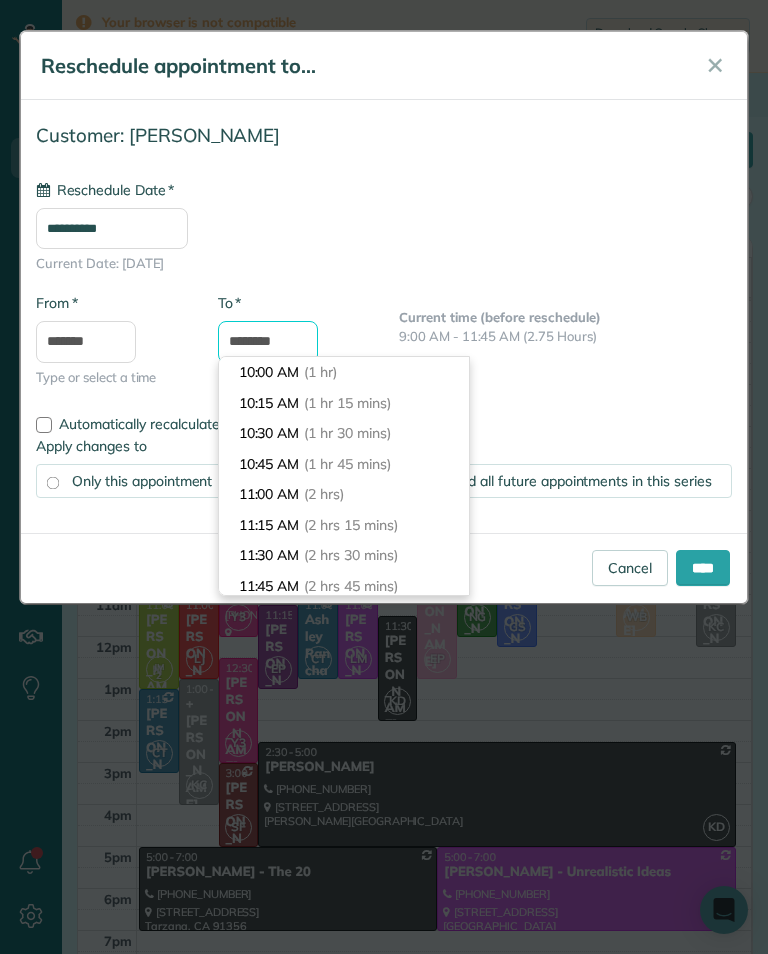 scroll, scrollTop: 122, scrollLeft: 0, axis: vertical 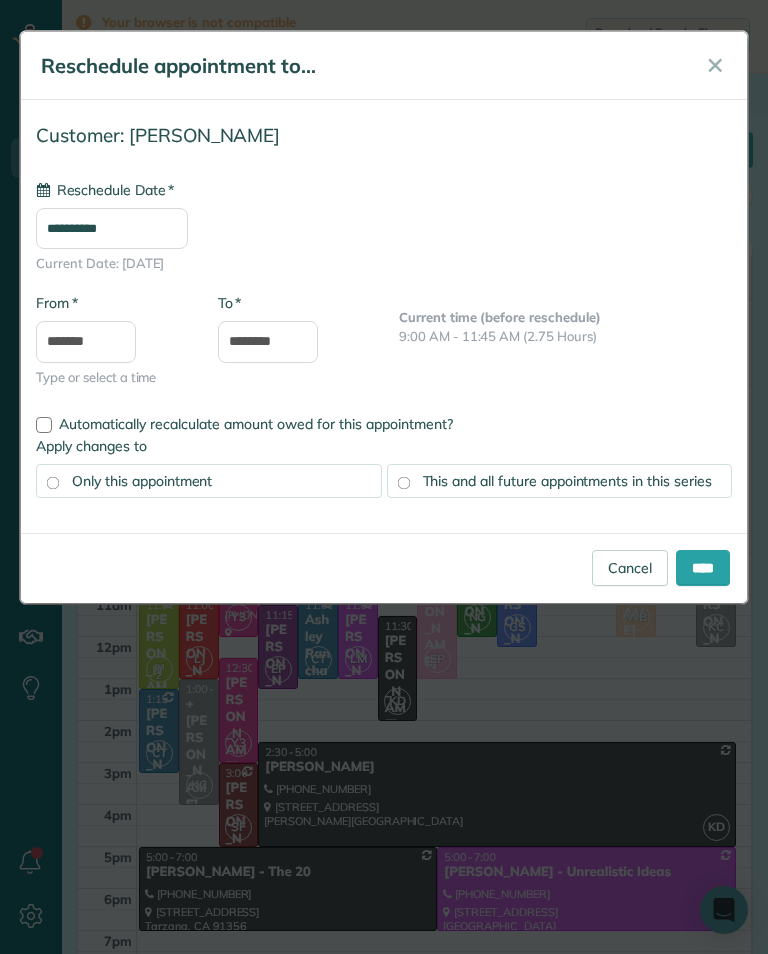 click on "**********" at bounding box center [384, 261] 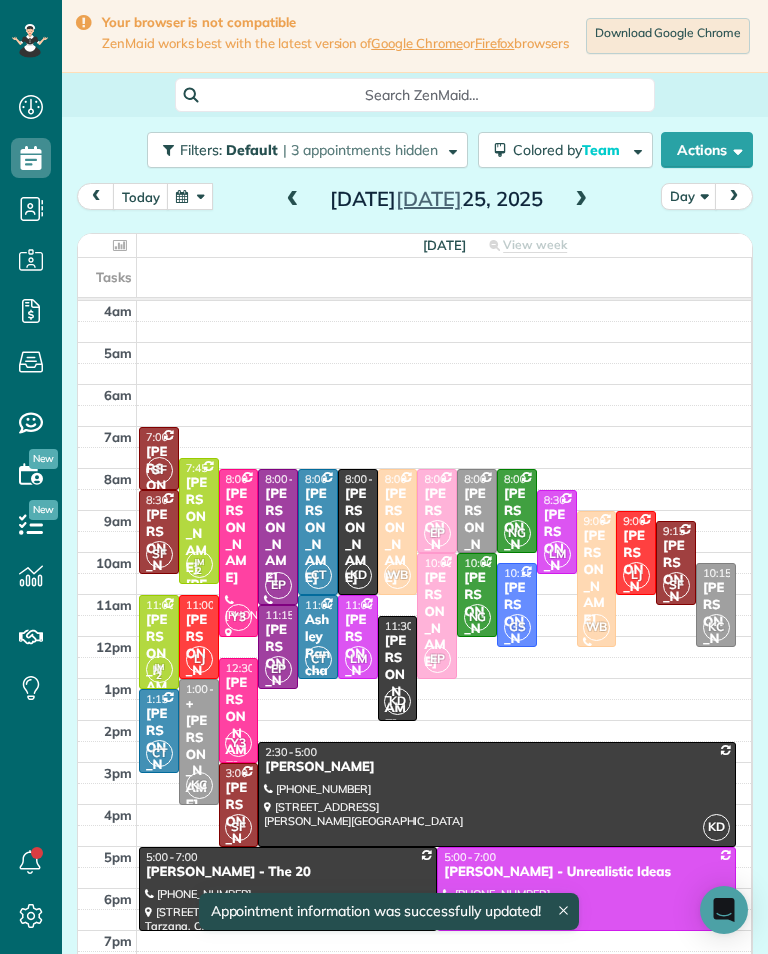click on "[PERSON_NAME]" at bounding box center (597, 578) 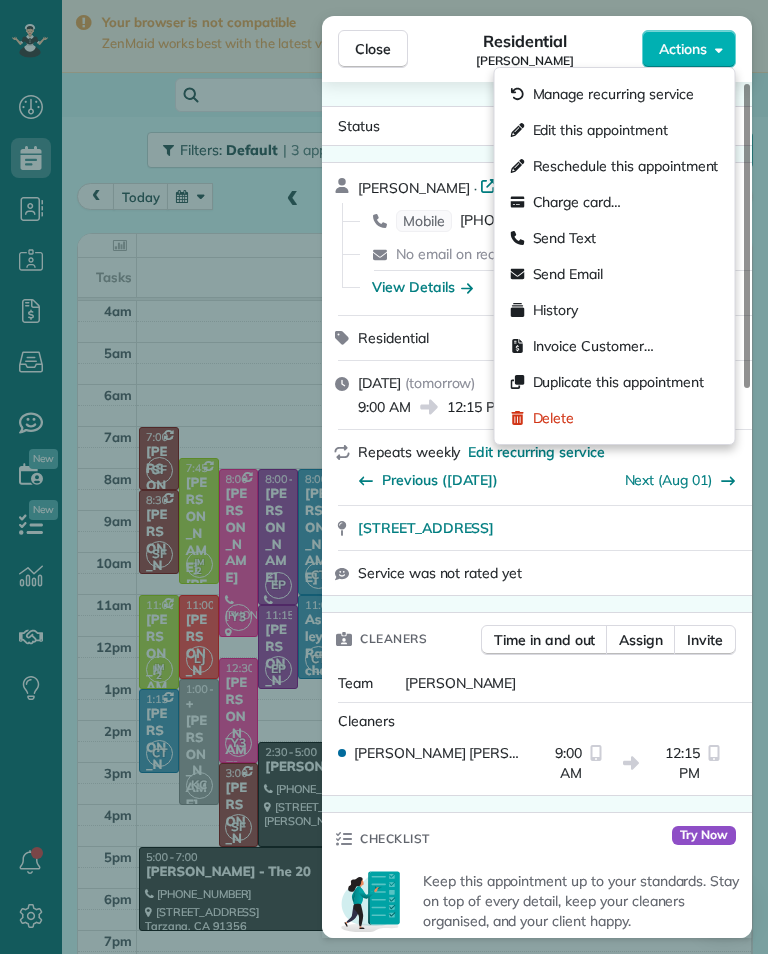 click on "Edit this appointment" at bounding box center [600, 130] 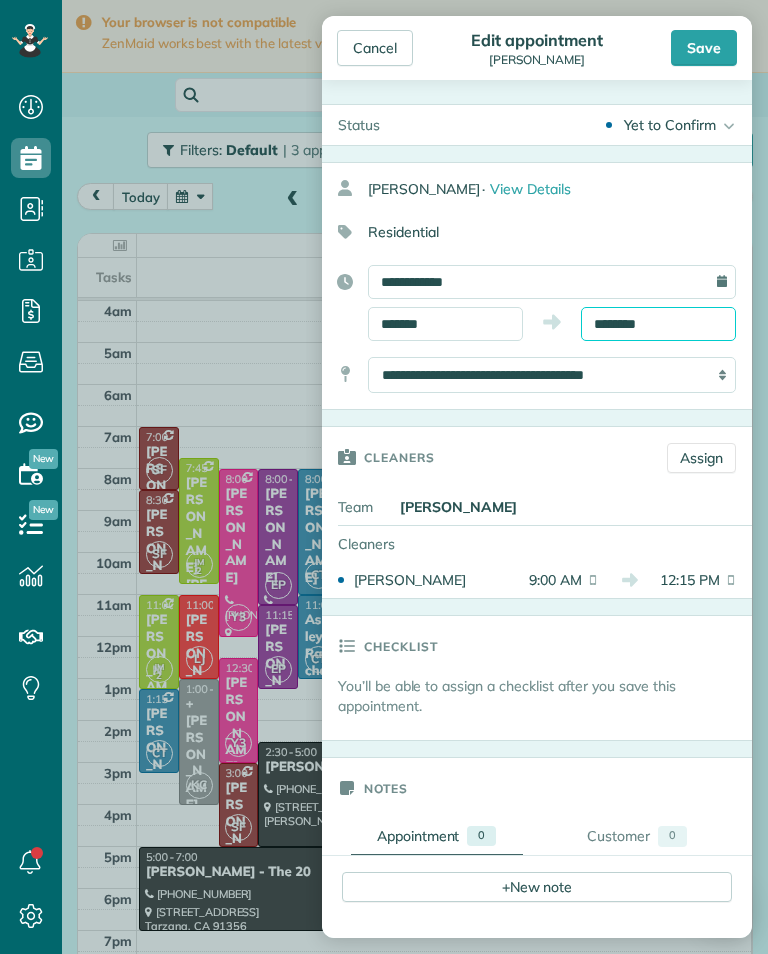 click on "********" at bounding box center [658, 324] 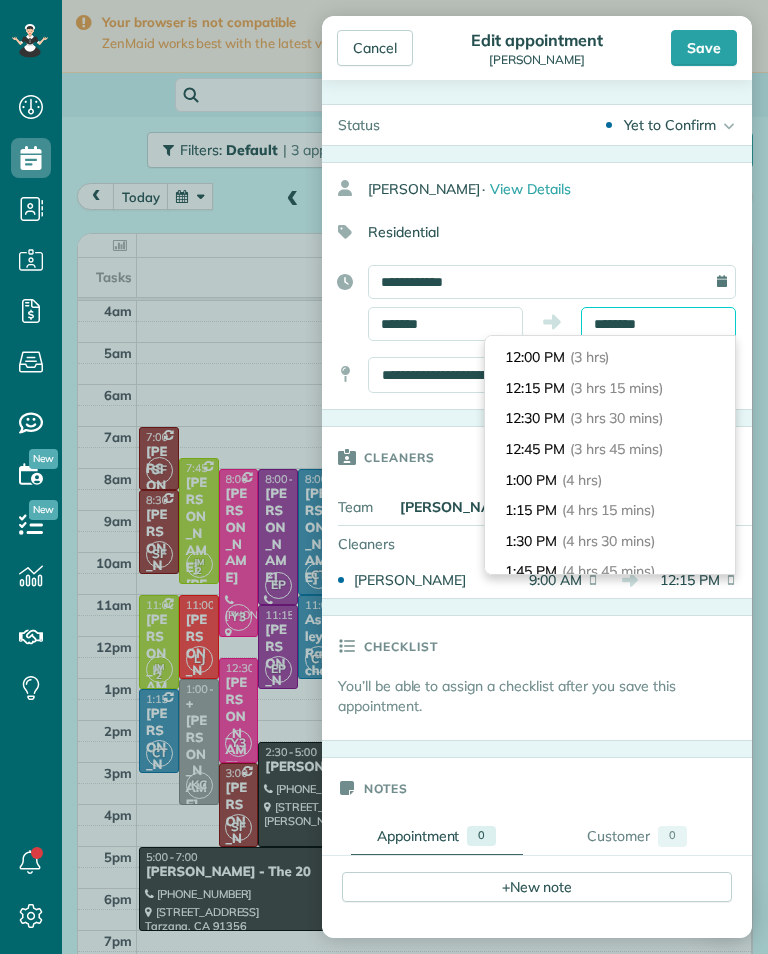 scroll, scrollTop: 360, scrollLeft: 0, axis: vertical 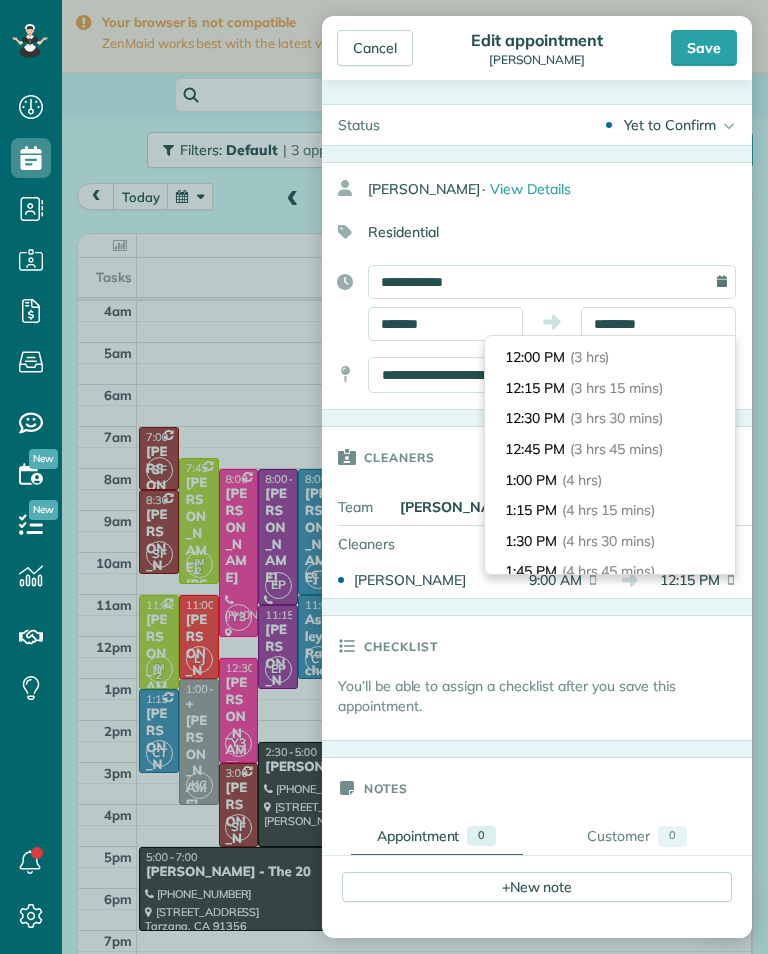 click on "(3 hrs)" at bounding box center [590, 357] 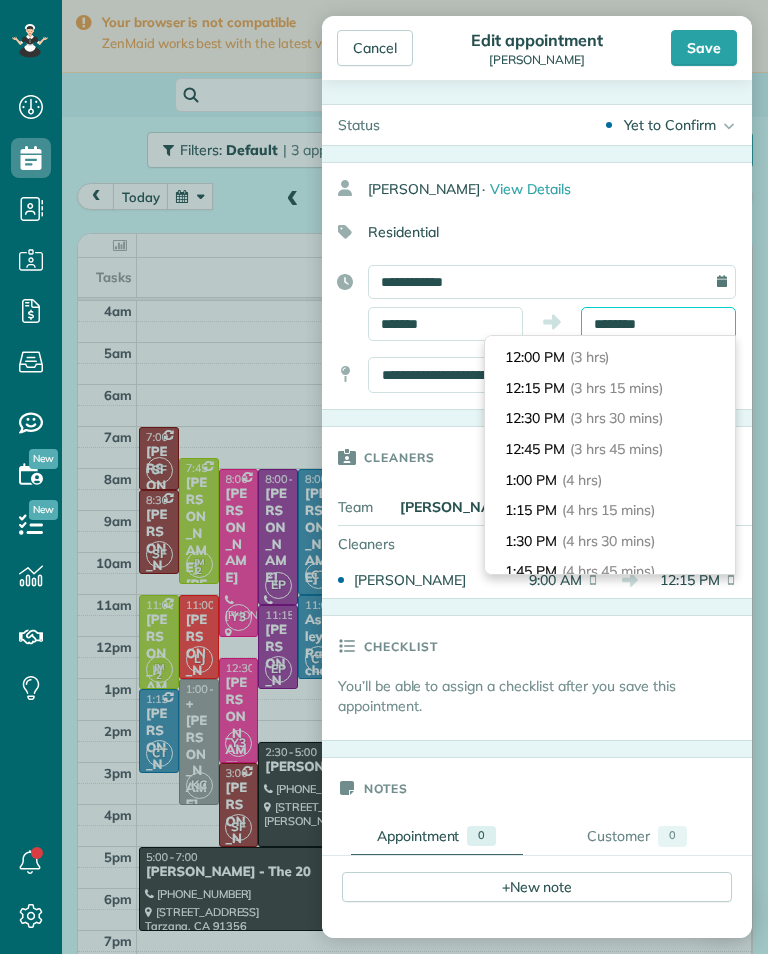 type on "********" 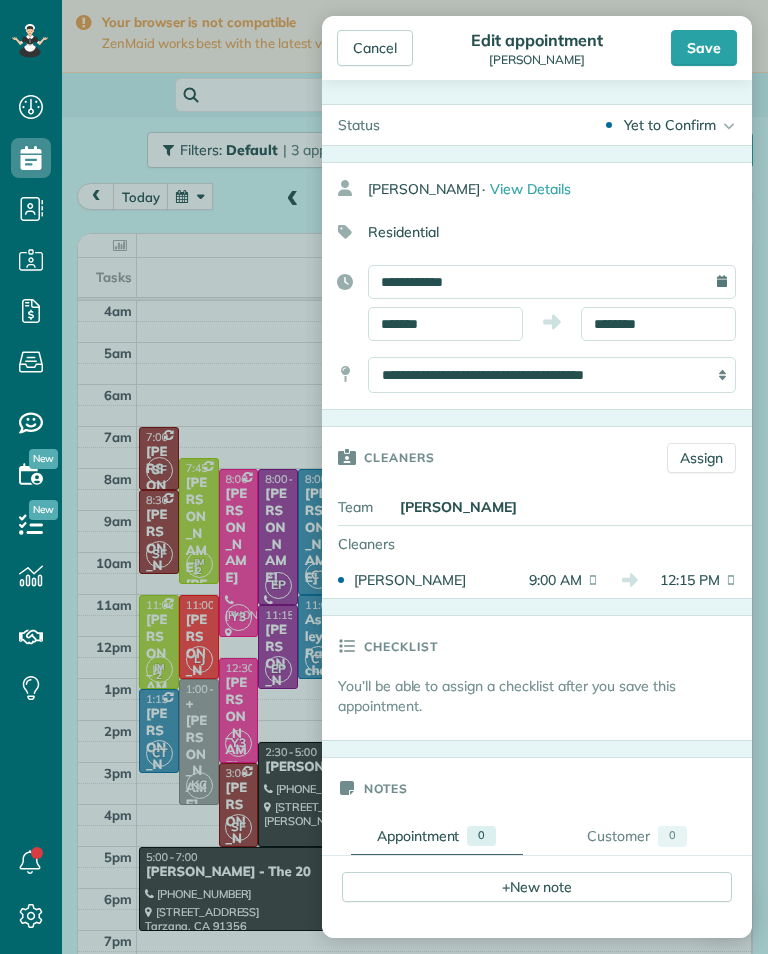 click on "Cancel
Edit appointment
[PERSON_NAME]
Save" at bounding box center [537, 48] 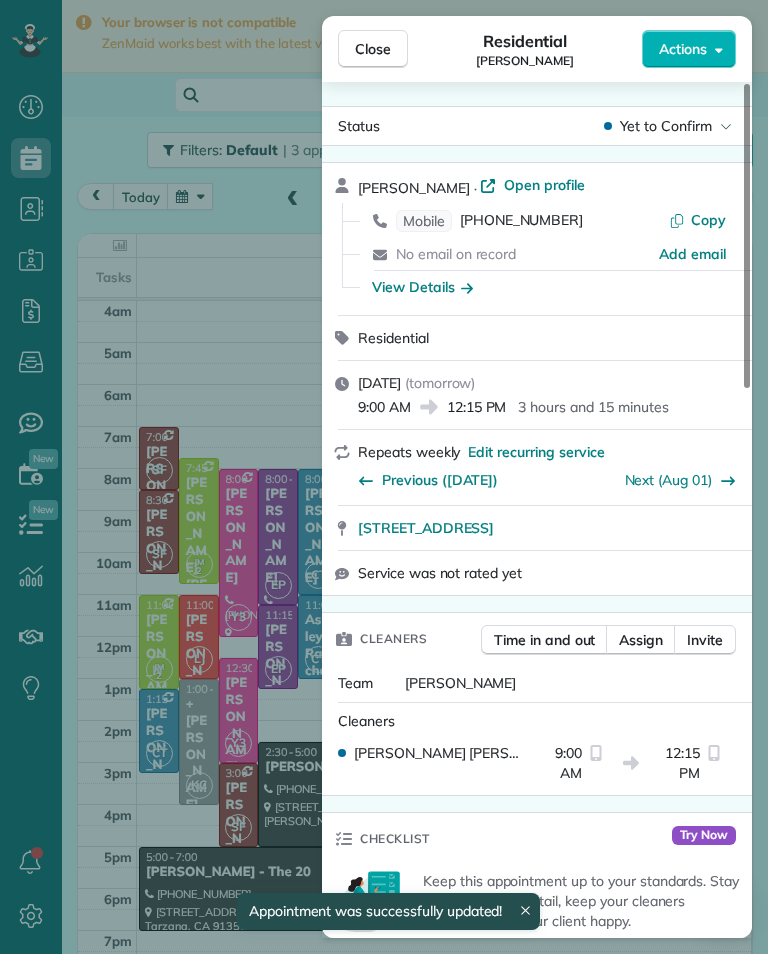 click on "Close Residential [PERSON_NAME] Actions Status Yet to Confirm [PERSON_NAME] · Open profile Mobile [PHONE_NUMBER] Copy No email on record Add email View Details Residential [DATE] ( [DATE] ) 9:00 AM 12:15 PM 3 hours and 15 minutes Repeats weekly Edit recurring service Previous ([DATE]) Next ([DATE]) [STREET_ADDRESS] Service was not rated yet Cleaners Time in and out Assign Invite Team [PERSON_NAME] Cleaners [PERSON_NAME] 9:00 AM 12:15 PM Checklist Try Now Keep this appointment up to your standards. Stay on top of every detail, keep your cleaners organised, and your client happy. Assign a checklist Watch a 5 min demo Billing Billing actions Price $0.00 Overcharge $0.00 Discount $0.00 Coupon discount - Primary tax - Secondary tax - Total appointment price $0.00 Tips collected New feature! $0.00 [PERSON_NAME] as paid Total including tip $0.00 Get paid online in no-time! Send an invoice and reward your cleaners with tips Charge customer credit card Appointment custom fields Key # - Notes" at bounding box center [384, 477] 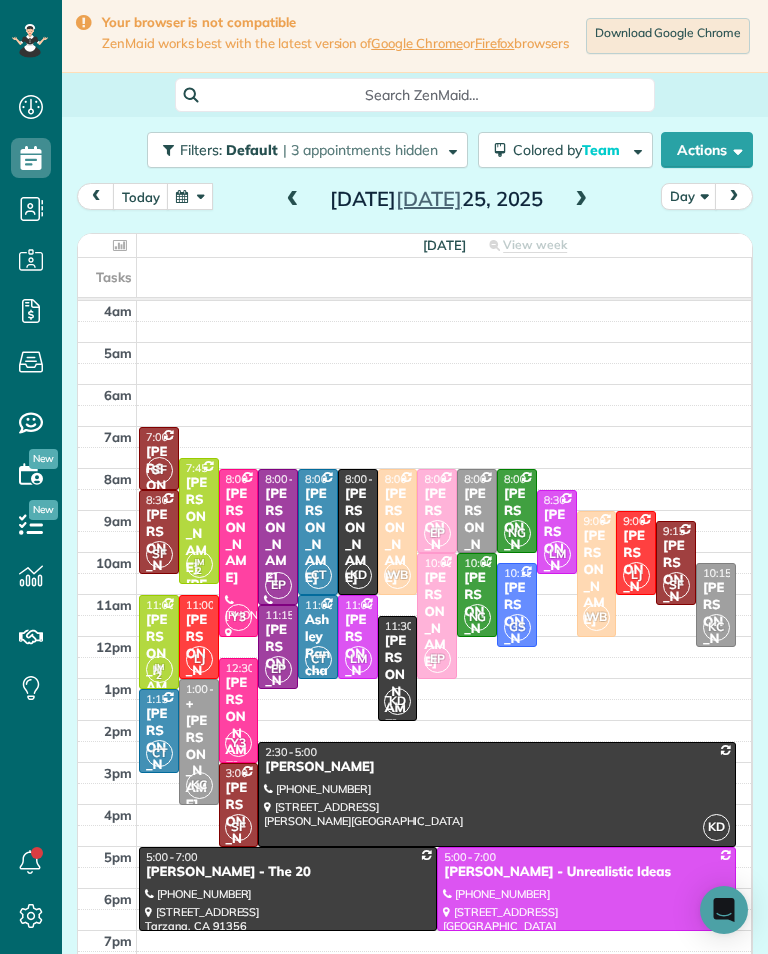 scroll, scrollTop: 985, scrollLeft: 62, axis: both 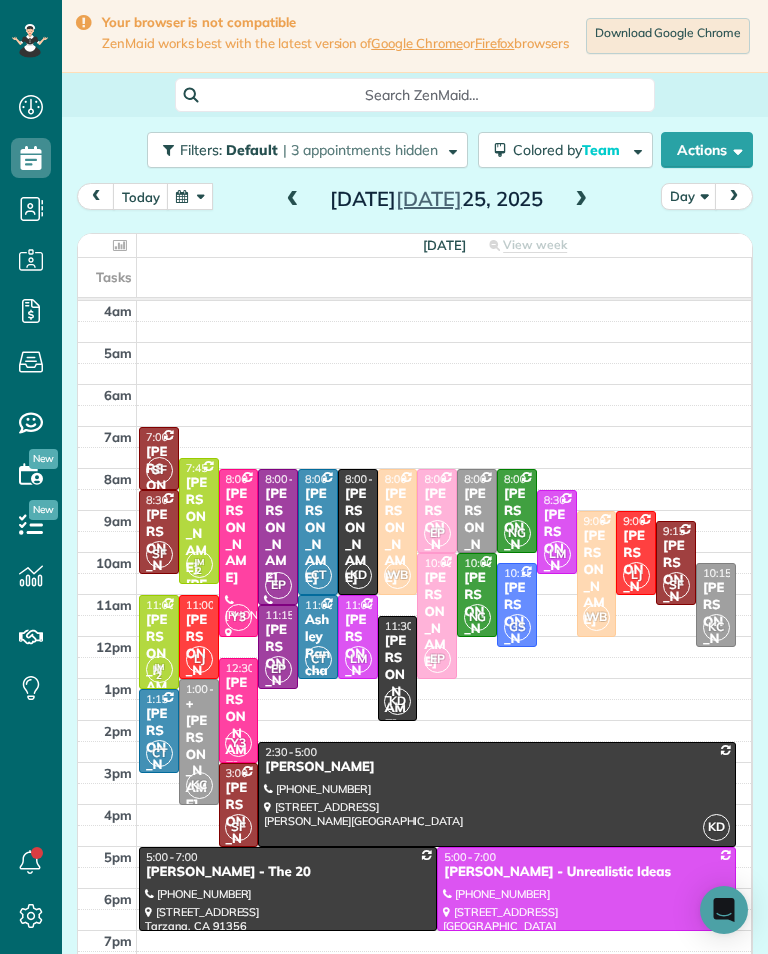 click on "[PERSON_NAME]" at bounding box center (358, 536) 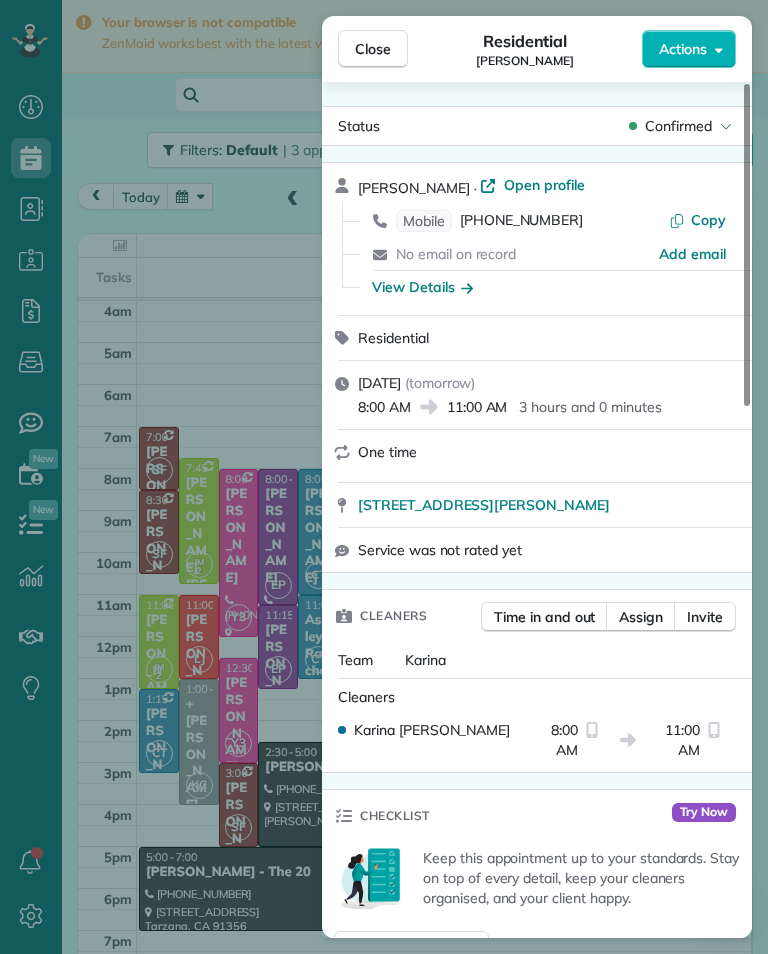click on "View Details" at bounding box center (422, 287) 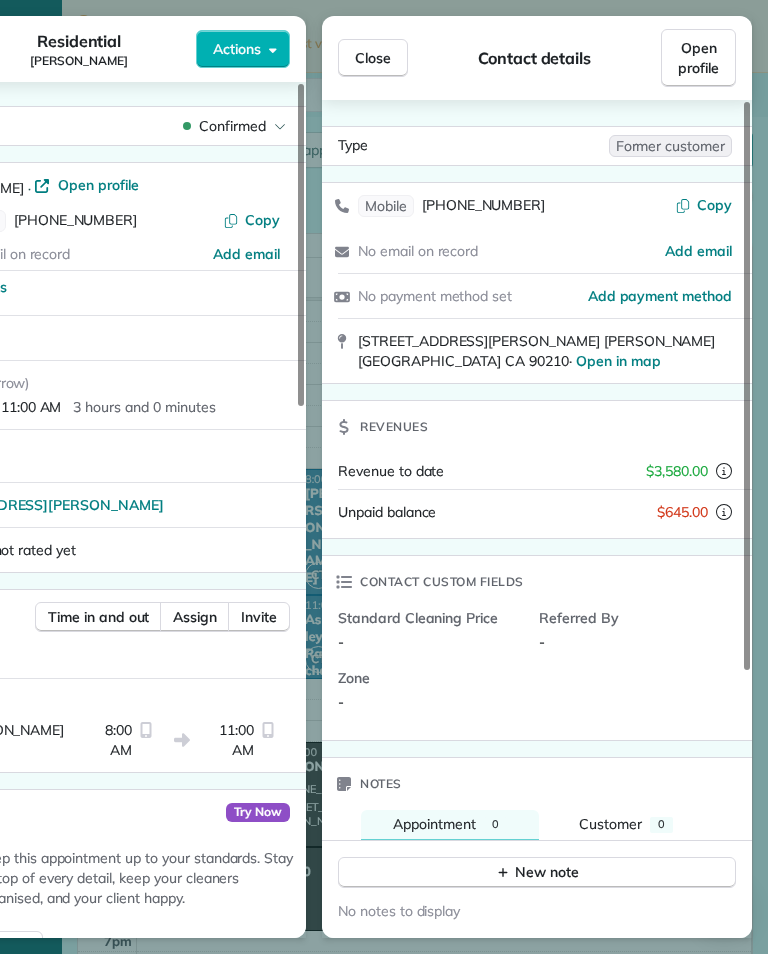 click on "Close" at bounding box center (373, 58) 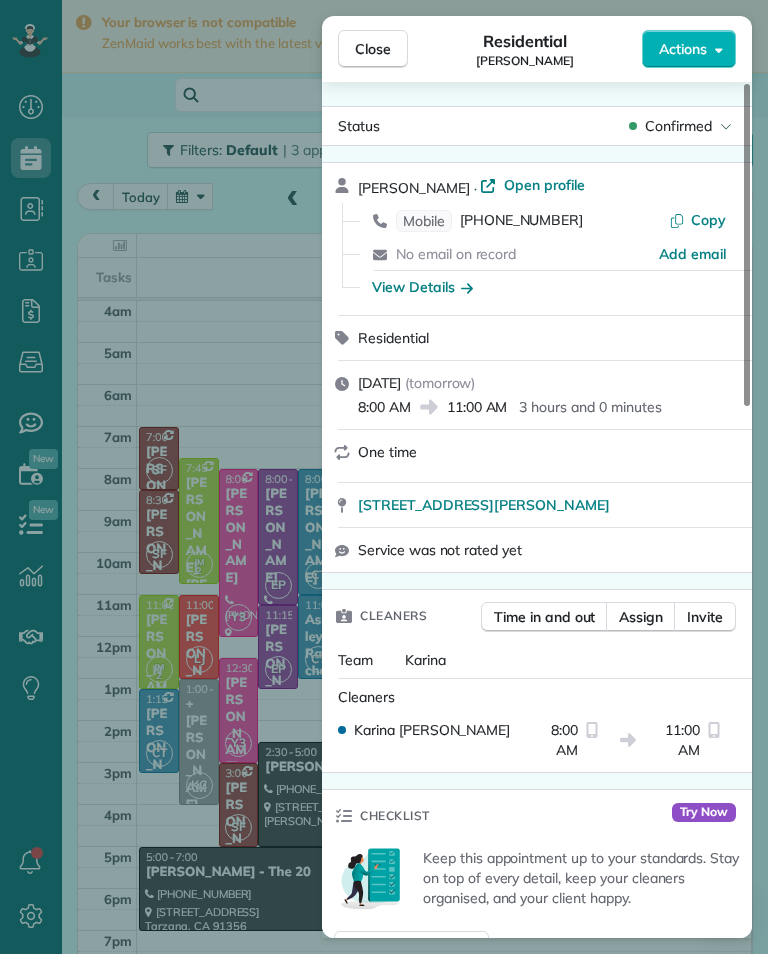 click on "[PHONE_NUMBER]" at bounding box center (521, 221) 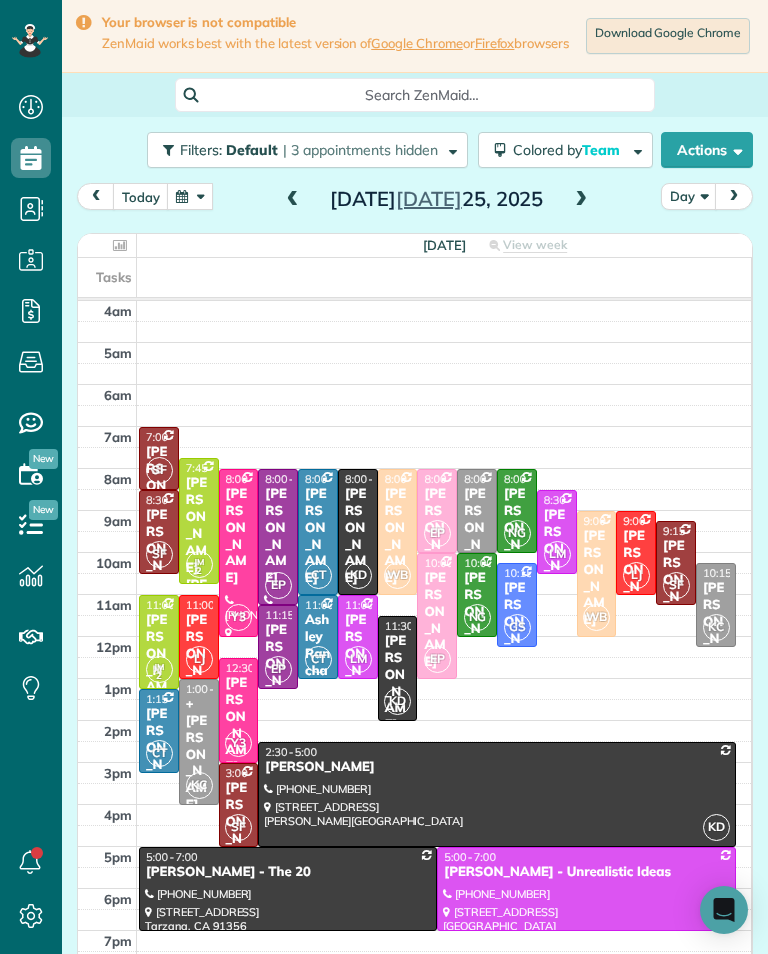 click on "[PERSON_NAME]" at bounding box center (398, 683) 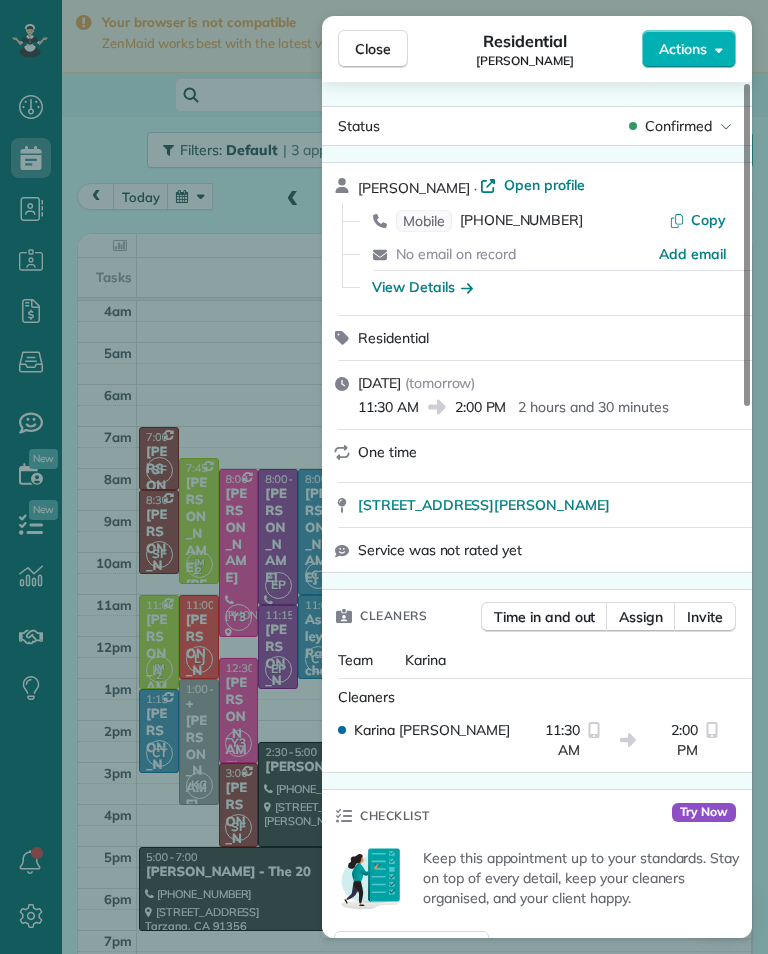 click on "View Details" at bounding box center [422, 287] 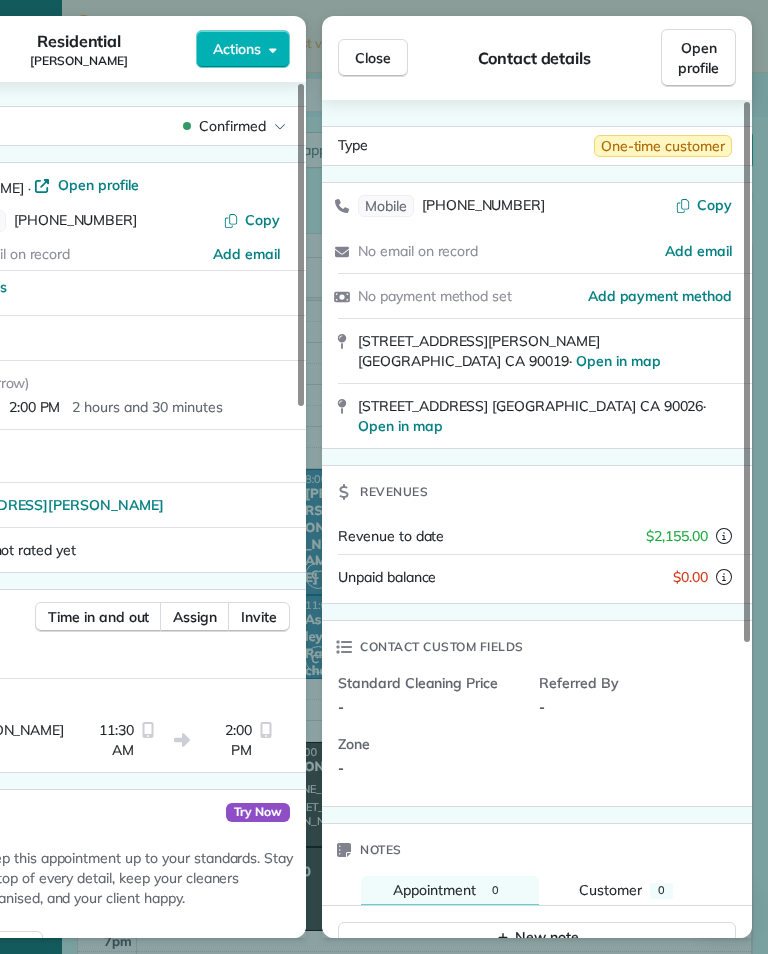 click on "Close" at bounding box center [373, 58] 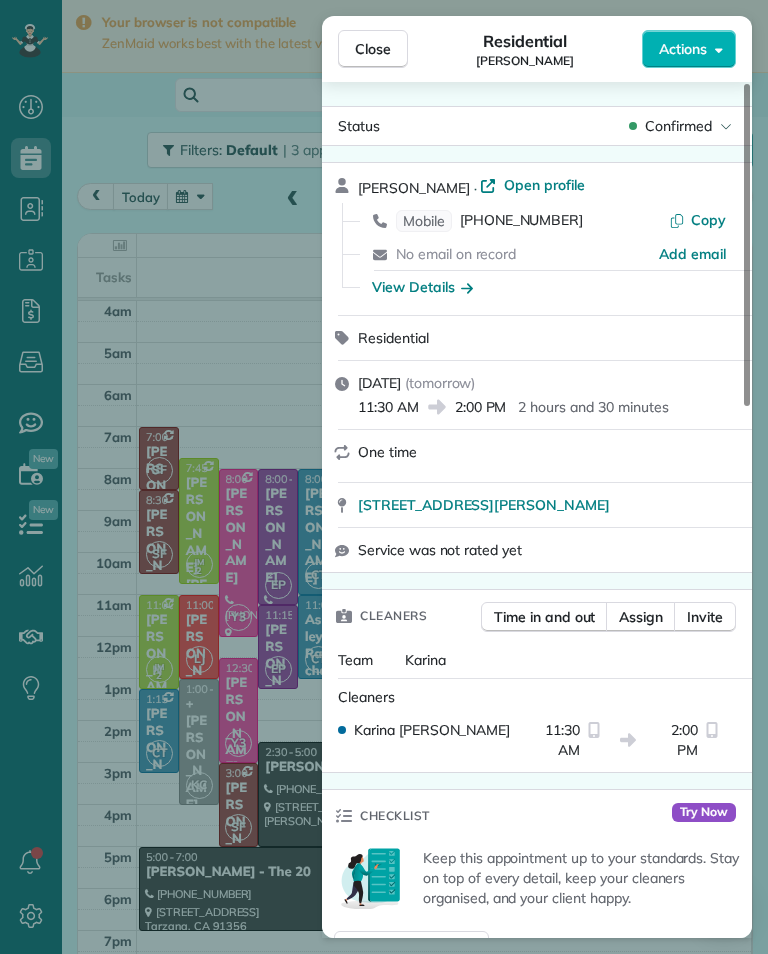click on "[PHONE_NUMBER]" at bounding box center (521, 221) 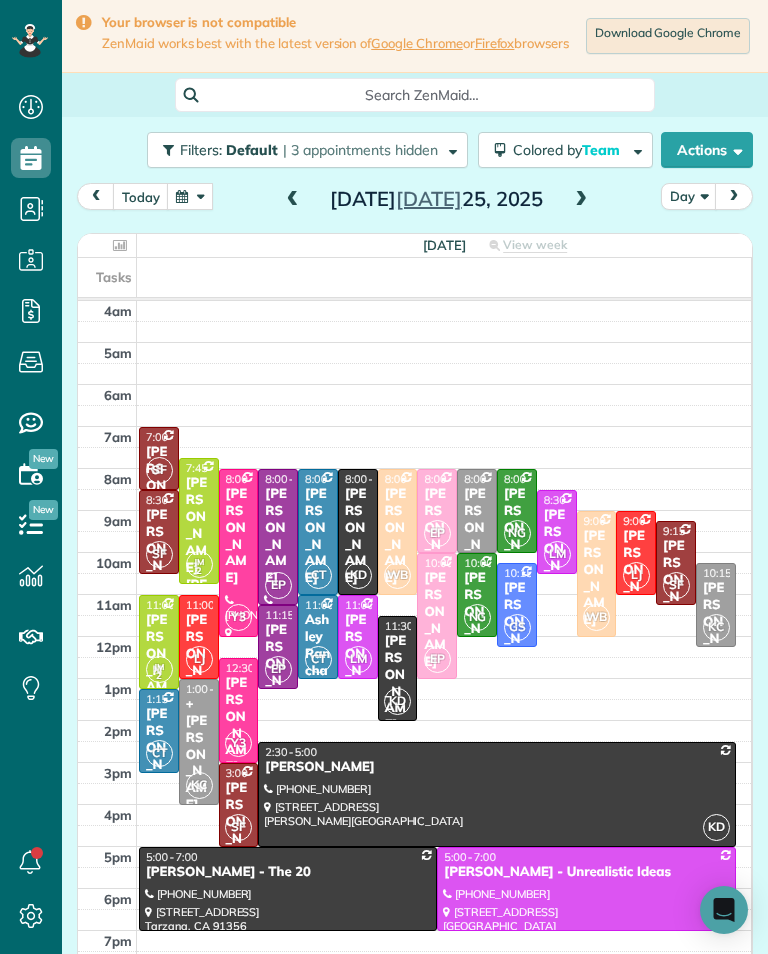 scroll, scrollTop: 985, scrollLeft: 62, axis: both 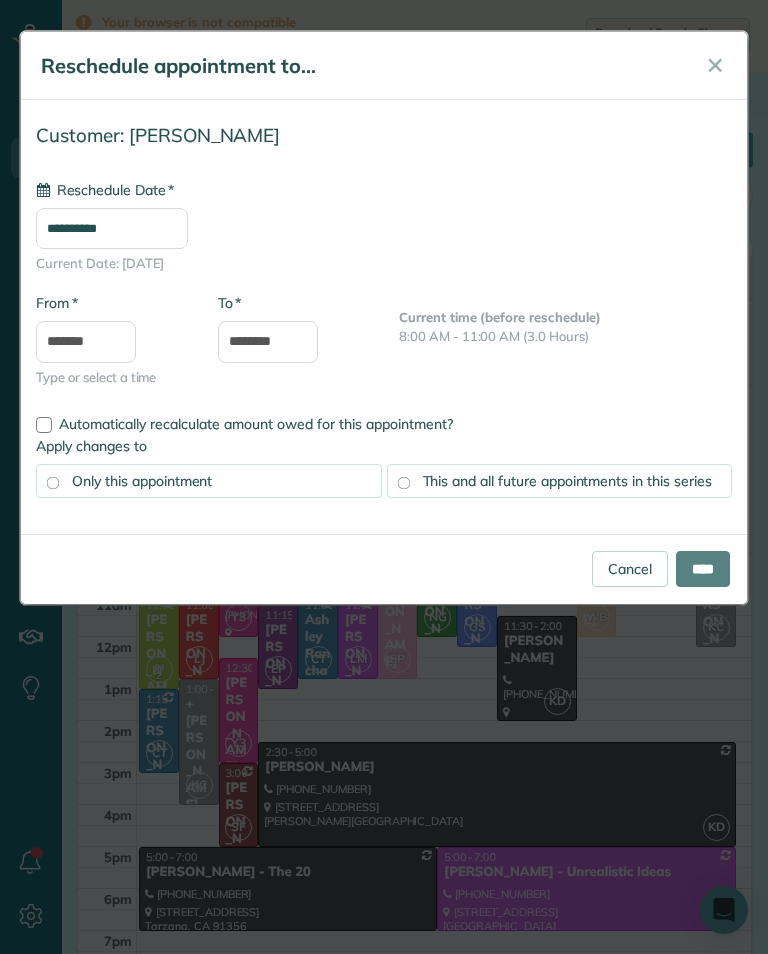 click on "Cancel
****" at bounding box center (384, 569) 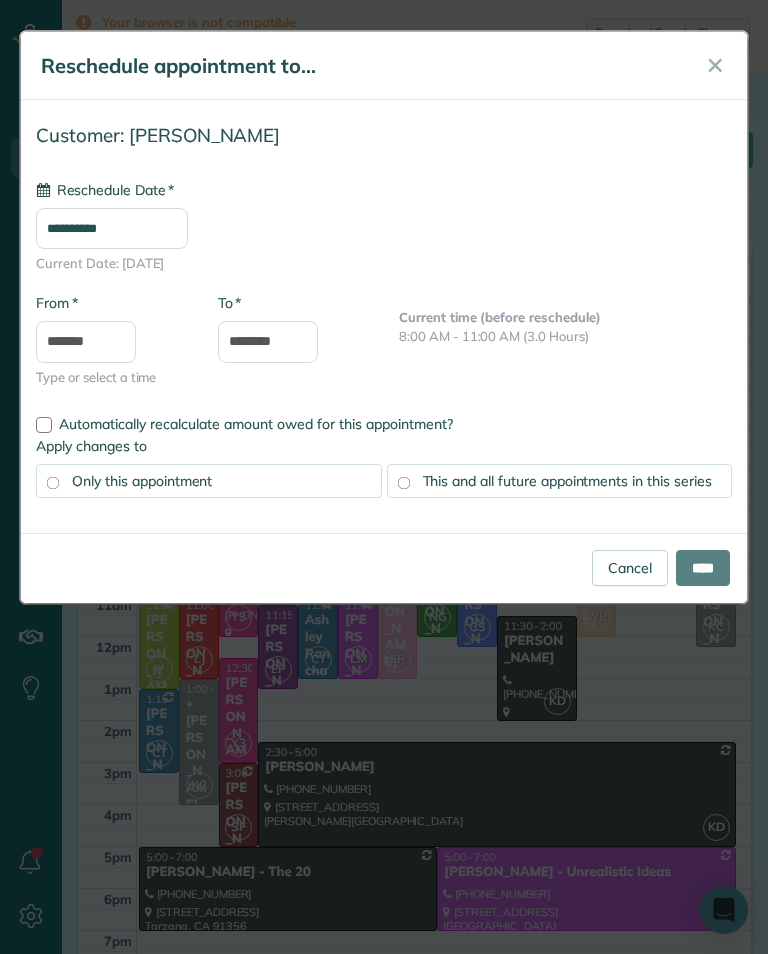 type on "**********" 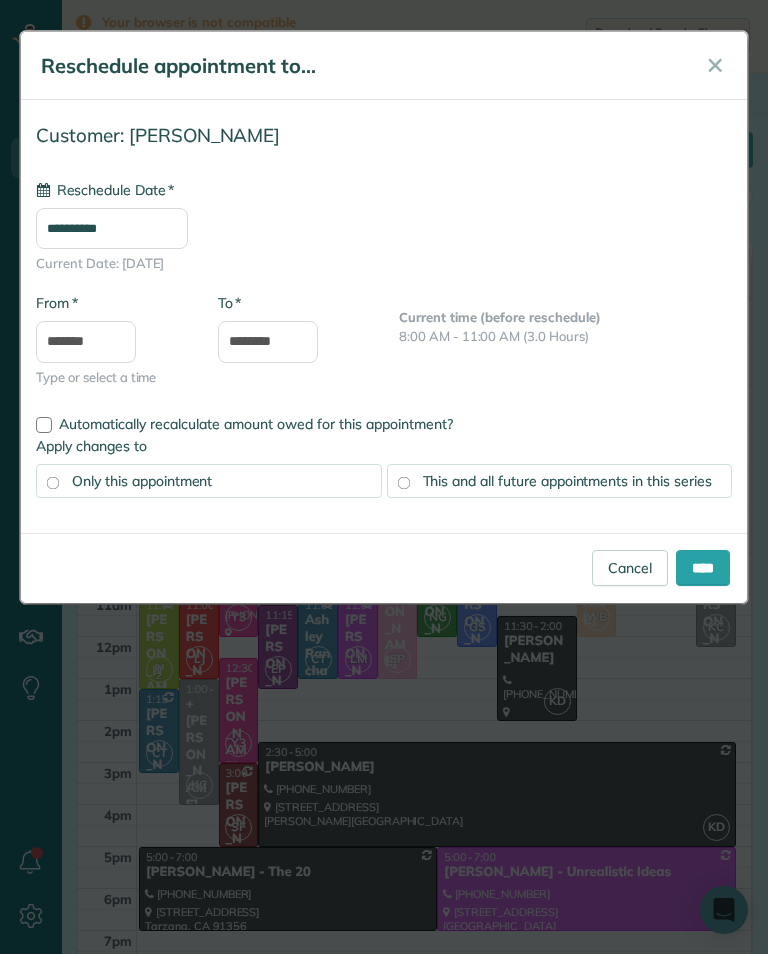 click on "**********" at bounding box center (384, 477) 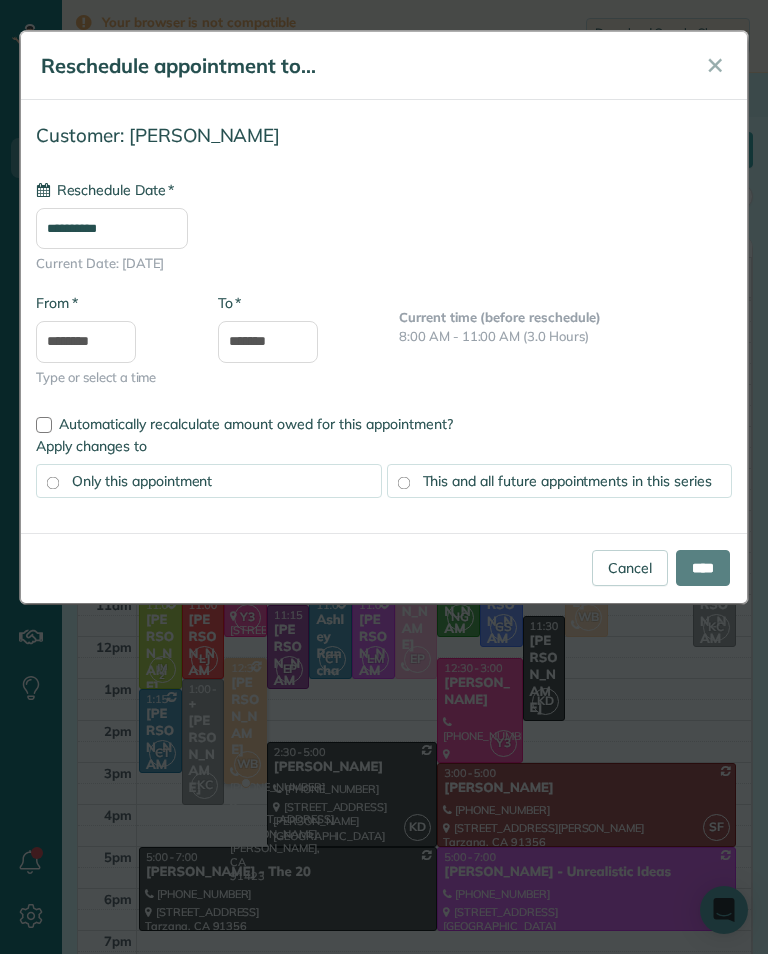type on "**********" 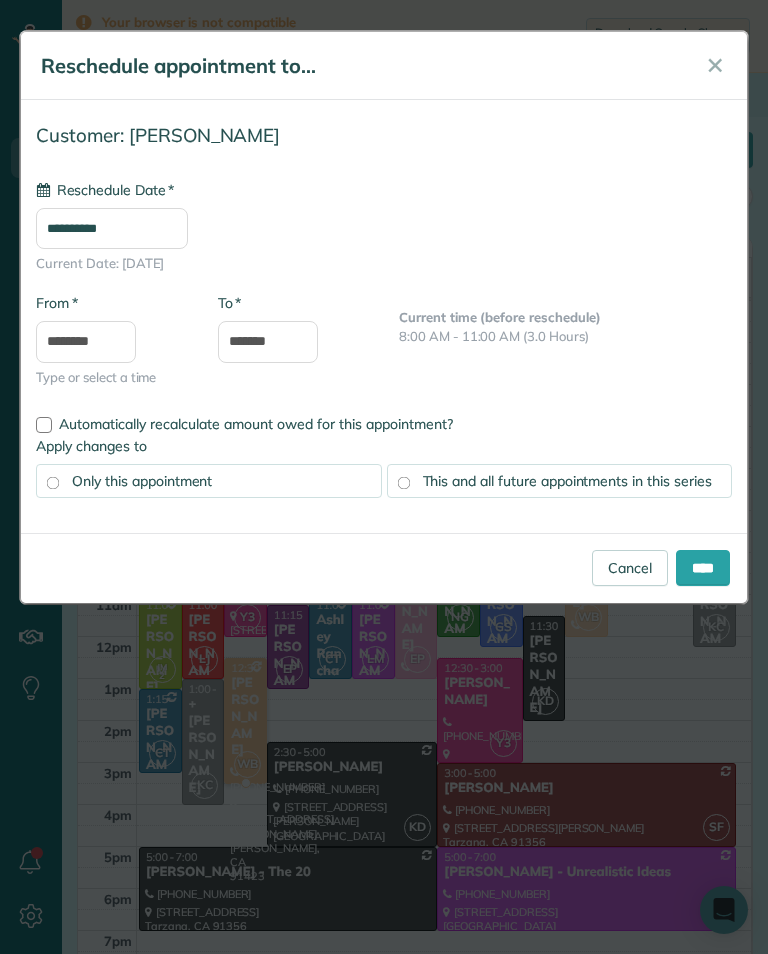 click on "****" at bounding box center [703, 568] 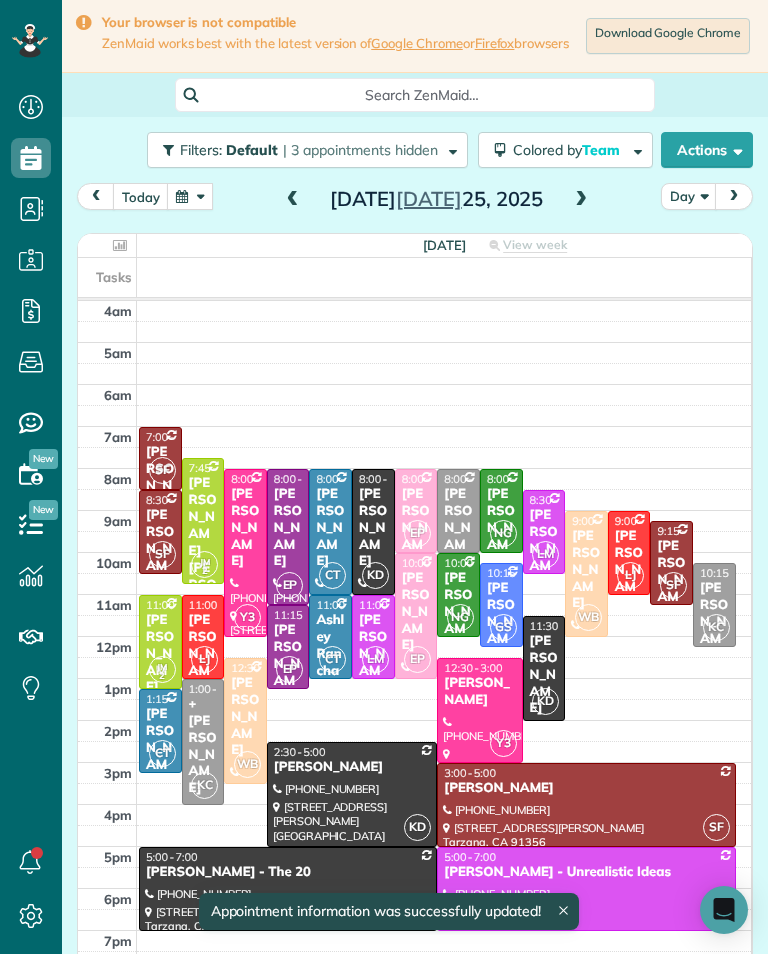 click on "[PERSON_NAME]" at bounding box center [245, 717] 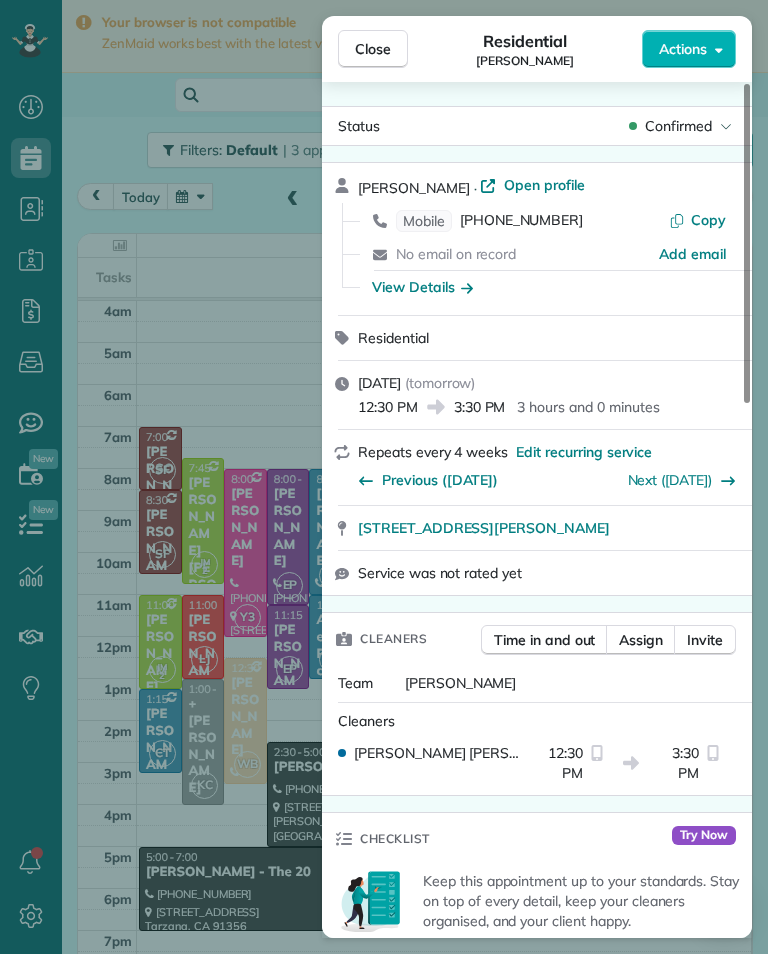 click on "View Details" at bounding box center (422, 287) 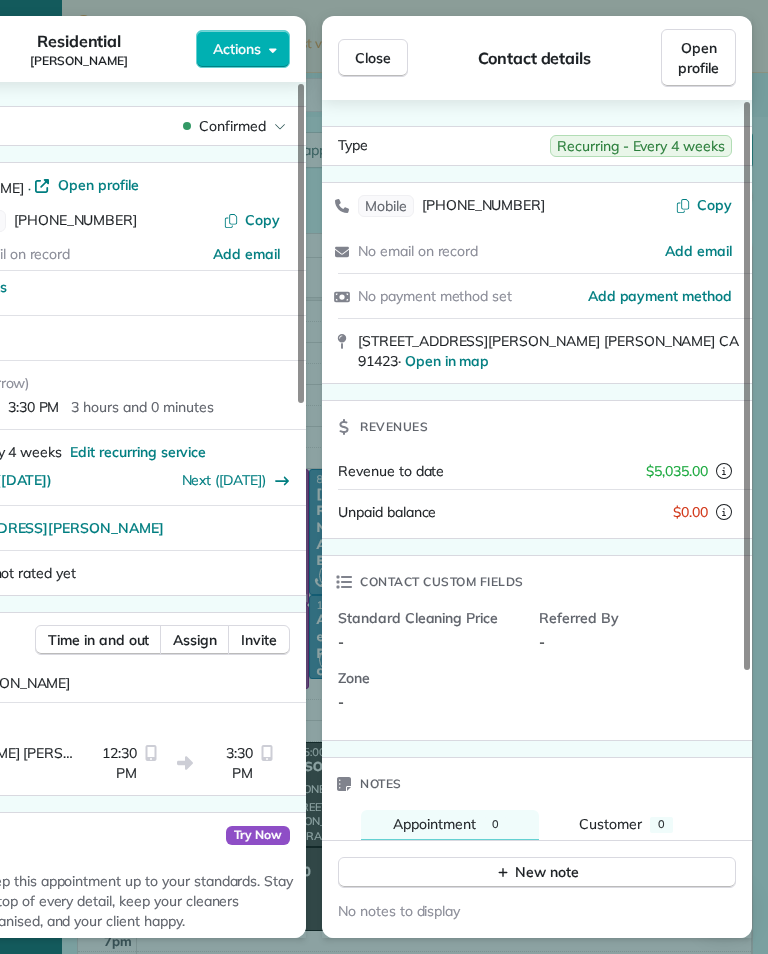click on "Close" at bounding box center [373, 58] 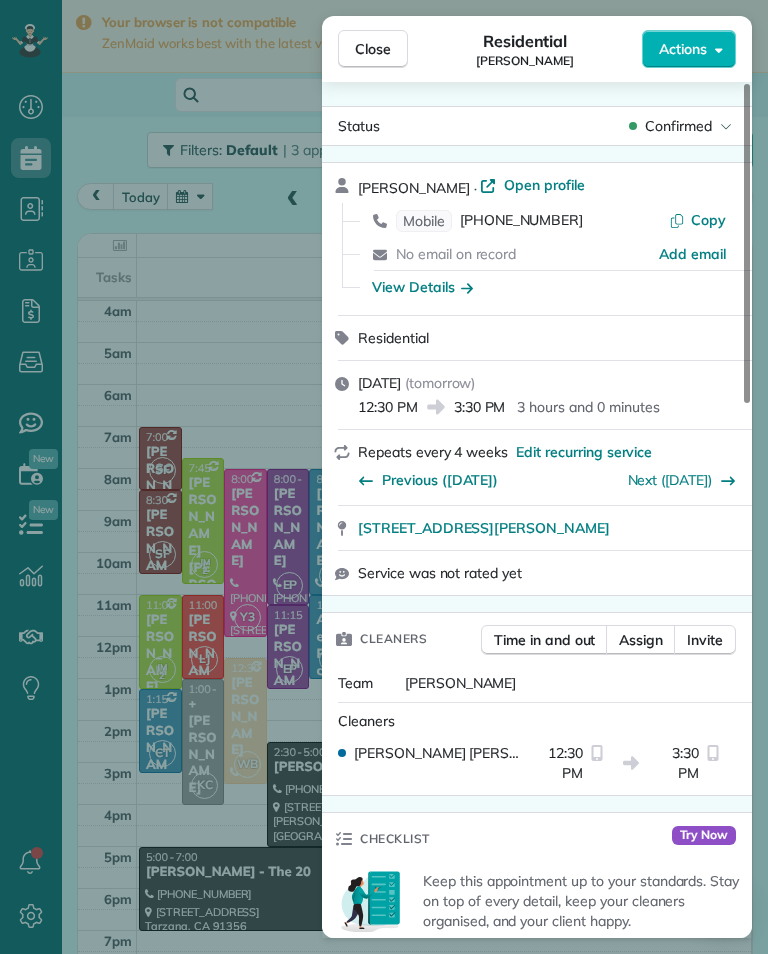 click on "[PHONE_NUMBER]" at bounding box center (521, 221) 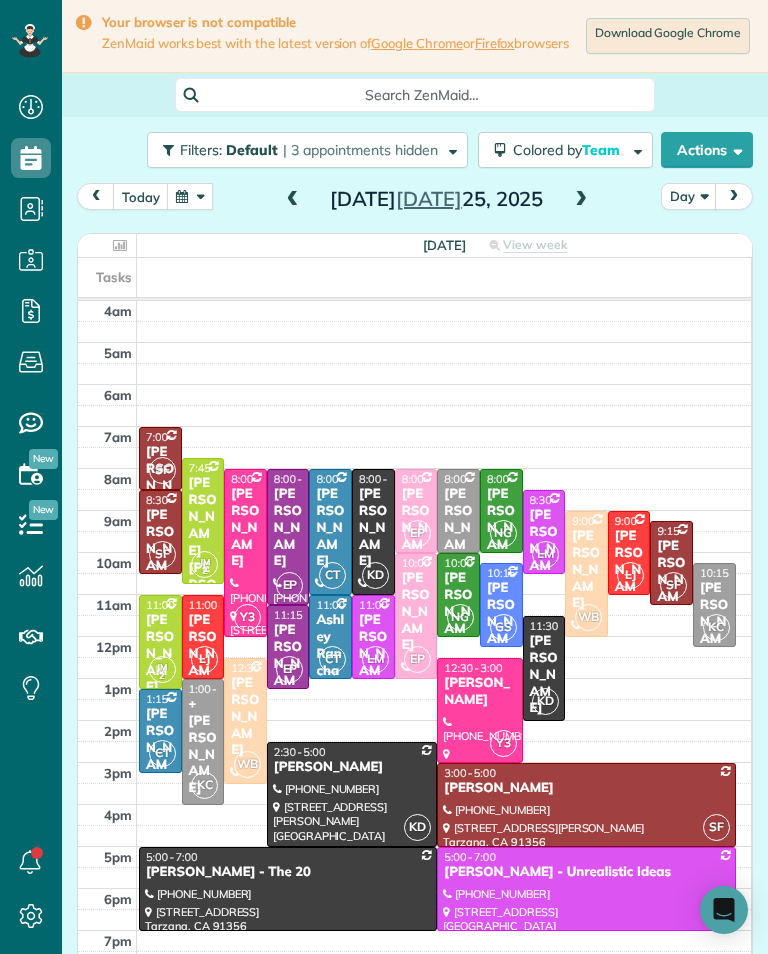 scroll, scrollTop: 985, scrollLeft: 62, axis: both 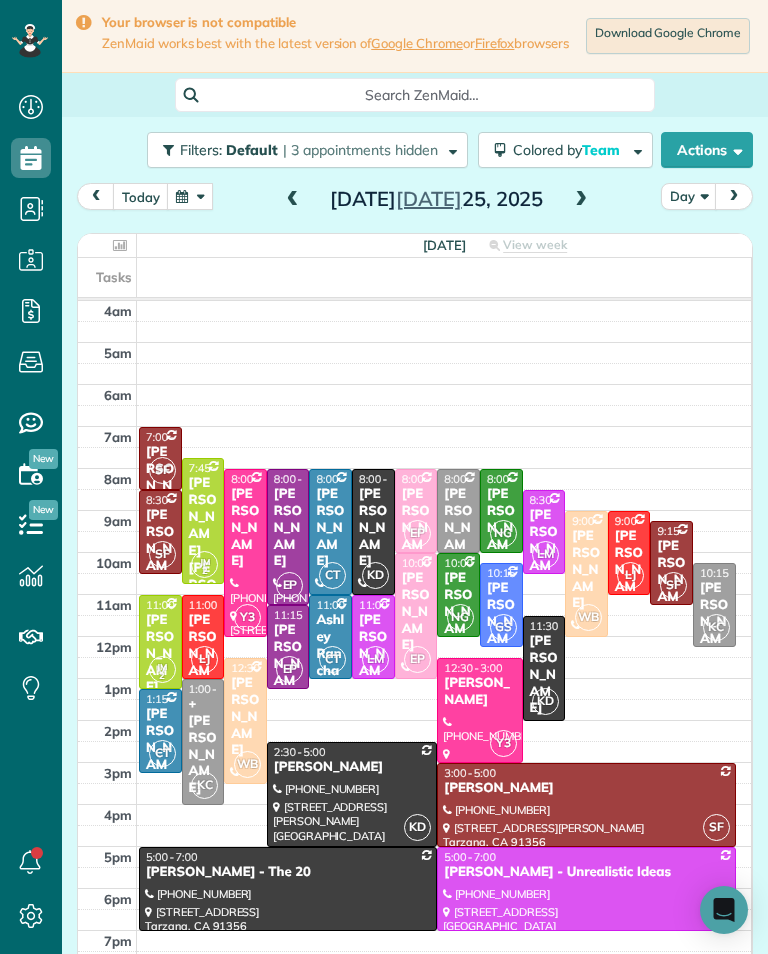 click on "[PERSON_NAME]" at bounding box center (245, 717) 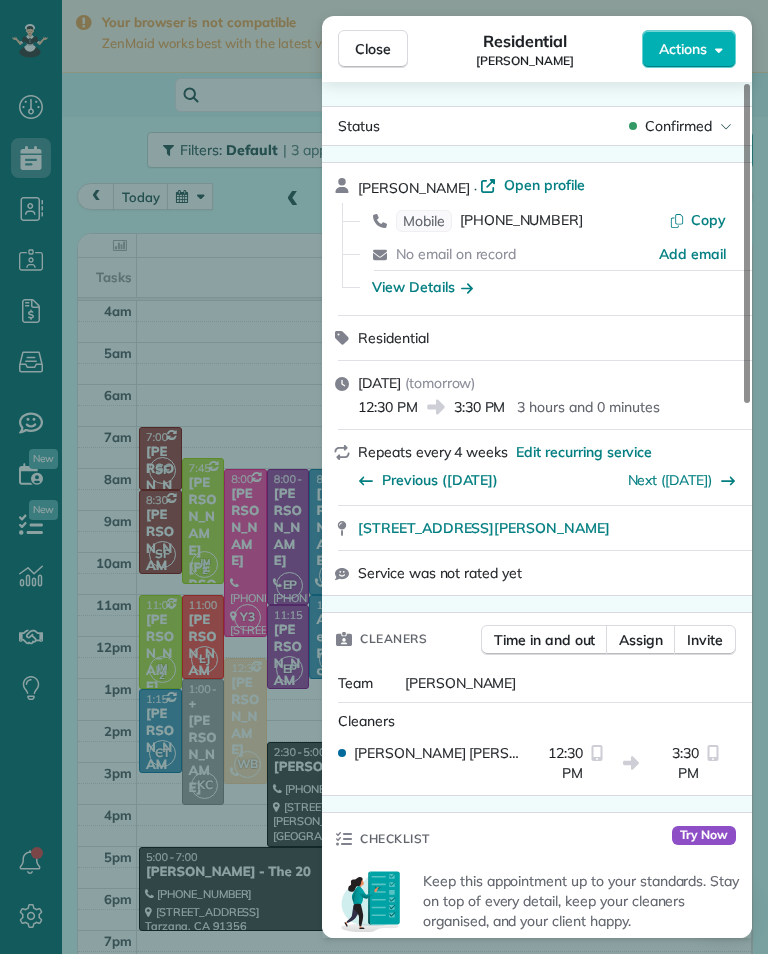 click on "Close Residential [PERSON_NAME] Actions Status Confirmed [PERSON_NAME] · Open profile Mobile [PHONE_NUMBER] Copy No email on record Add email View Details Residential [DATE] ( [DATE] ) 12:30 PM 3:30 PM 3 hours and 0 minutes Repeats every 4 weeks Edit recurring service Previous ([DATE]) Next ([DATE]) [STREET_ADDRESS][PERSON_NAME] Service was not rated yet Cleaners Time in and out Assign Invite Team [PERSON_NAME] Cleaners [PERSON_NAME] 12:30 PM 3:30 PM Checklist Try Now Keep this appointment up to your standards. Stay on top of every detail, keep your cleaners organised, and your client happy. Assign a checklist Watch a 5 min demo Billing Billing actions Price $0.00 Overcharge $0.00 Discount $0.00 Coupon discount - Primary tax - Secondary tax - Total appointment price $0.00 Tips collected New feature! $0.00 [PERSON_NAME] as paid Total including tip $0.00 Get paid online in no-time! Send an invoice and reward your cleaners with tips Charge customer credit card Appointment custom fields Key # - Work items 0" at bounding box center [384, 477] 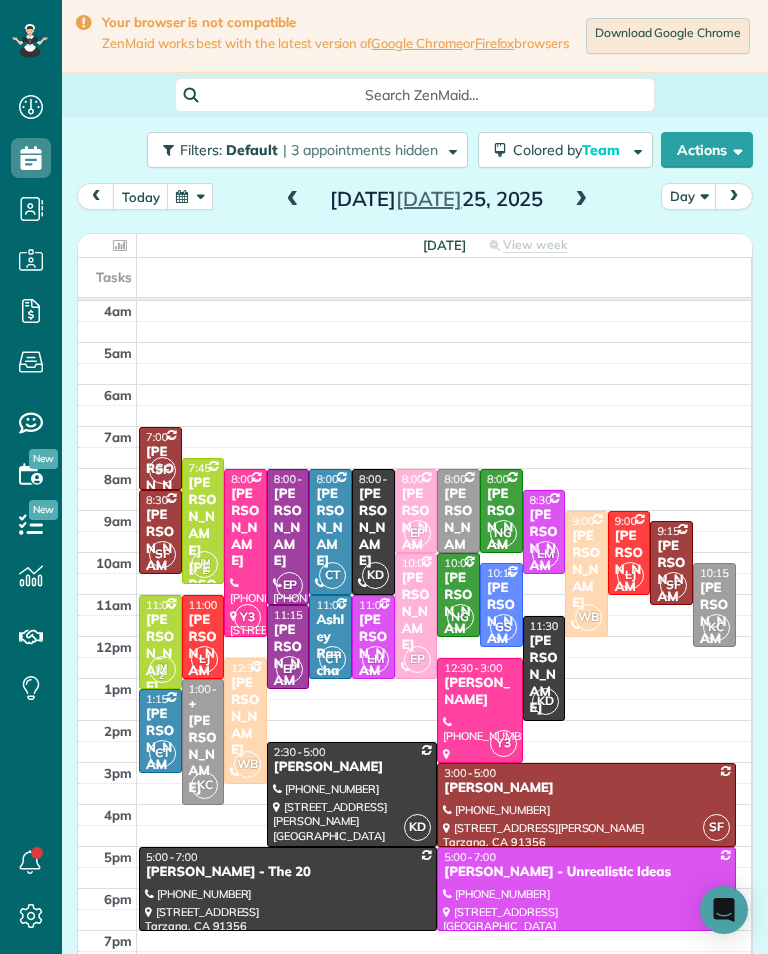 scroll, scrollTop: 985, scrollLeft: 62, axis: both 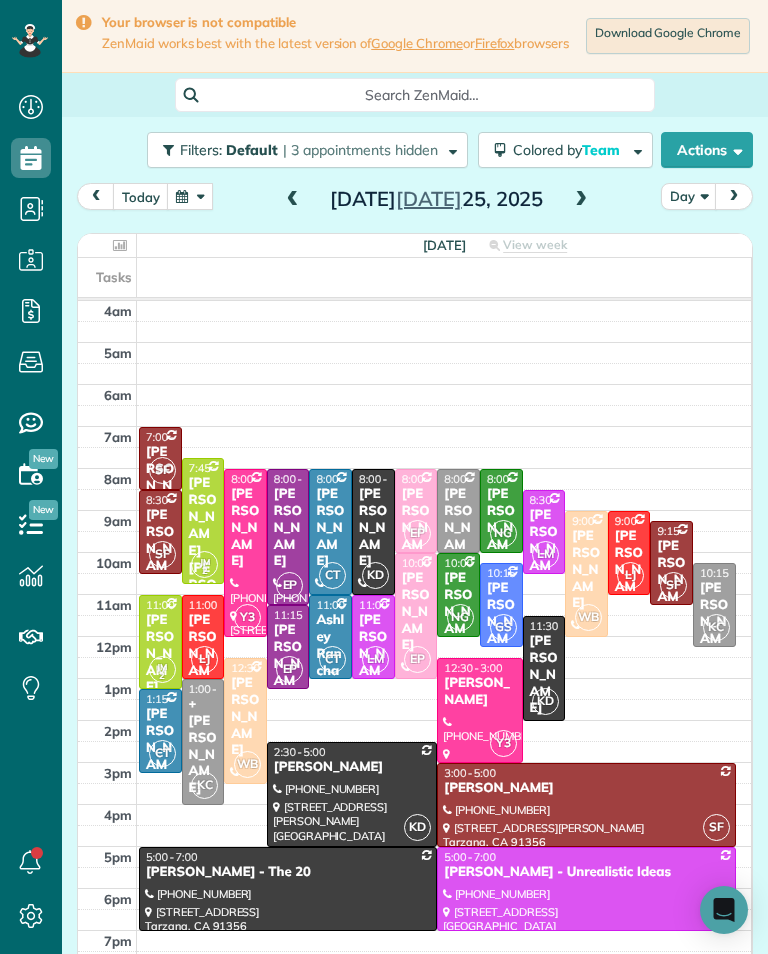 click at bounding box center [190, 196] 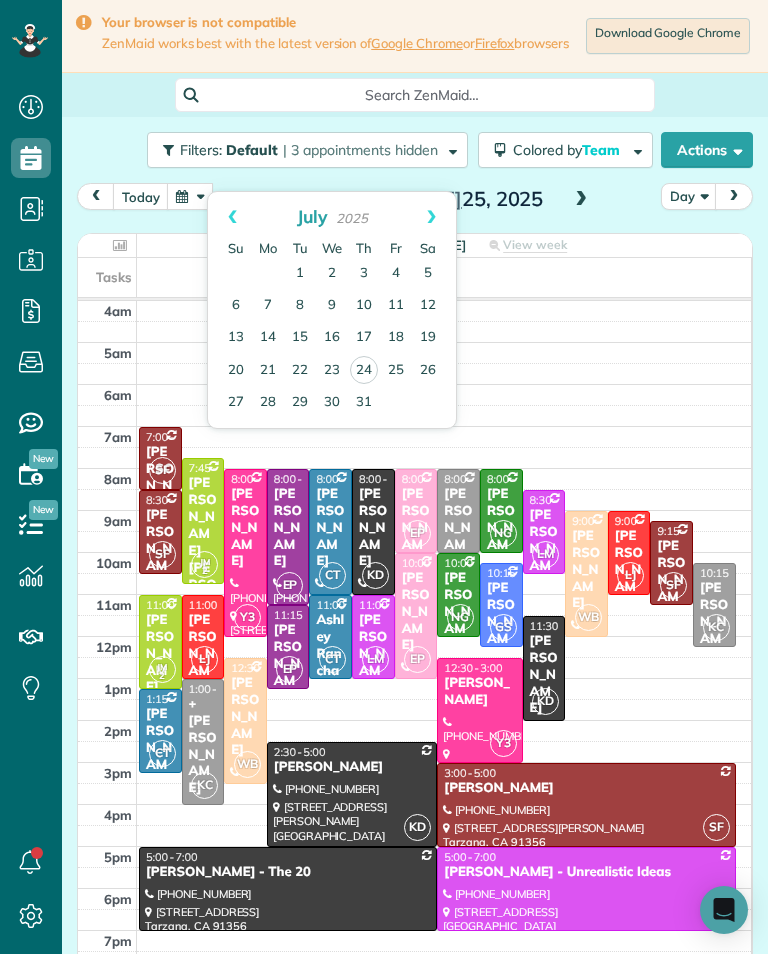click on "Next" at bounding box center (431, 217) 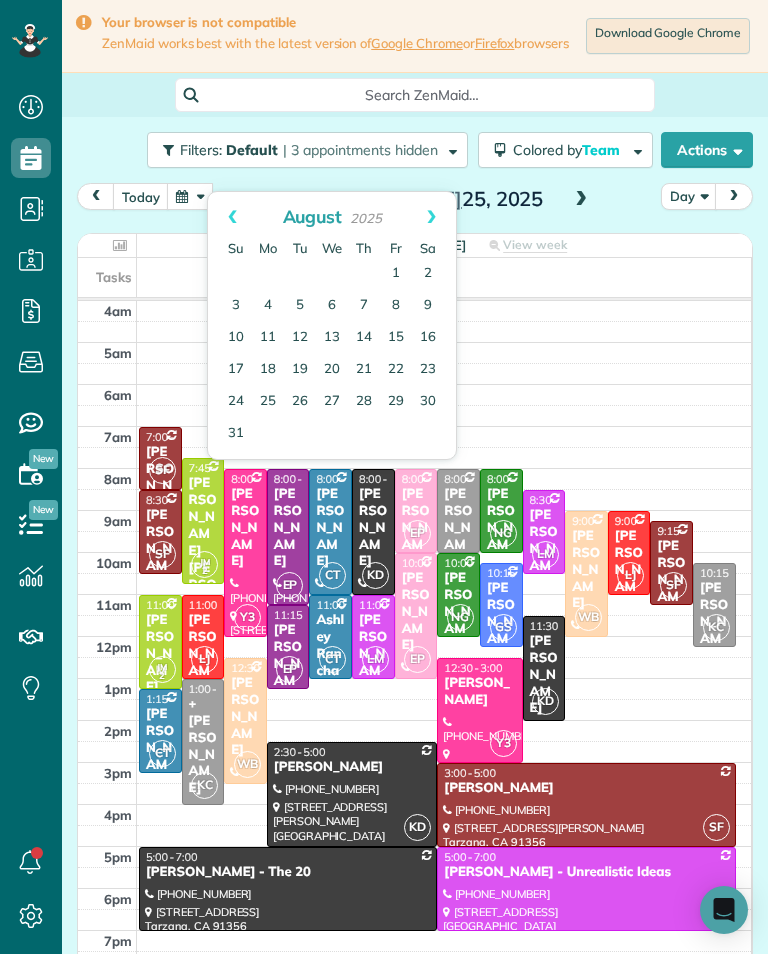 click on "1" at bounding box center [396, 274] 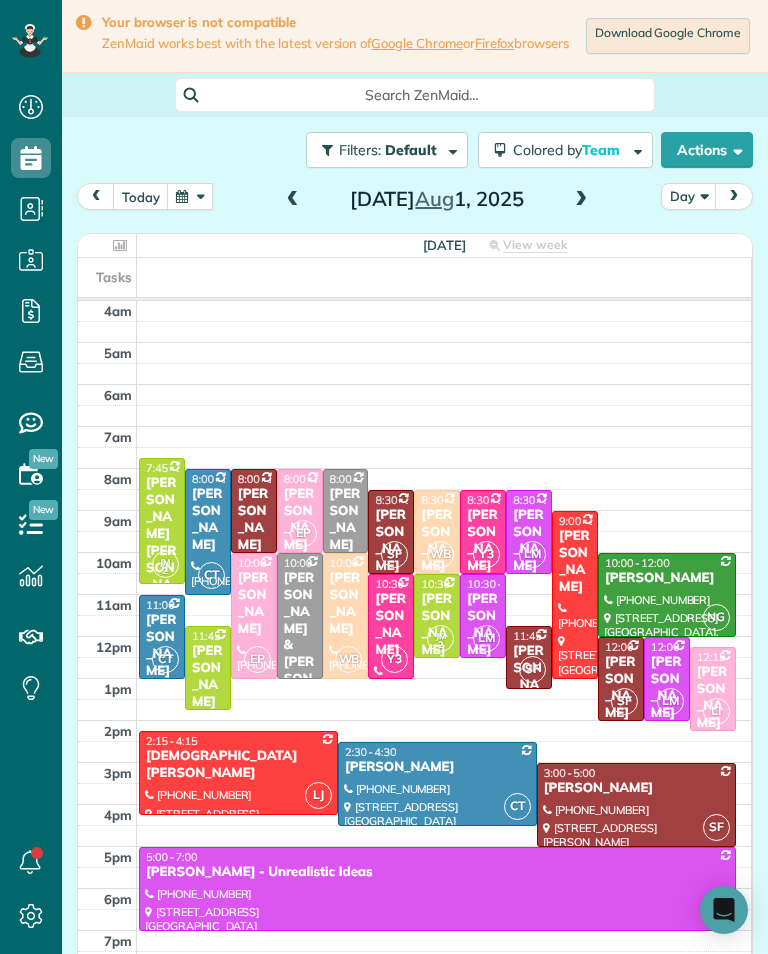 click on "[PERSON_NAME]" at bounding box center [437, 541] 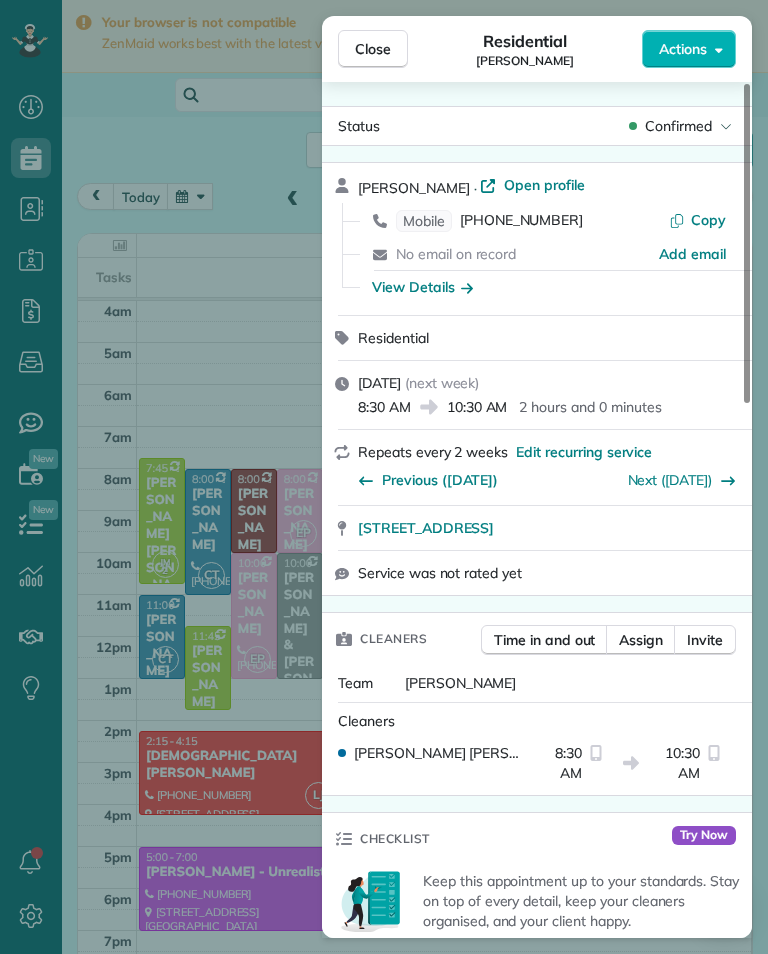 click on "Close Residential [PERSON_NAME] Actions Status Confirmed [PERSON_NAME] · Open profile Mobile [PHONE_NUMBER] Copy No email on record Add email View Details Residential [DATE] ( next week ) 8:30 AM 10:30 AM 2 hours and 0 minutes Repeats every 2 weeks Edit recurring service Previous ([DATE]) Next ([DATE]) [STREET_ADDRESS] Service was not rated yet Cleaners Time in and out Assign Invite Team [PERSON_NAME] Cleaners [PERSON_NAME] 8:30 AM 10:30 AM Checklist Try Now Keep this appointment up to your standards. Stay on top of every detail, keep your cleaners organised, and your client happy. Assign a checklist Watch a 5 min demo Billing Billing actions Price $145.00 Overcharge $0.00 Discount $0.00 Coupon discount - Primary tax - Secondary tax - Total appointment price $145.00 Tips collected New feature! $0.00 Unpaid Mark as paid Total including tip $145.00 Get paid online in no-time! Send an invoice and reward your cleaners with tips Charge customer credit card Key # - Work items 0 0" at bounding box center [384, 477] 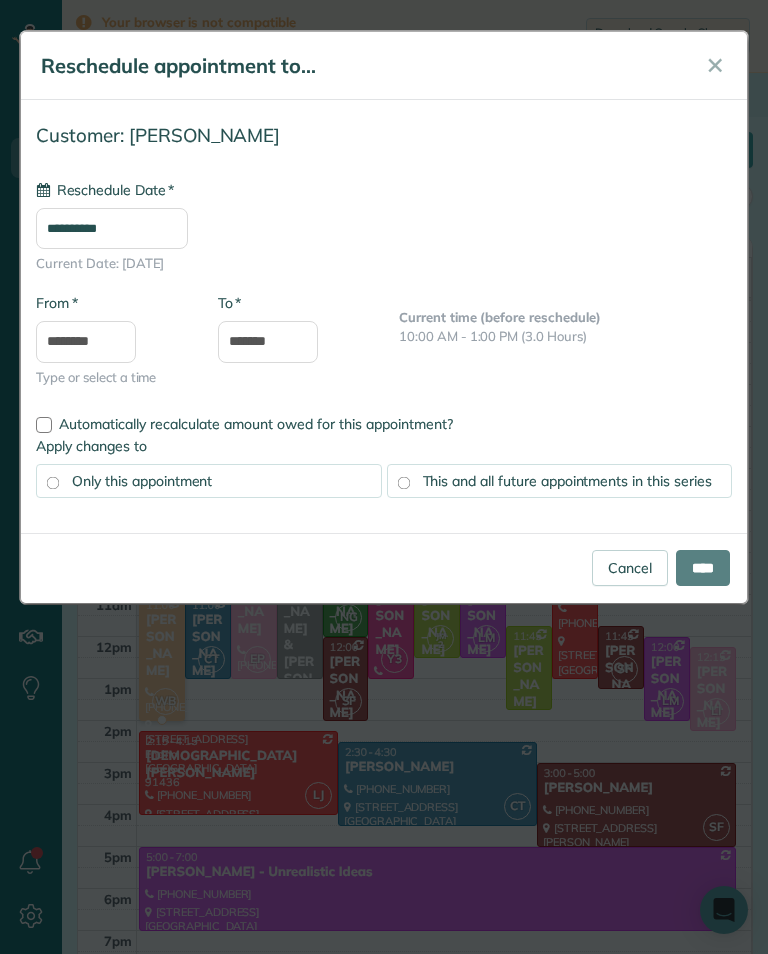type on "**********" 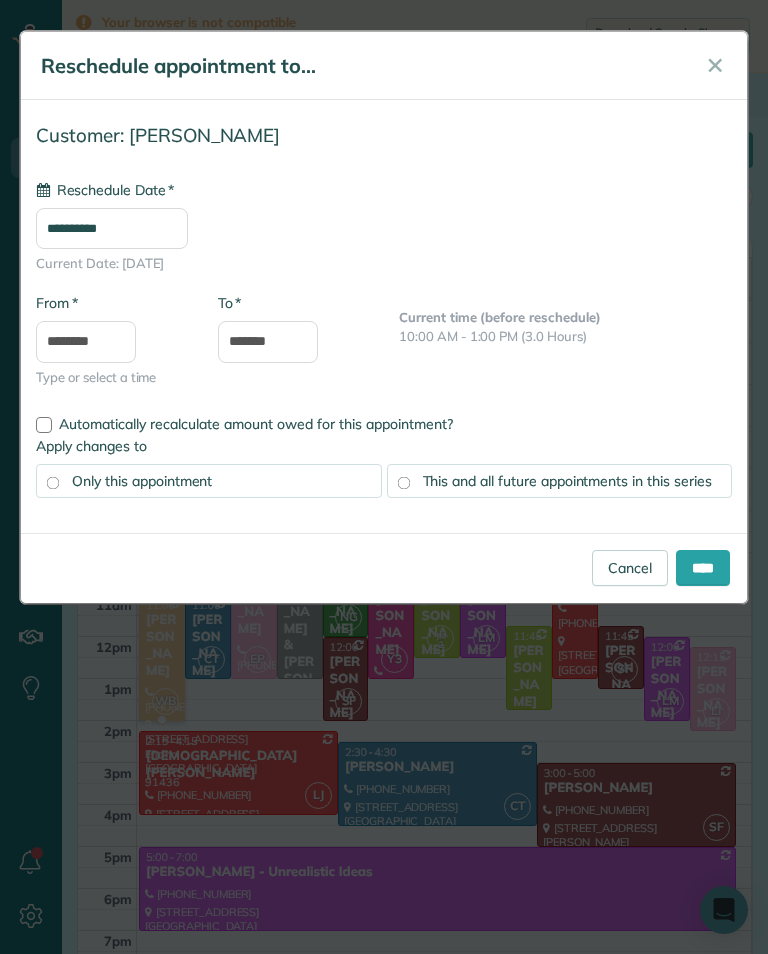 click on "****" at bounding box center [703, 568] 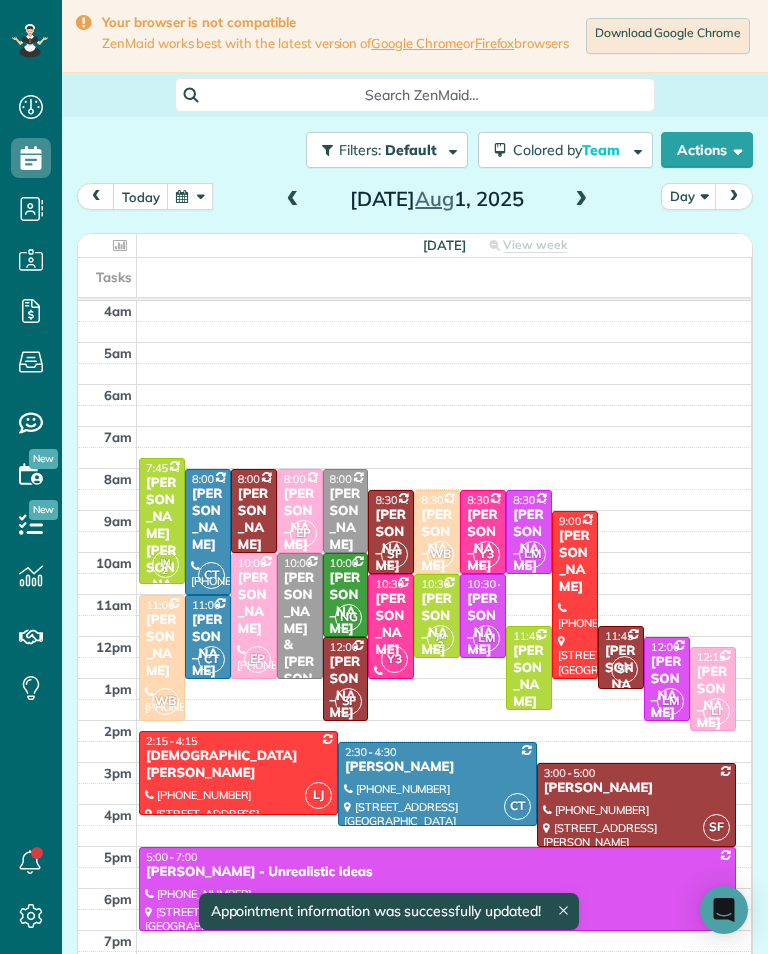 click at bounding box center (293, 200) 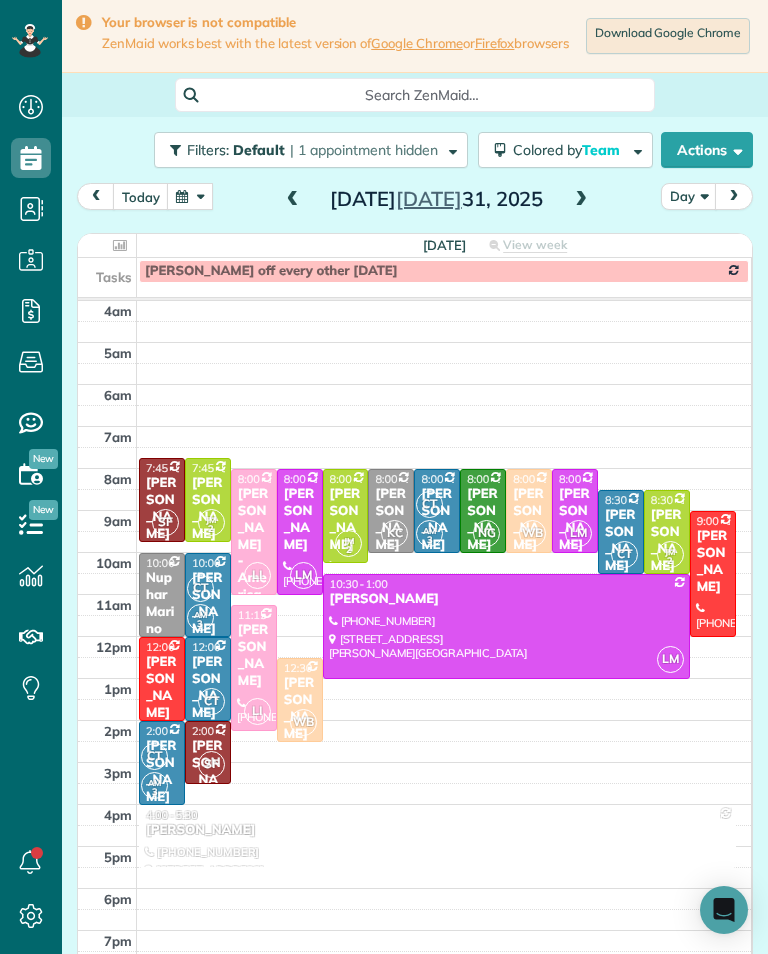 scroll, scrollTop: 985, scrollLeft: 62, axis: both 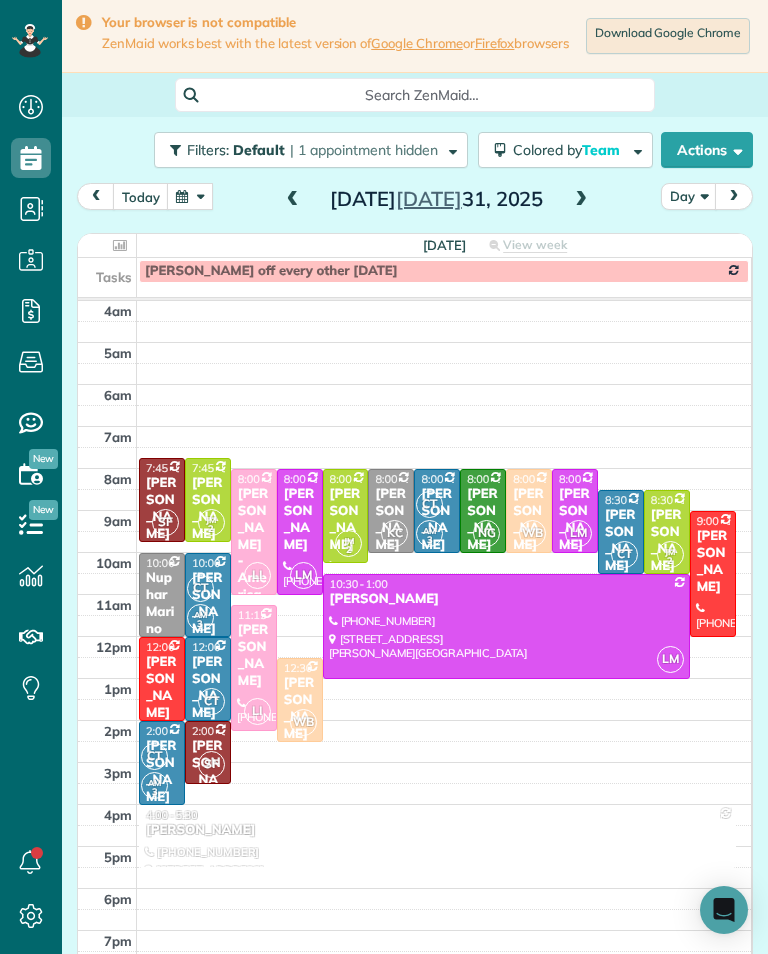 click at bounding box center (190, 196) 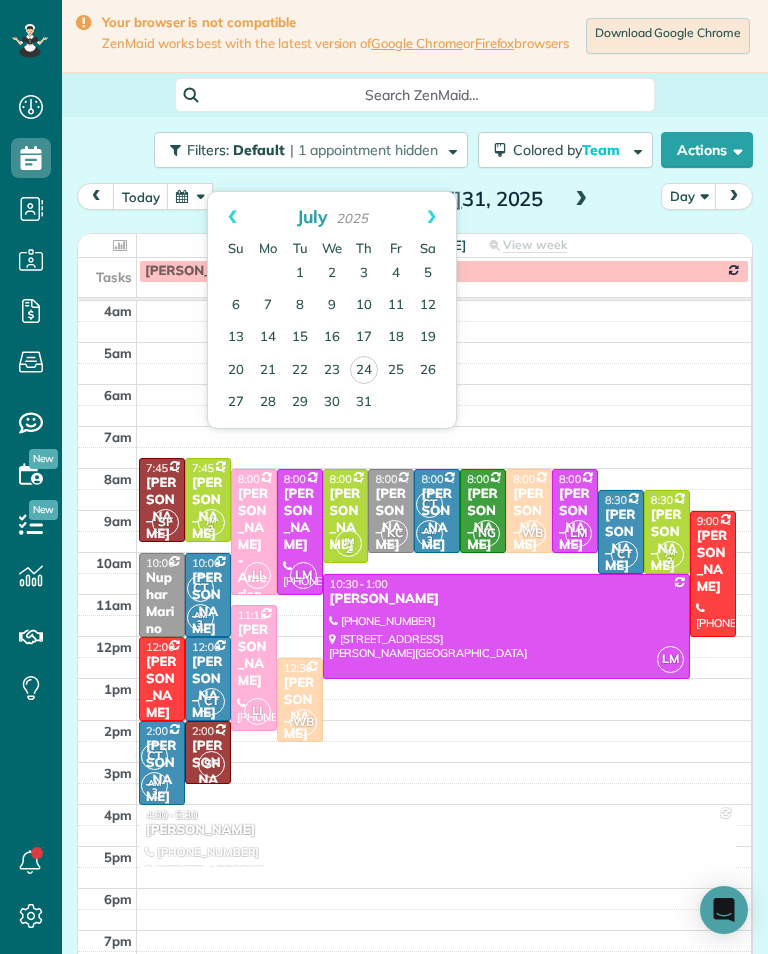 click at bounding box center (190, 196) 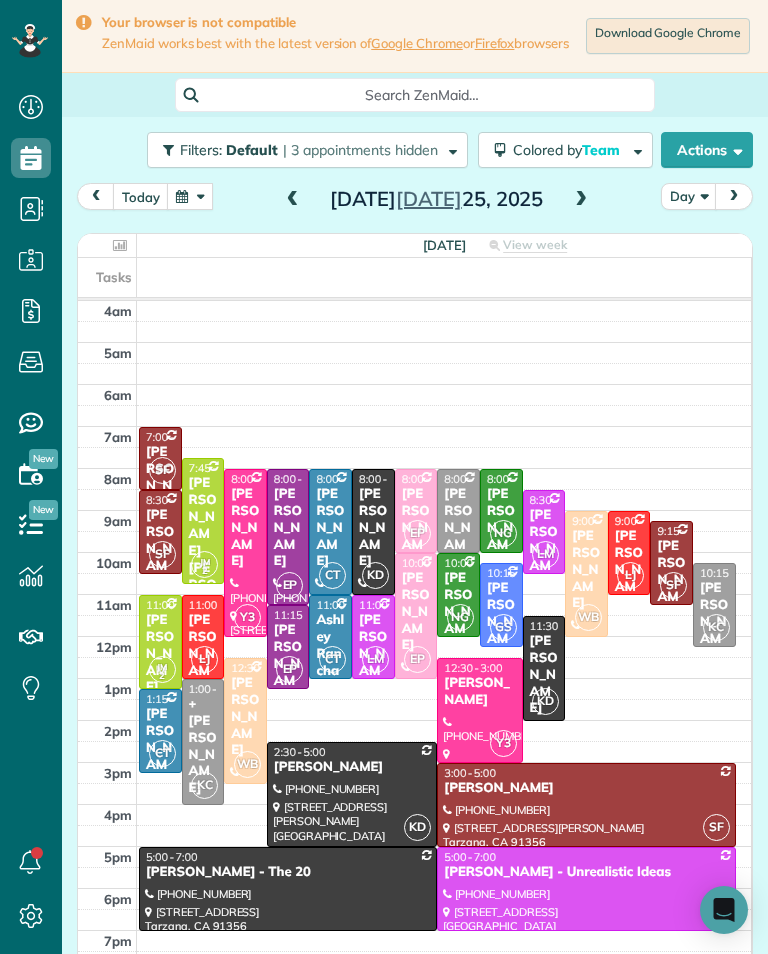 click at bounding box center (190, 196) 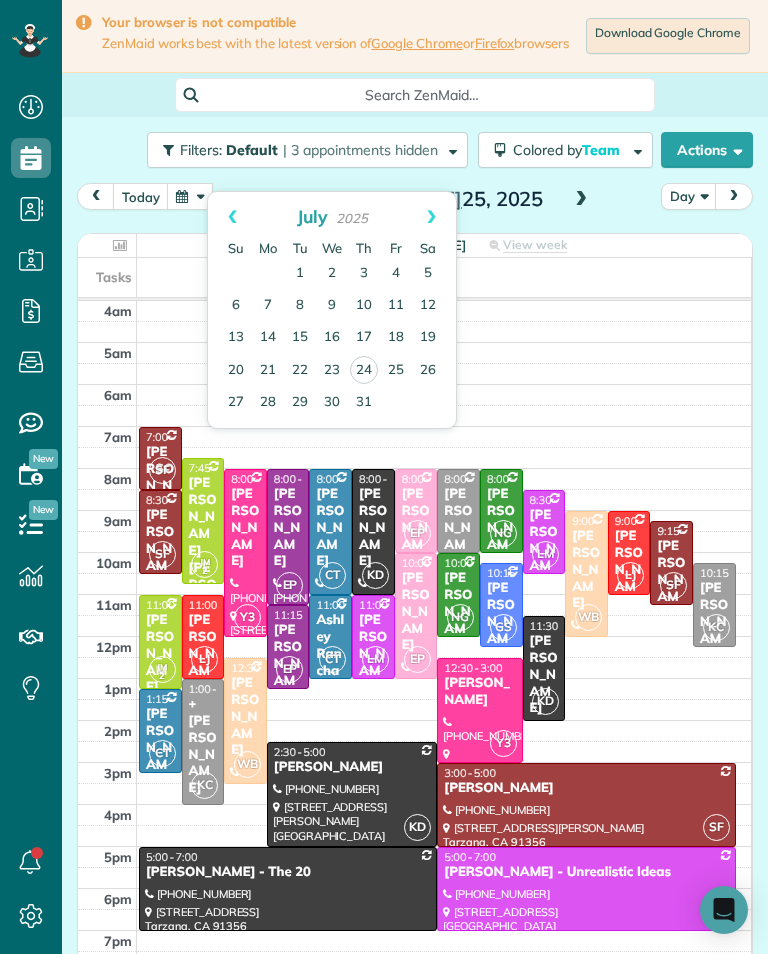 click on "11" at bounding box center (396, 306) 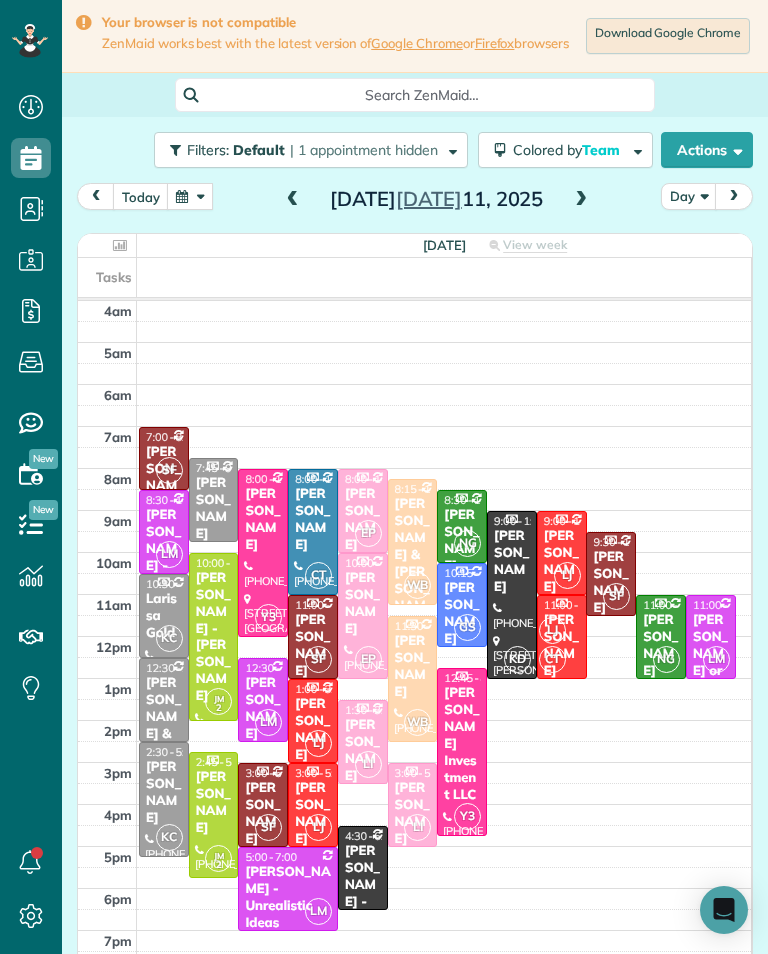 click at bounding box center (190, 196) 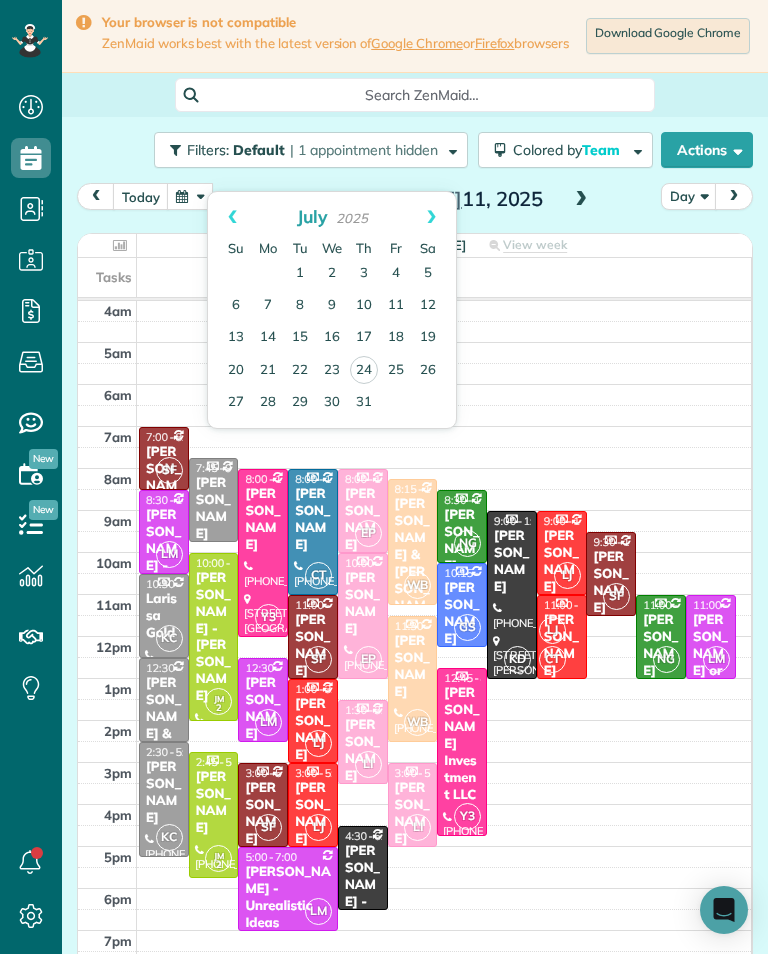 click on "4" at bounding box center (396, 274) 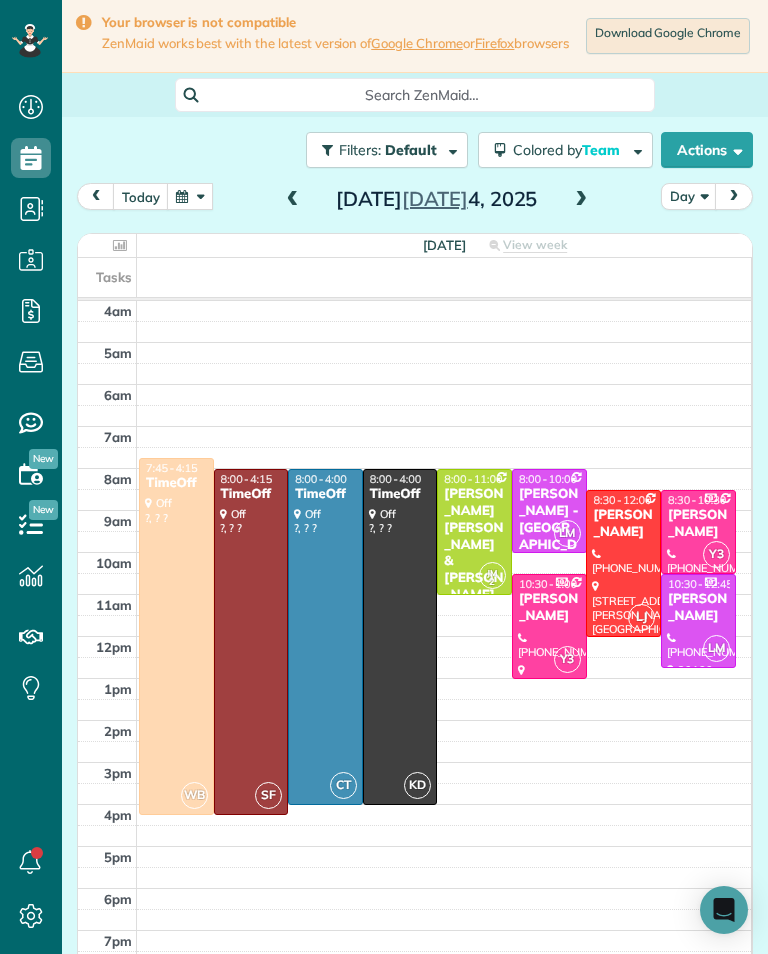 click at bounding box center (190, 196) 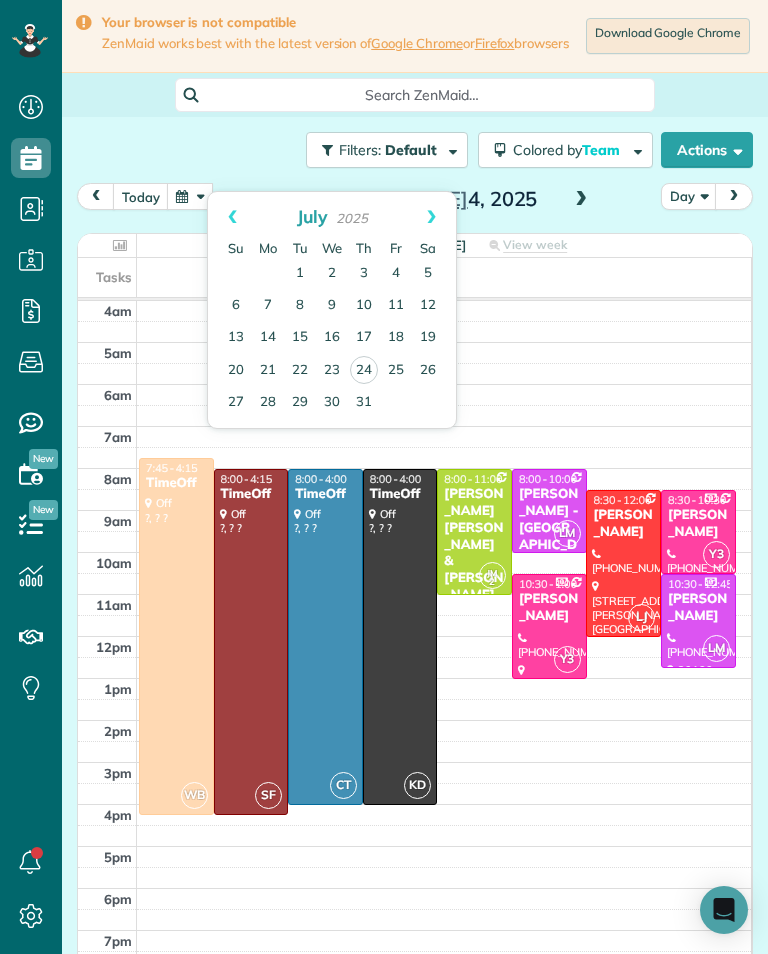 click on "3" at bounding box center (364, 274) 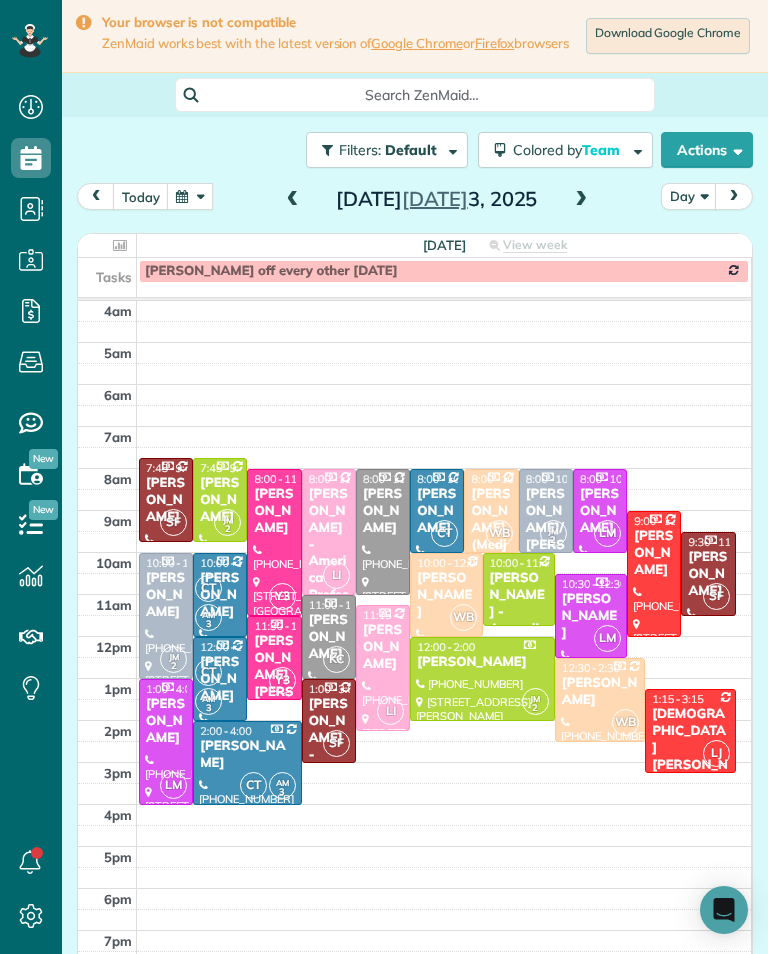 click on "[DATE]" at bounding box center [437, 199] 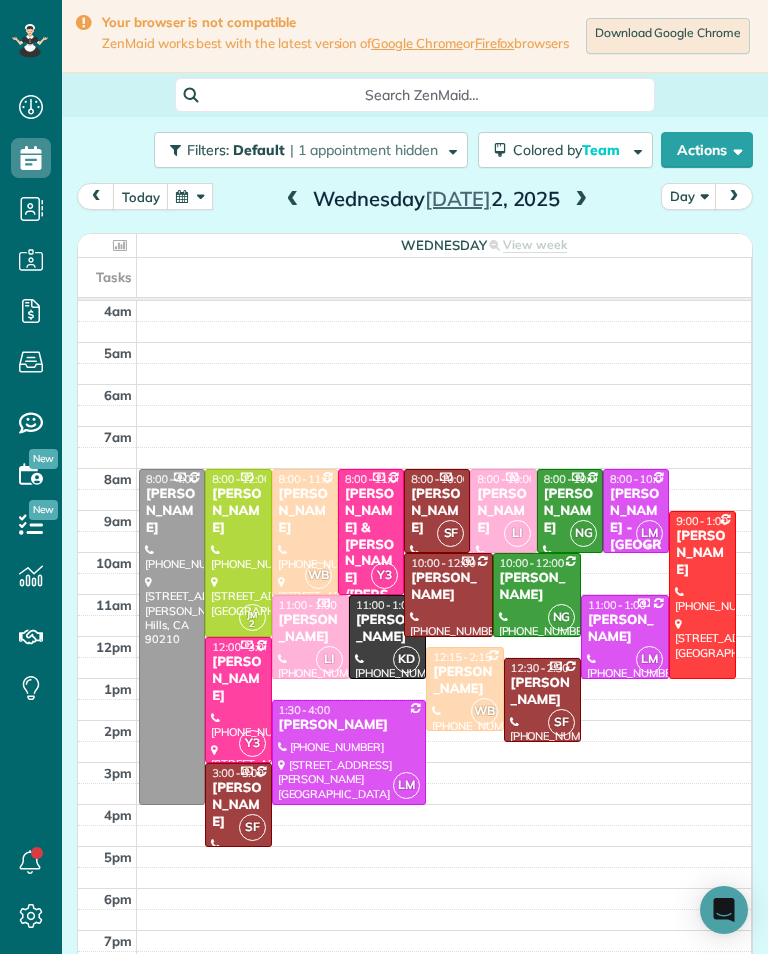 click on "[PERSON_NAME]" at bounding box center [464, 681] 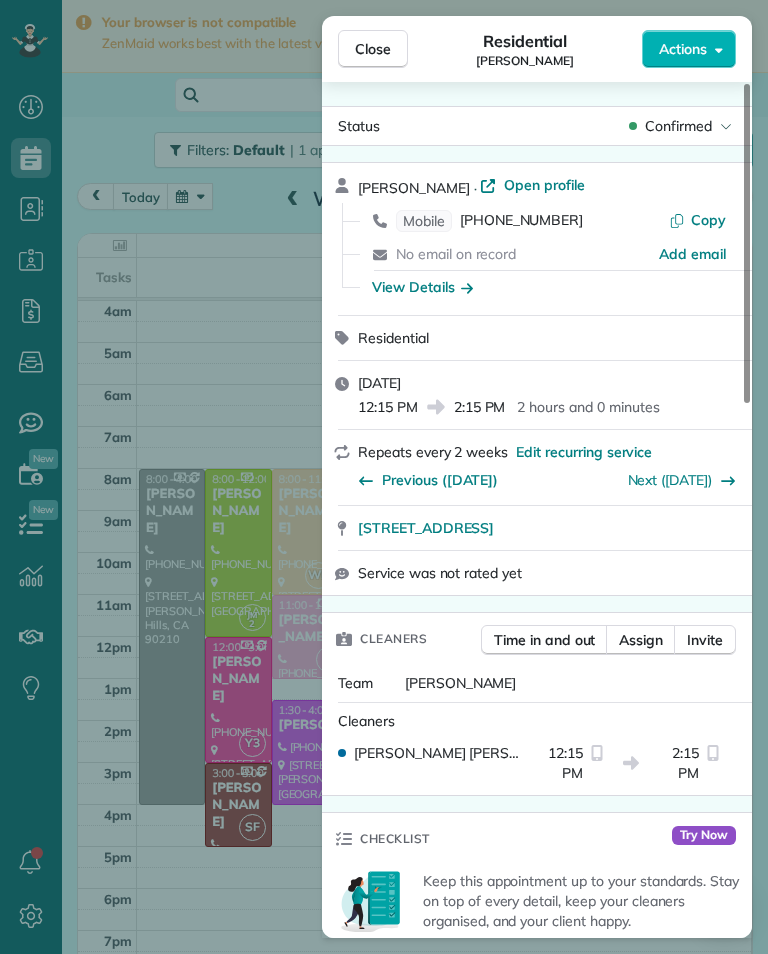 click on "Close Residential [PERSON_NAME] Actions Status Confirmed [PERSON_NAME] · Open profile Mobile [PHONE_NUMBER] Copy No email on record Add email View Details Residential [DATE] 12:15 PM 2:15 PM 2 hours and 0 minutes Repeats every 2 weeks Edit recurring service Previous ([DATE]) Next ([DATE]) [STREET_ADDRESS] Service was not rated yet Cleaners Time in and out Assign Invite Team [PERSON_NAME] Cleaners [PERSON_NAME] 12:15 PM 2:15 PM Checklist Try Now Keep this appointment up to your standards. Stay on top of every detail, keep your cleaners organised, and your client happy. Assign a checklist Watch a 5 min demo Billing Billing actions Price $115.00 Overcharge $0.00 Discount $0.00 Coupon discount - Primary tax - Secondary tax - Total appointment price $115.00 Tips collected New feature! $0.00 Unpaid Mark as paid Total including tip $115.00 Get paid online in no-time! Send an invoice and reward your cleaners with tips Charge customer credit card Appointment custom fields Key # -" at bounding box center [384, 477] 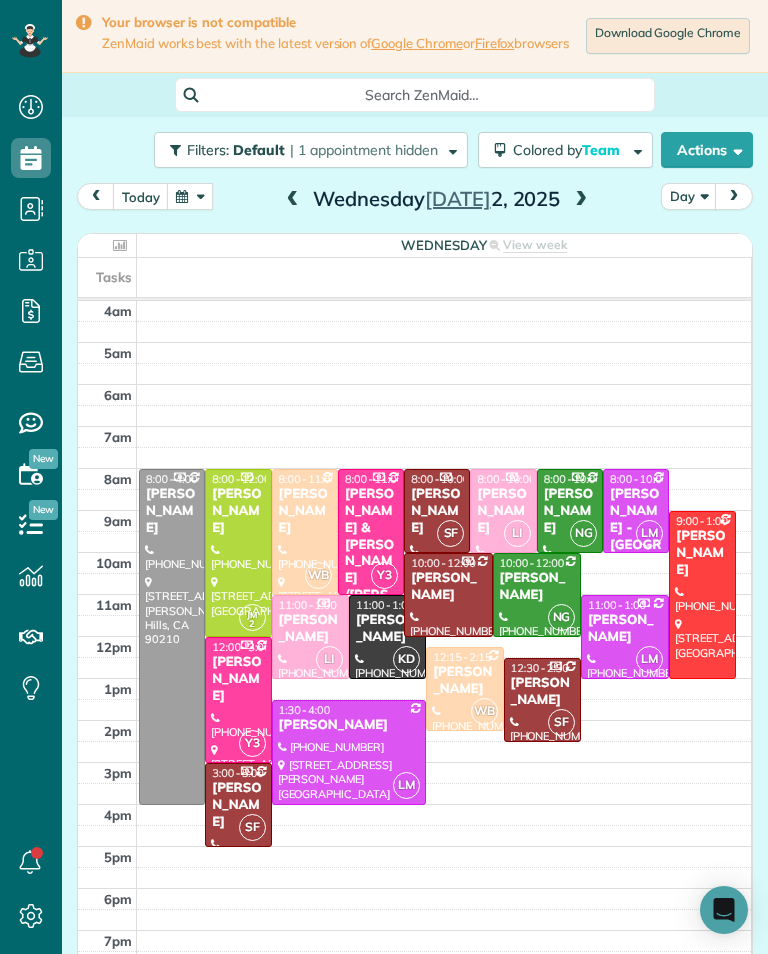 click at bounding box center [190, 196] 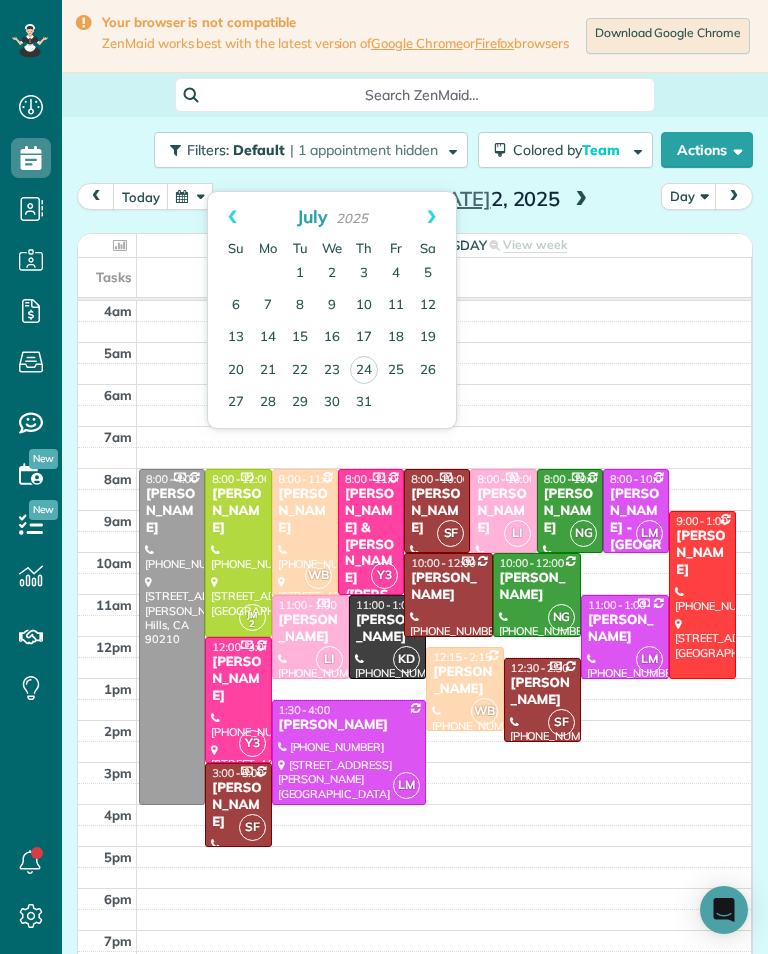 click on "1" at bounding box center [300, 274] 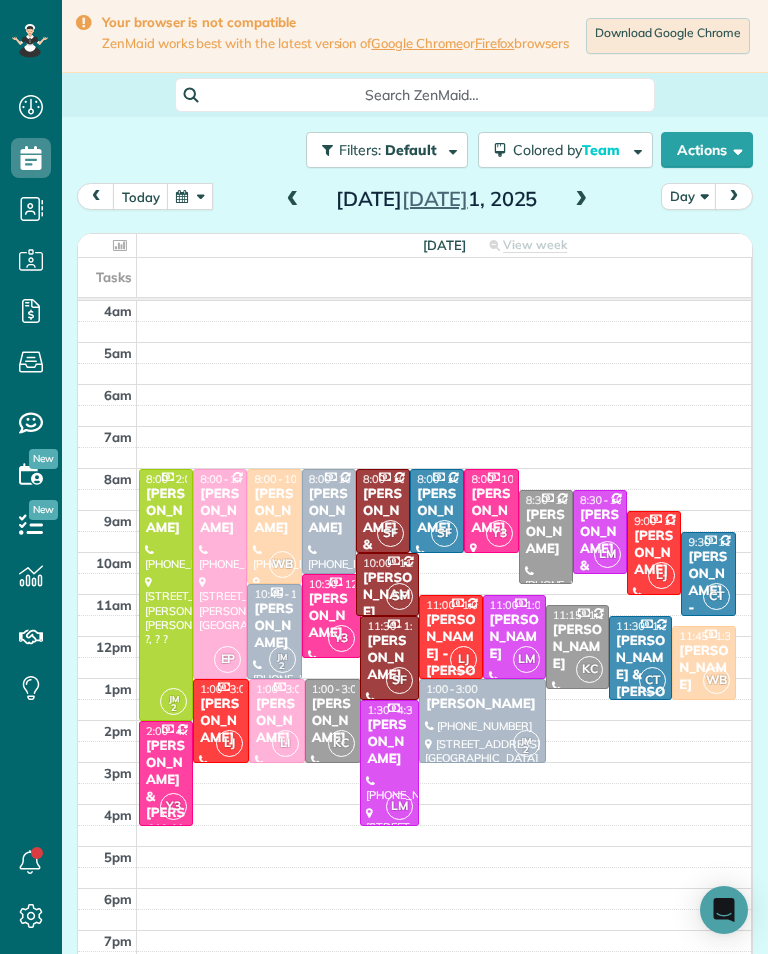 click on "8:00 - 10:45" at bounding box center (283, 479) 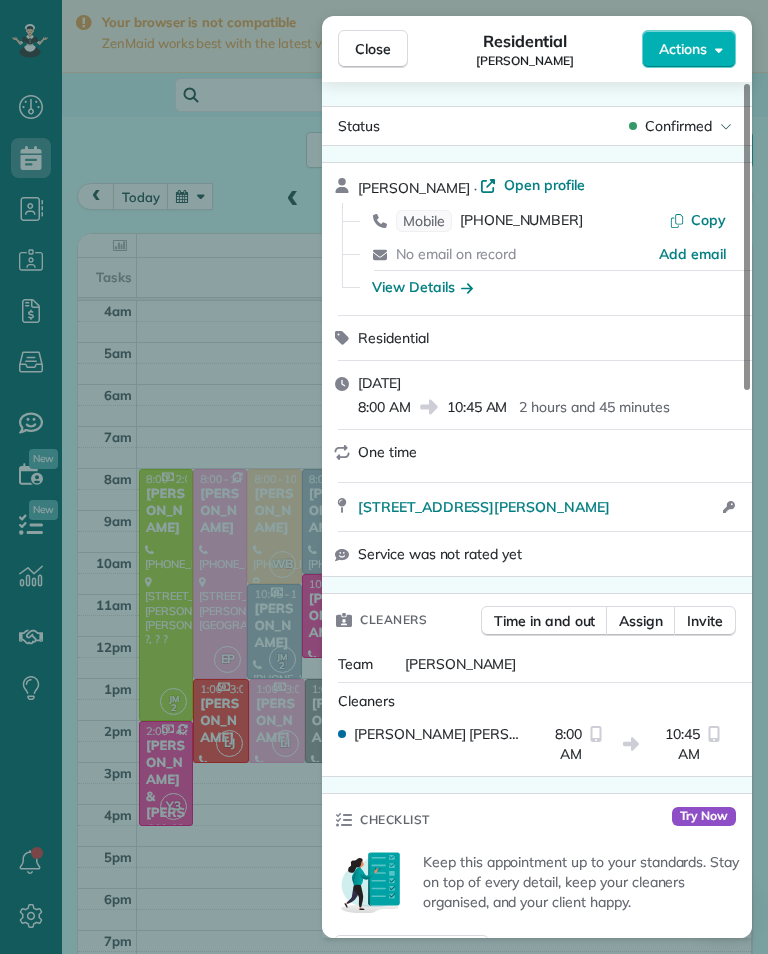 click on "[PHONE_NUMBER]" at bounding box center [521, 221] 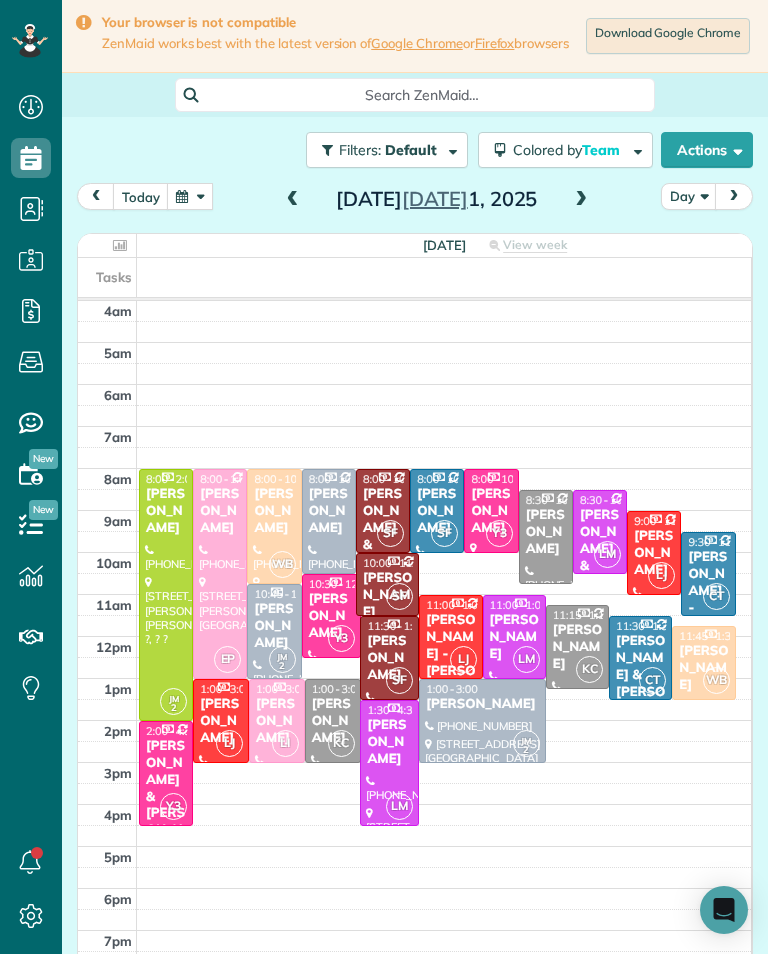 click on "[PERSON_NAME]" at bounding box center (703, 668) 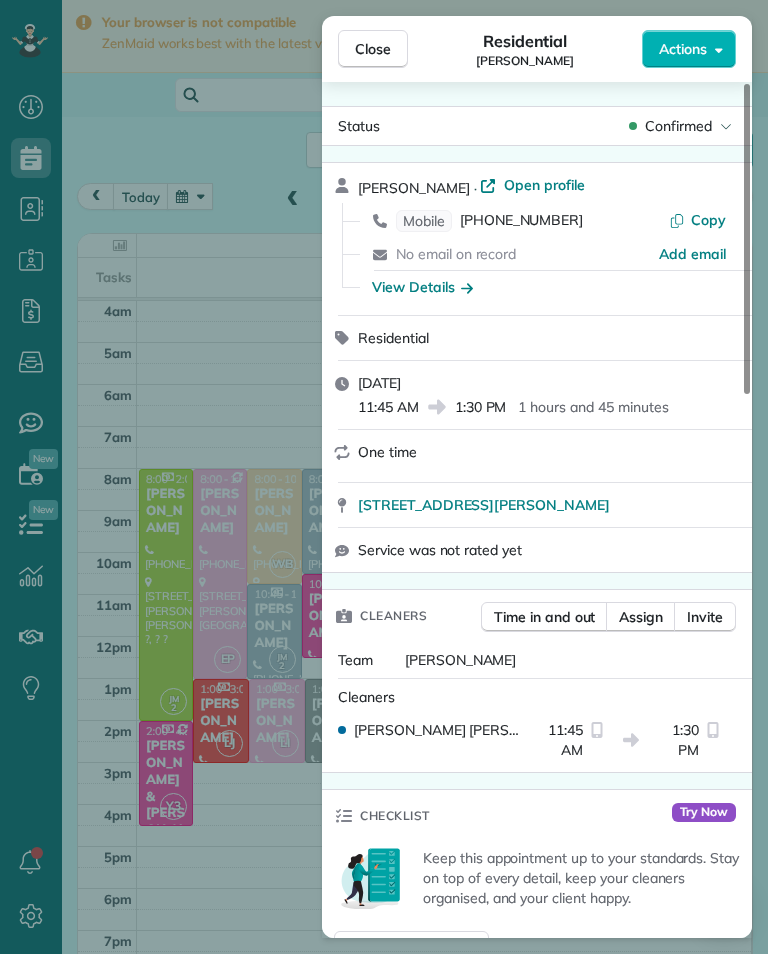 click on "[PHONE_NUMBER]" at bounding box center [521, 221] 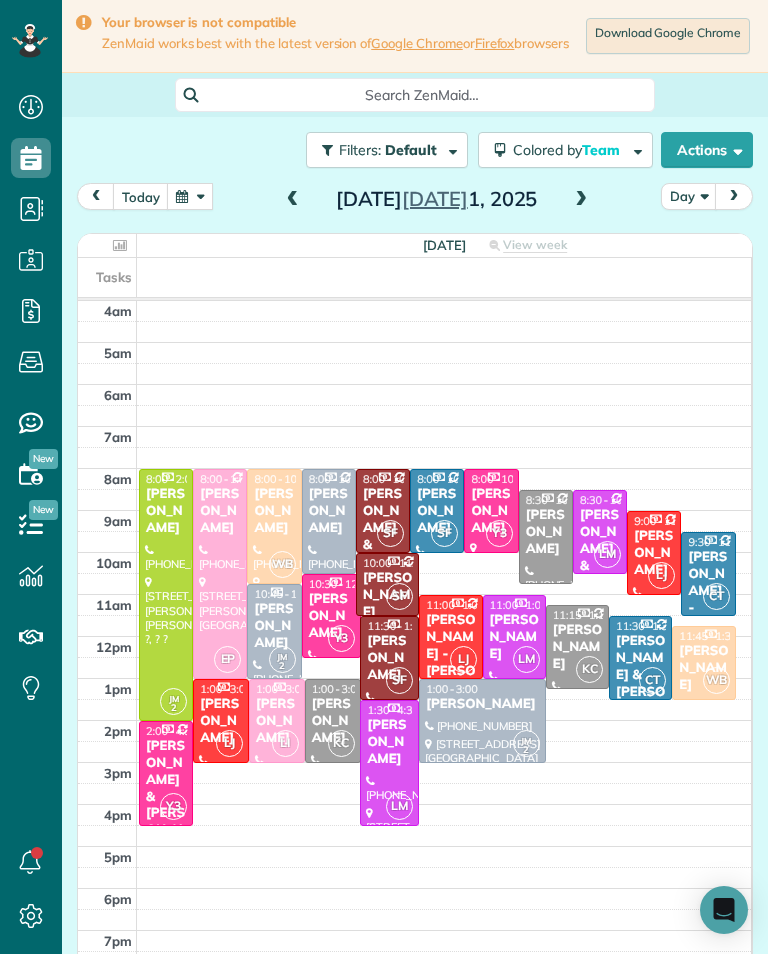 click at bounding box center [190, 196] 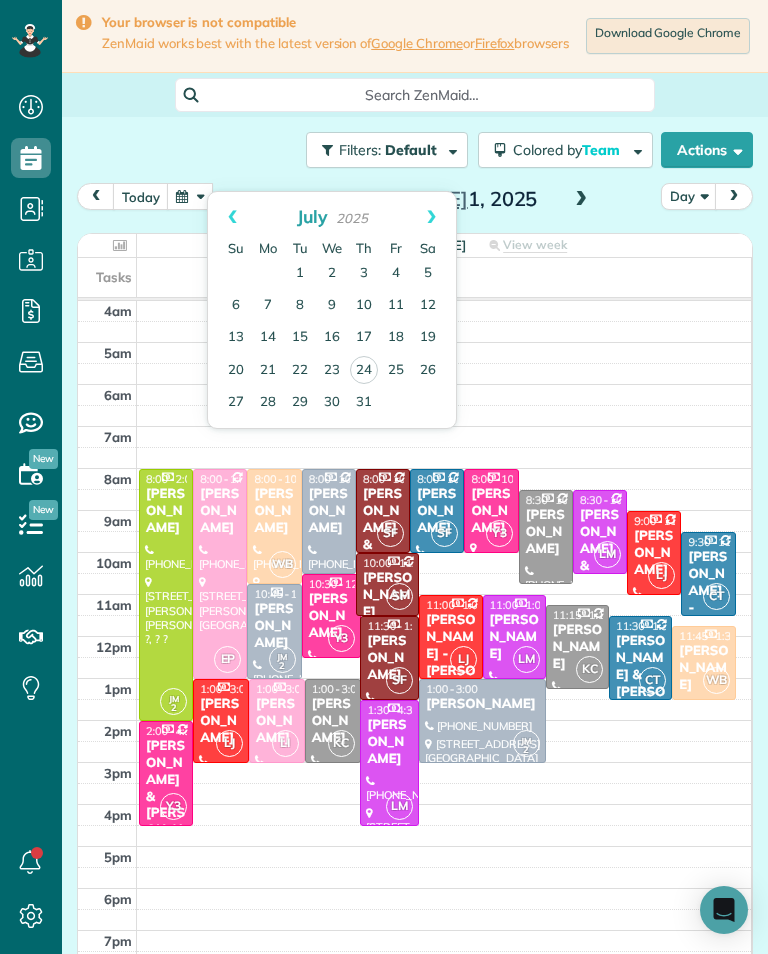 click on "25" at bounding box center [396, 371] 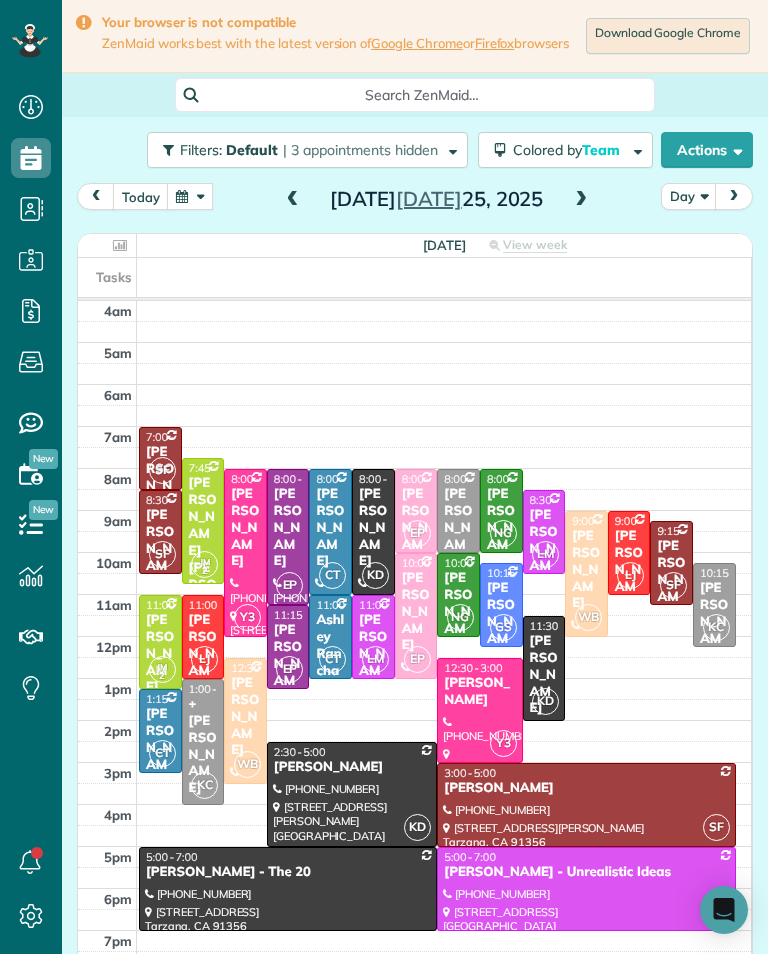 scroll, scrollTop: 985, scrollLeft: 62, axis: both 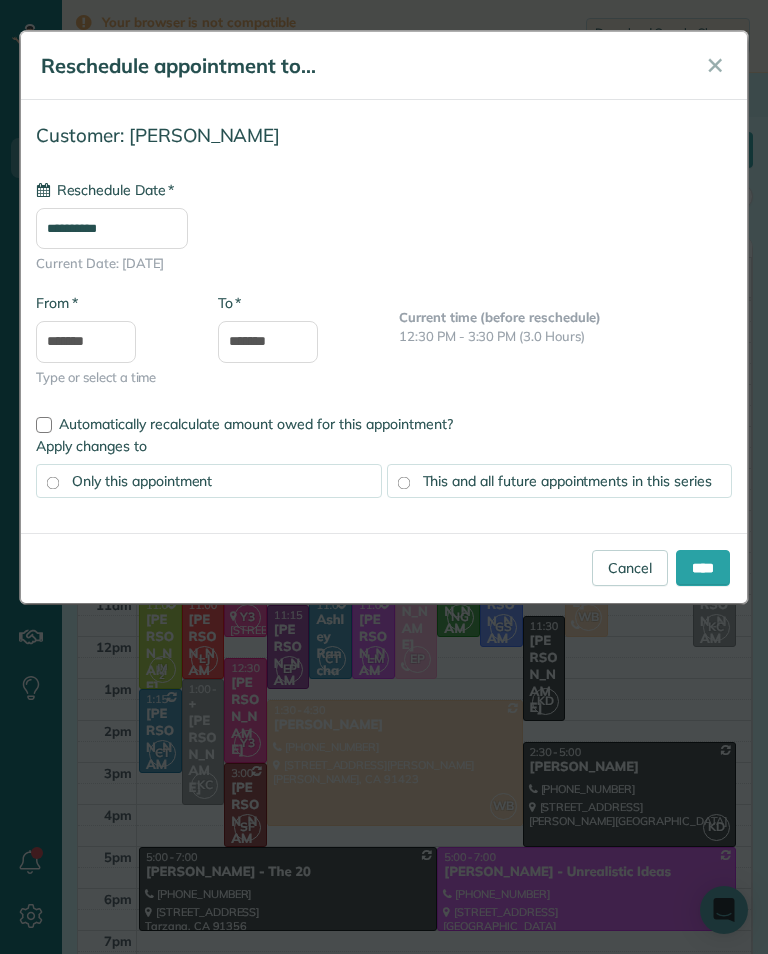 click on "**********" at bounding box center (112, 228) 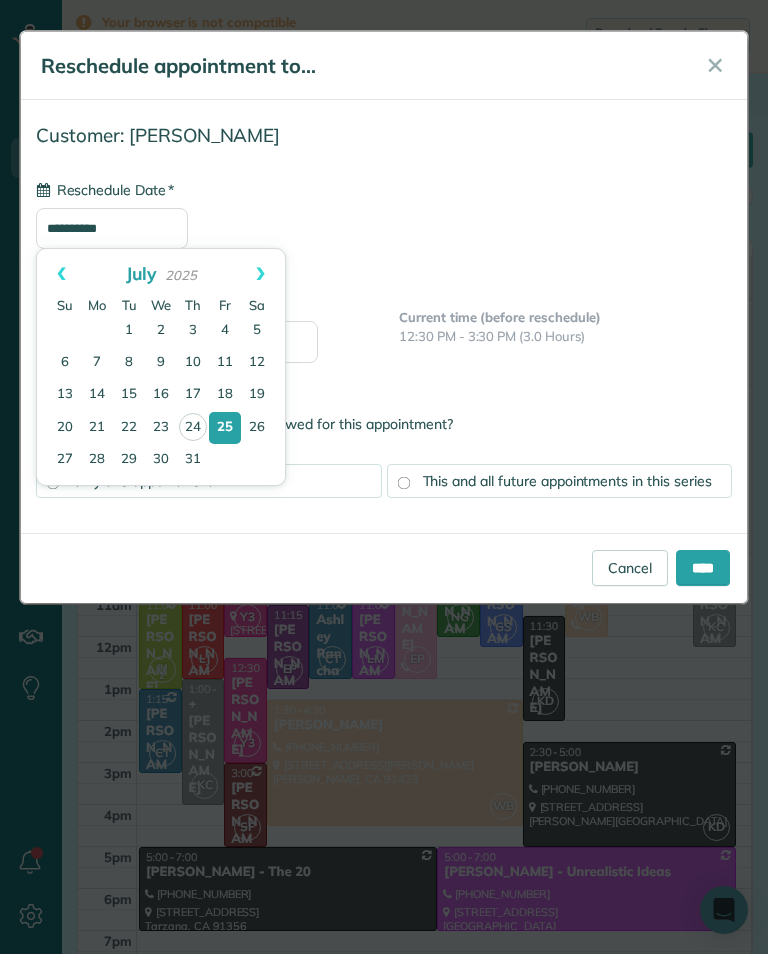 click on "Next" at bounding box center [260, 274] 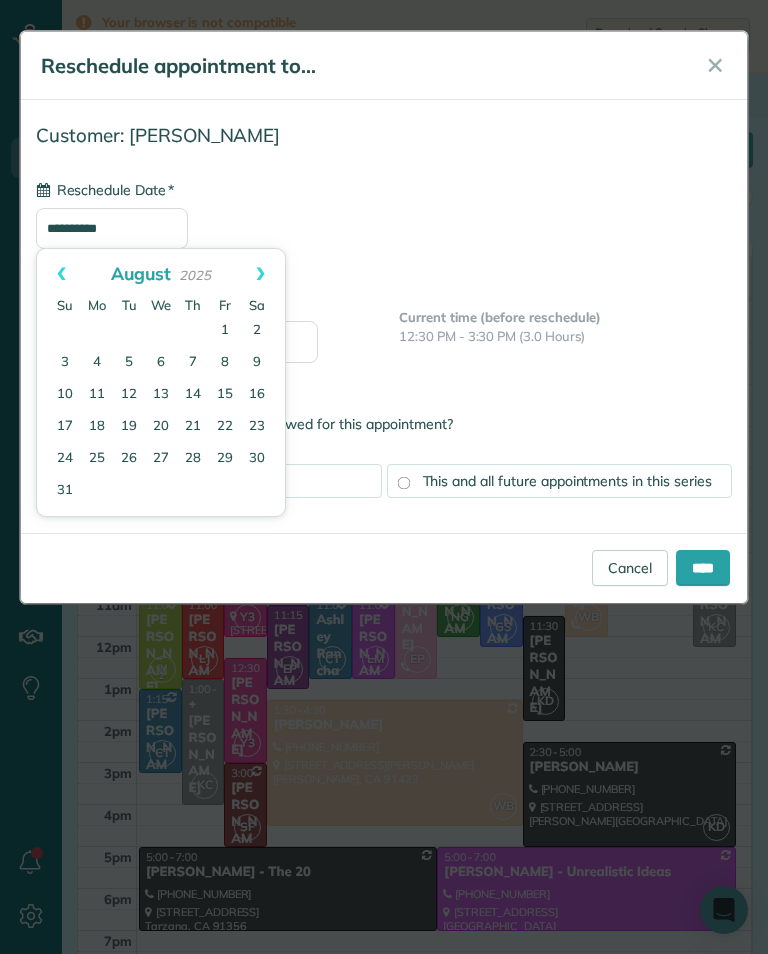 click on "1" at bounding box center [225, 331] 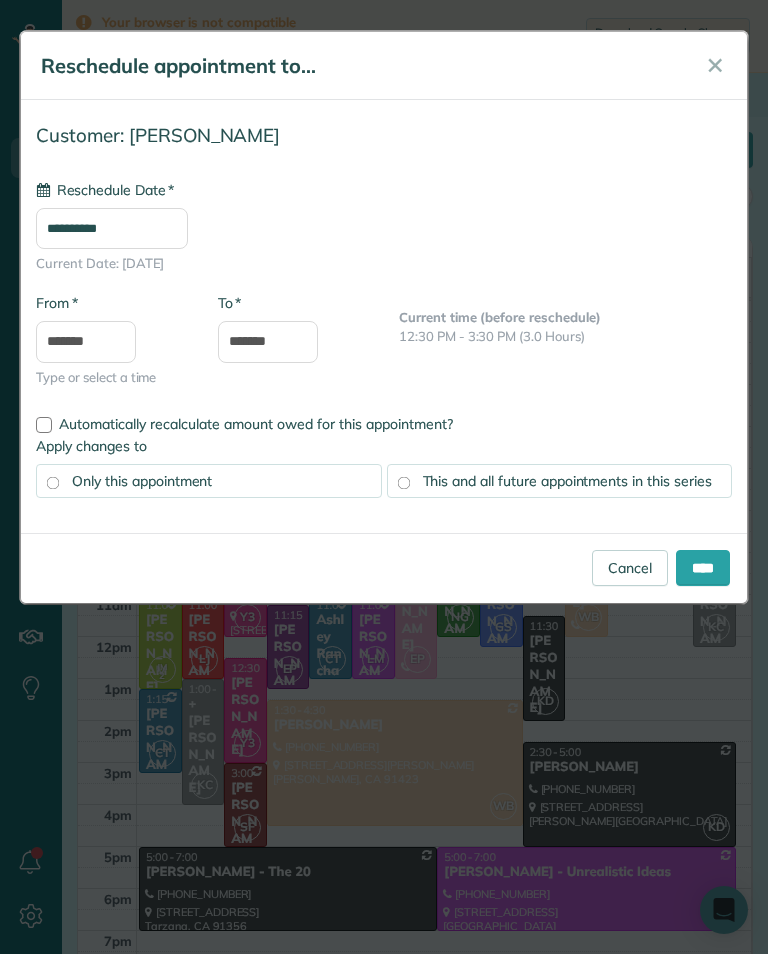 click on "**********" at bounding box center (112, 228) 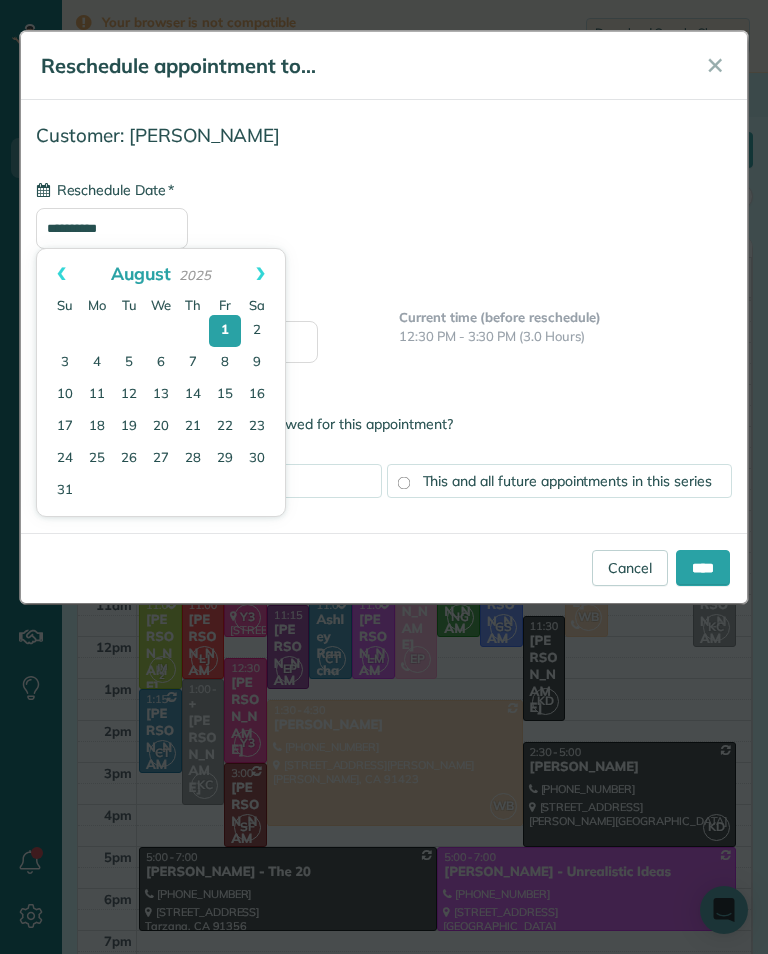 click on "Prev" at bounding box center [61, 274] 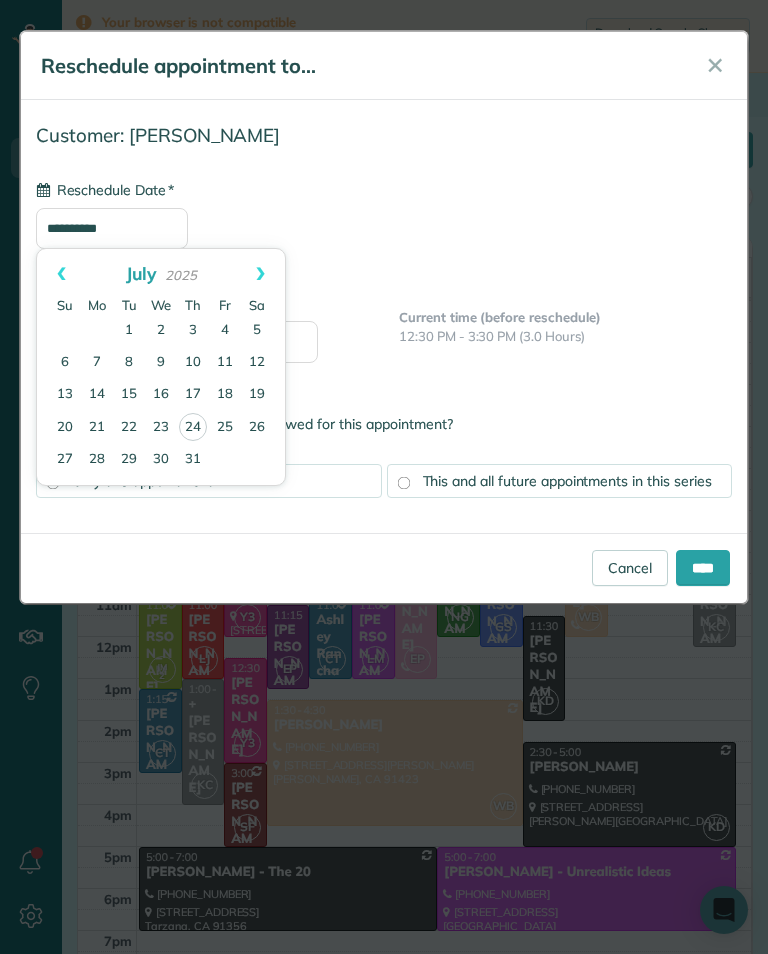 click on "Next" at bounding box center (260, 274) 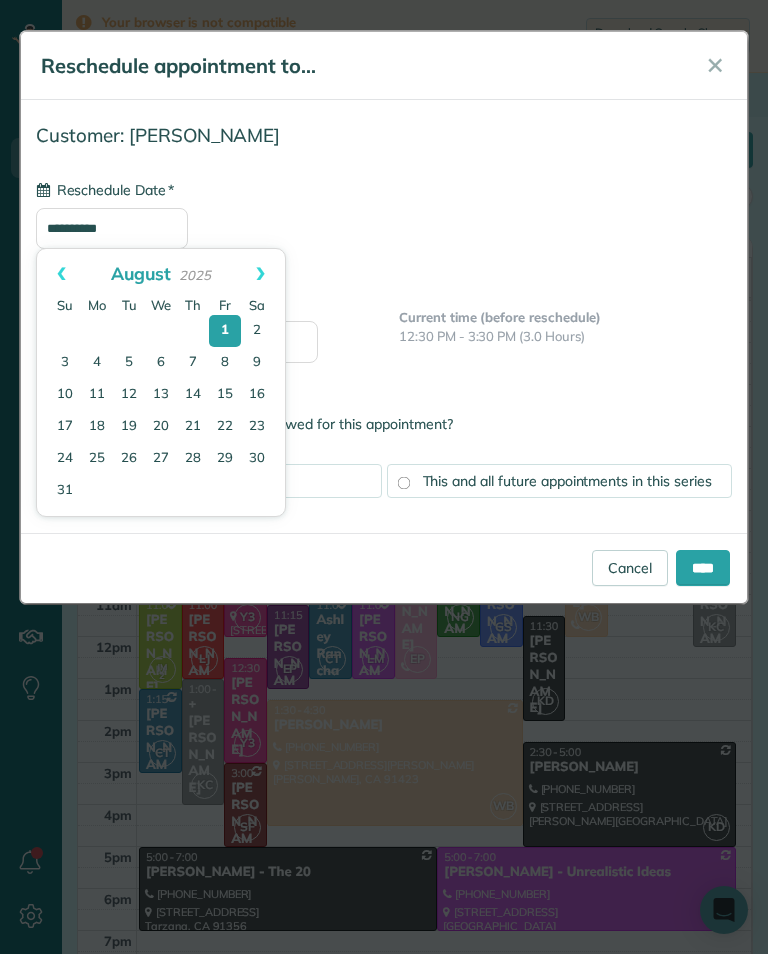 click on "****" at bounding box center (703, 568) 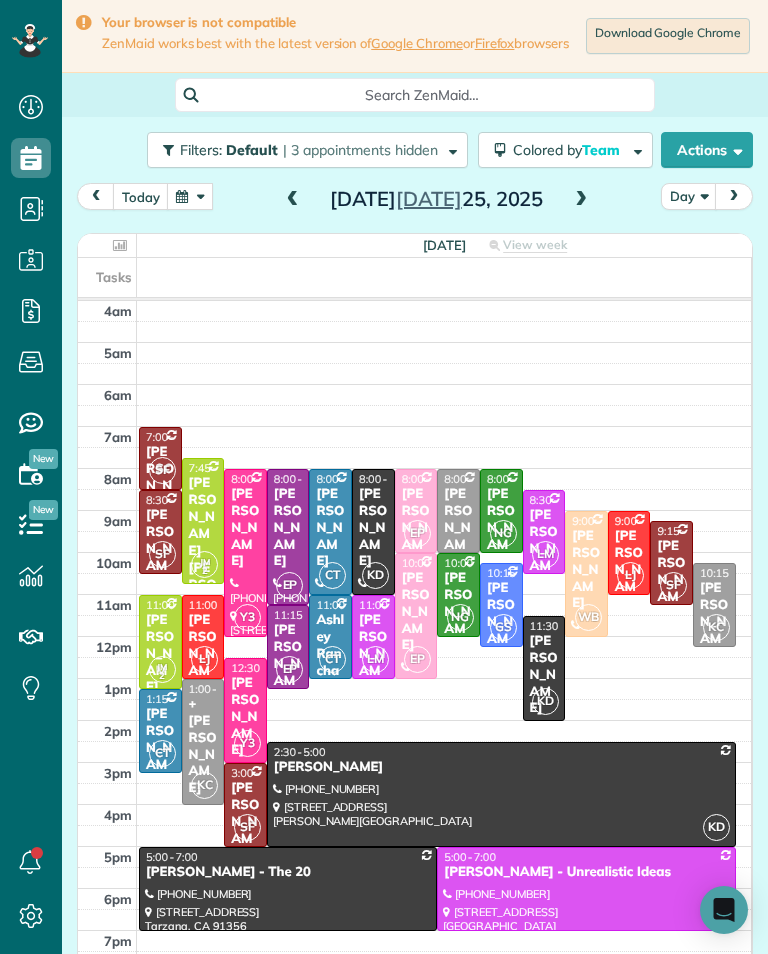 scroll, scrollTop: 985, scrollLeft: 62, axis: both 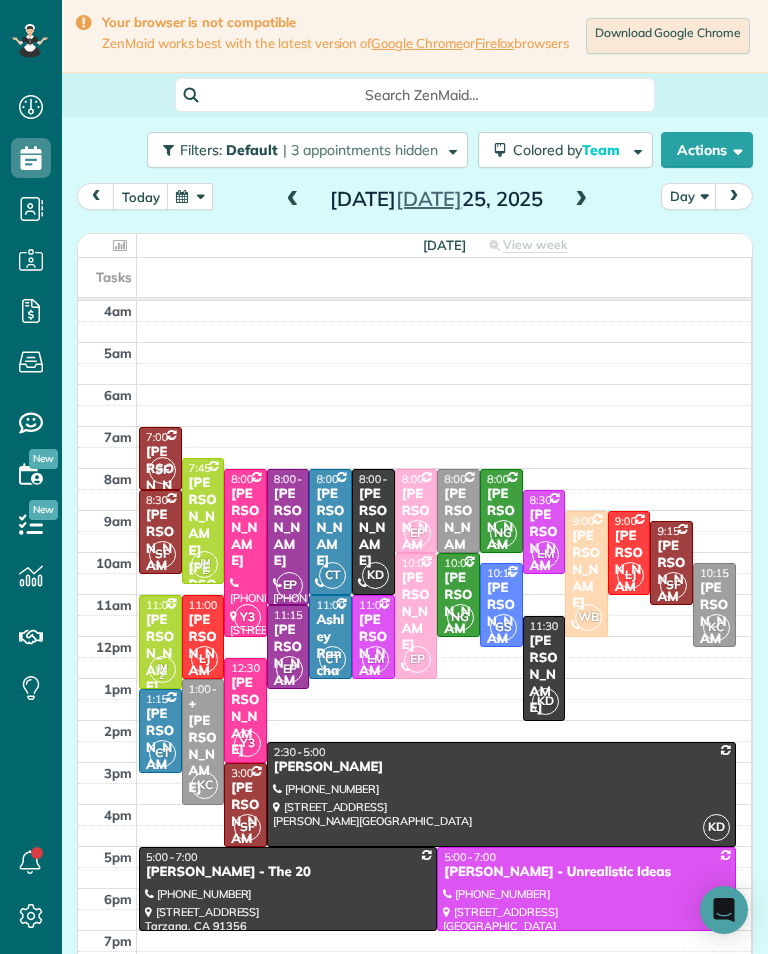 click at bounding box center (190, 196) 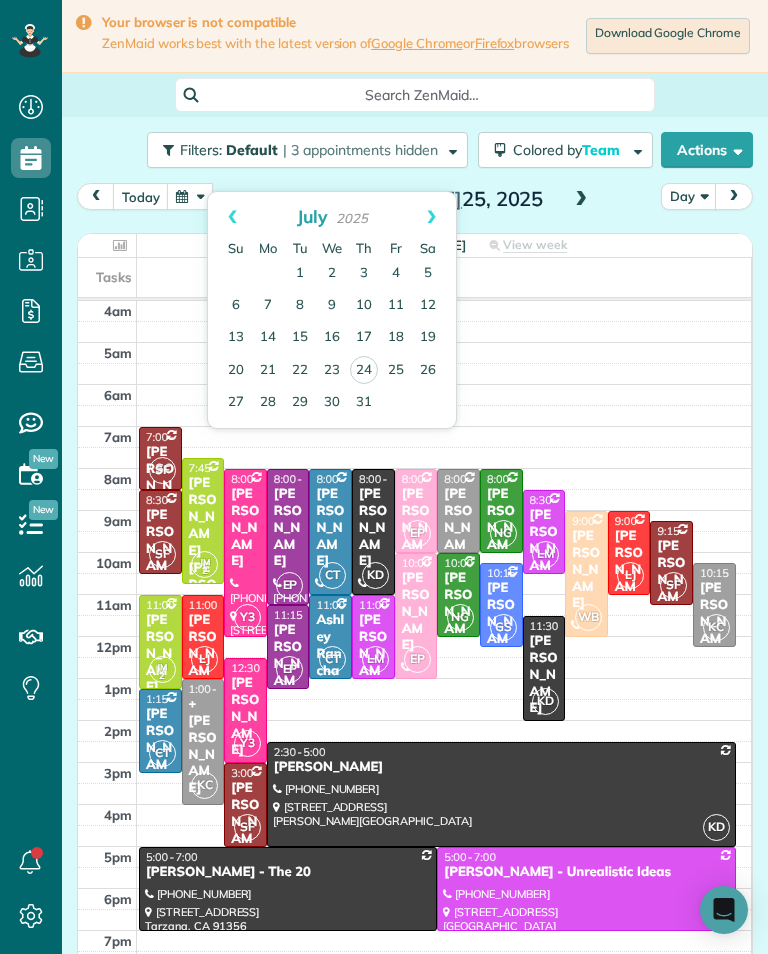 click at bounding box center [190, 196] 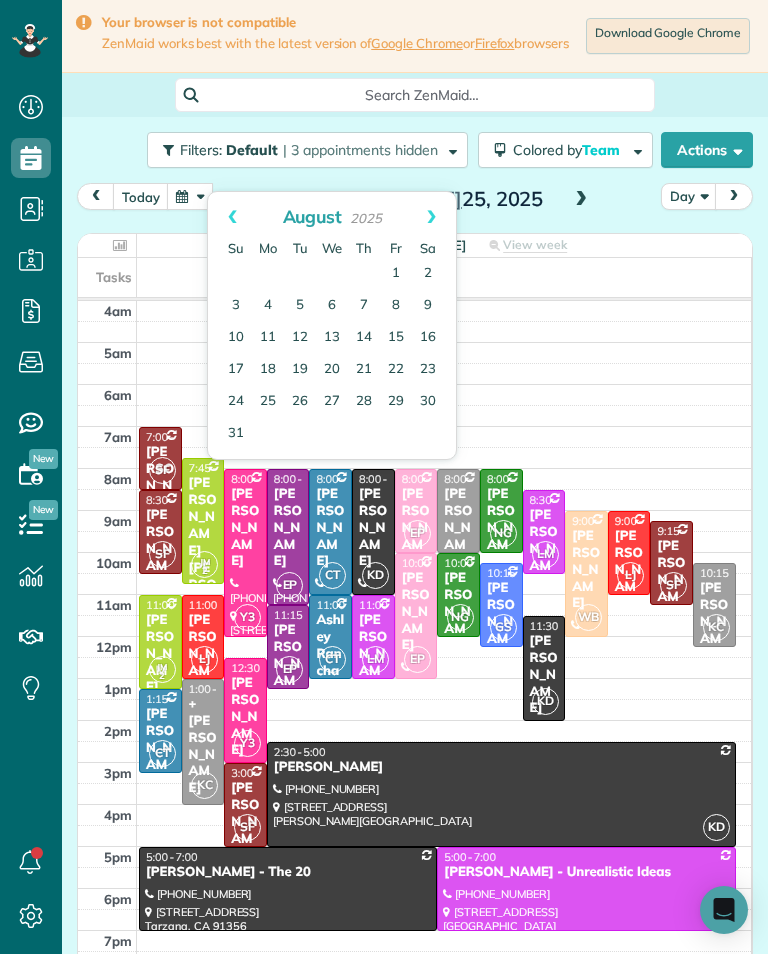click on "1" at bounding box center (396, 274) 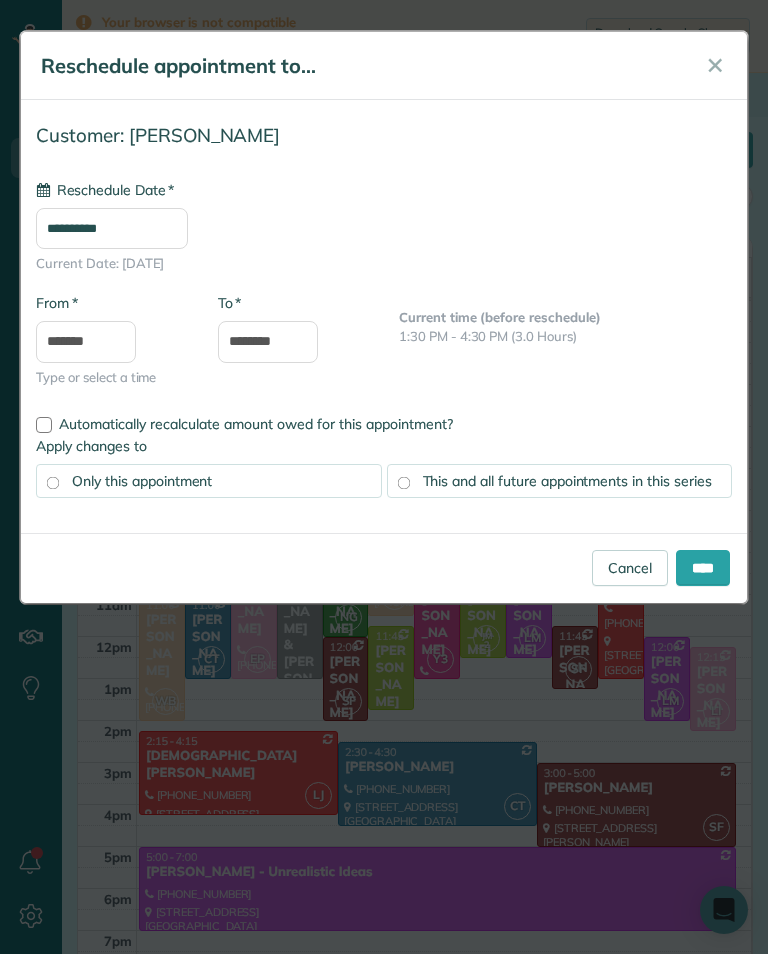click on "**********" at bounding box center (112, 228) 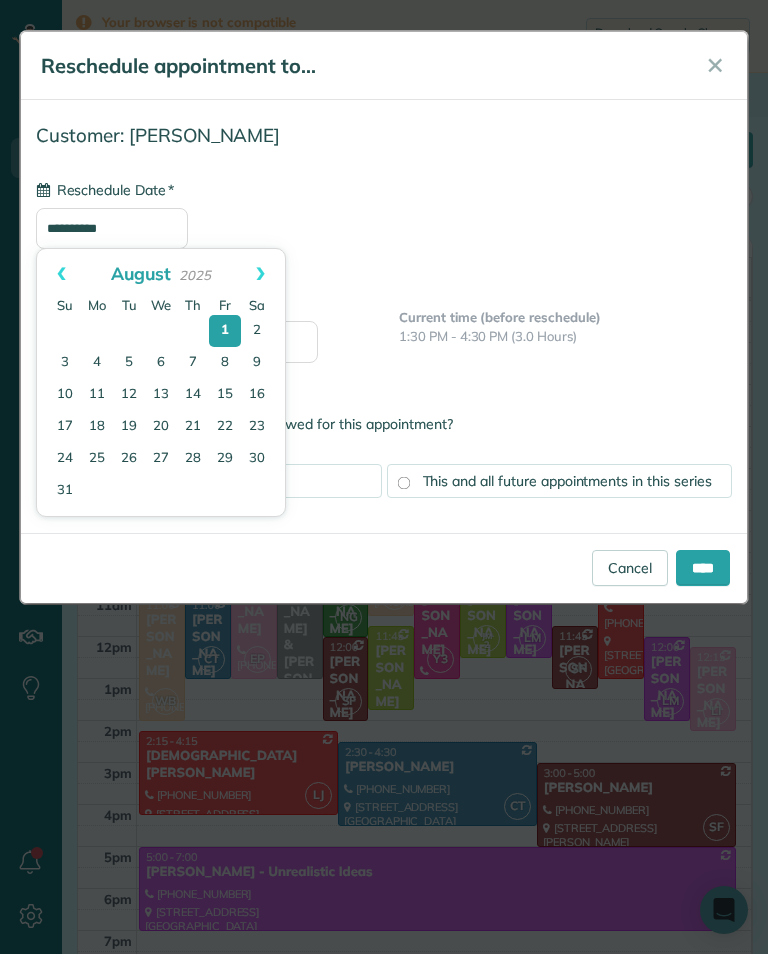 click on "Prev" at bounding box center (61, 274) 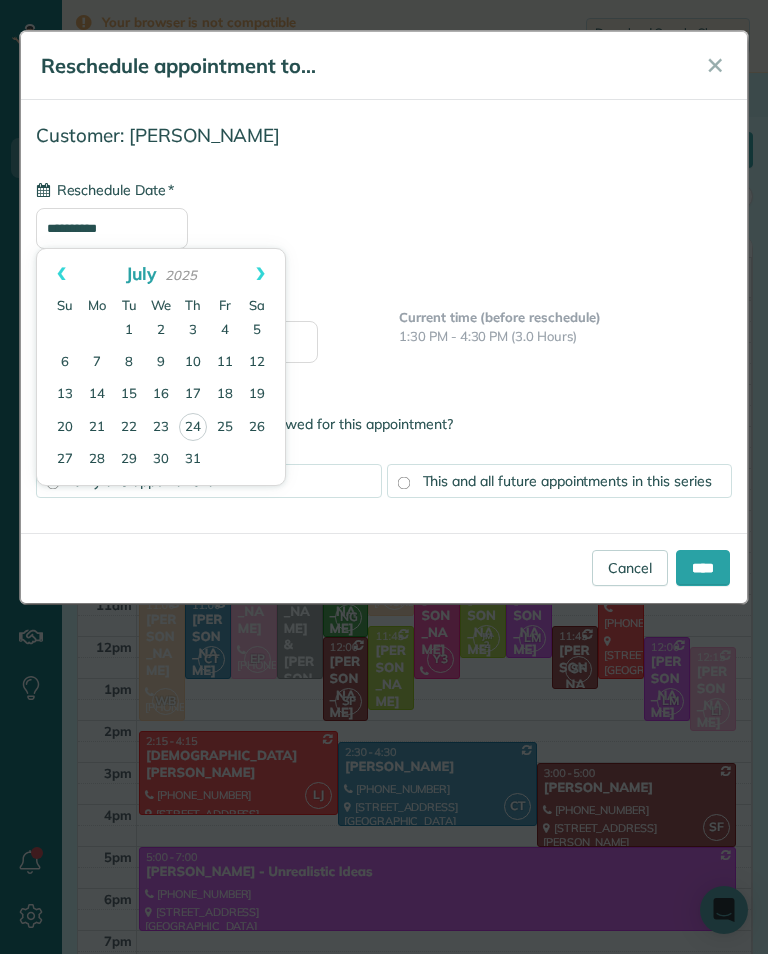 click on "25" at bounding box center [225, 428] 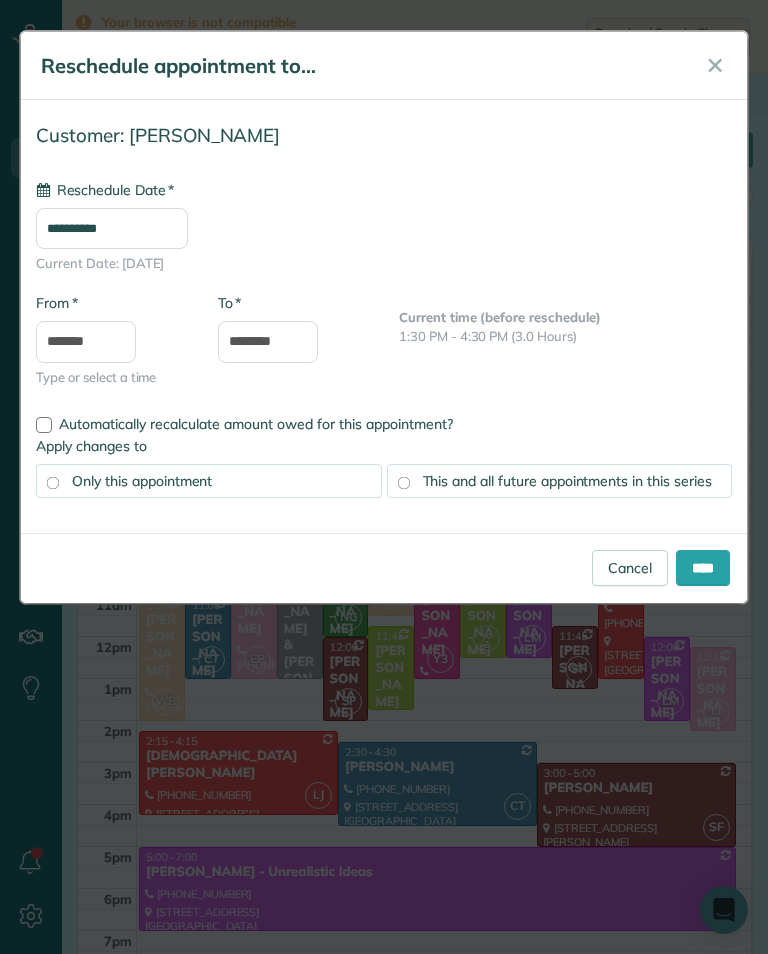 click on "****" at bounding box center [703, 568] 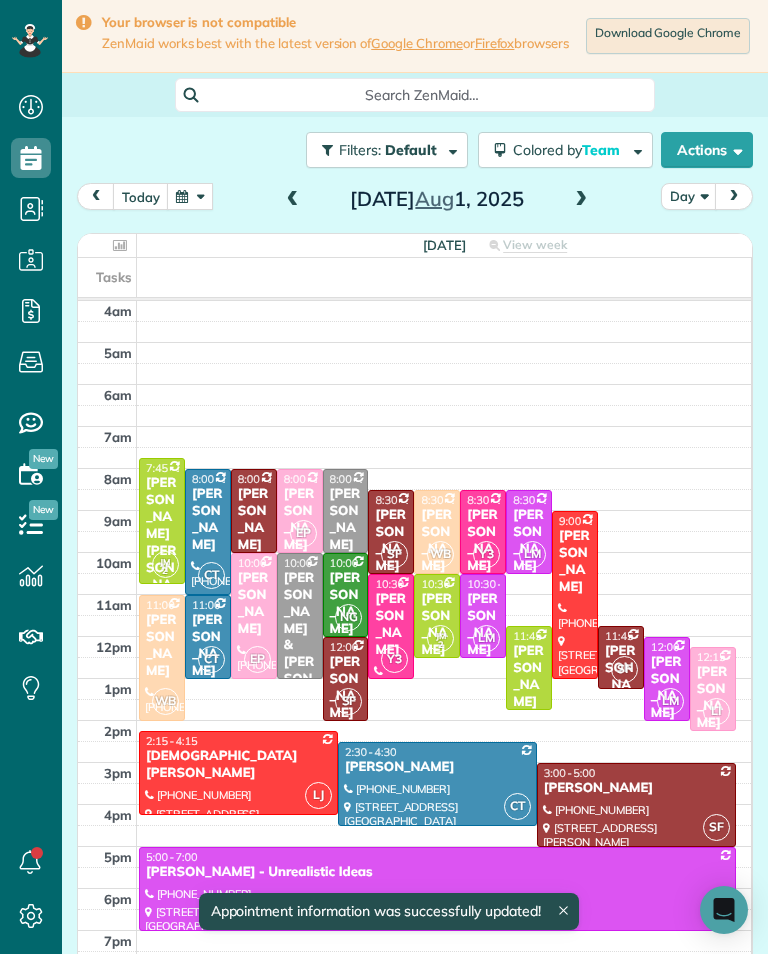 click at bounding box center (190, 196) 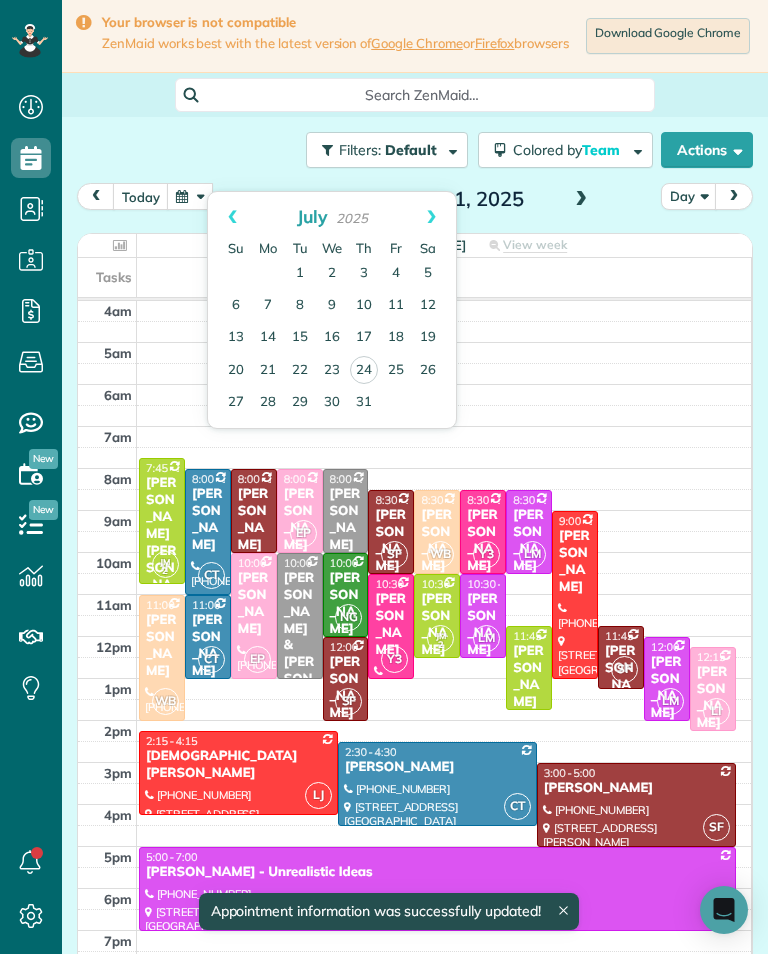 click on "25" at bounding box center (396, 371) 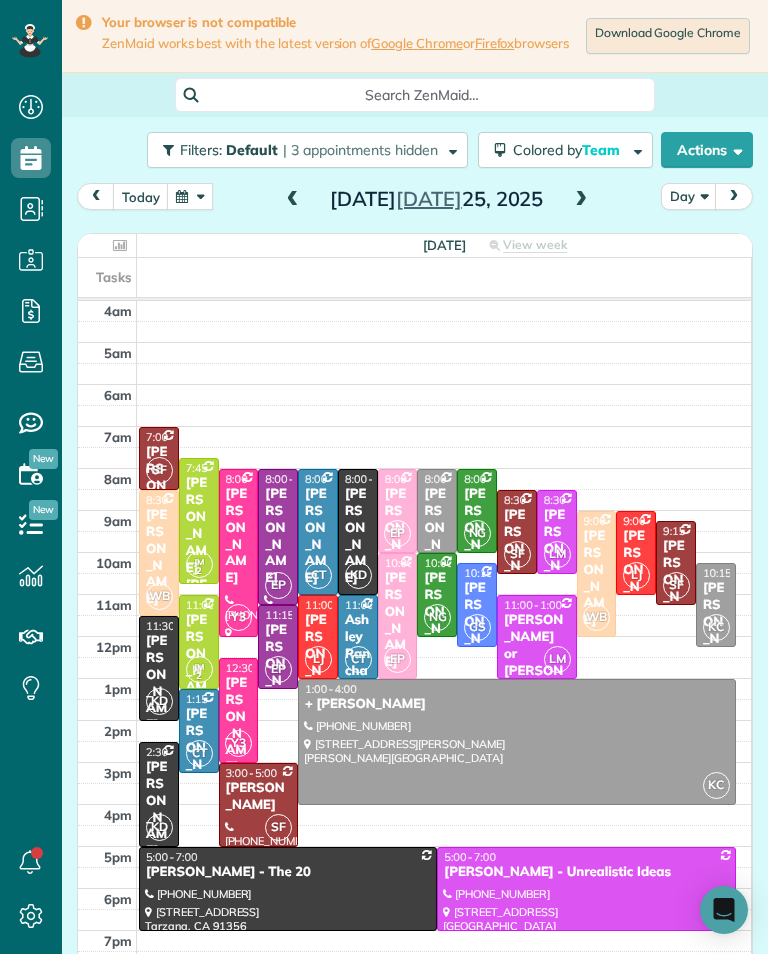 scroll, scrollTop: 985, scrollLeft: 62, axis: both 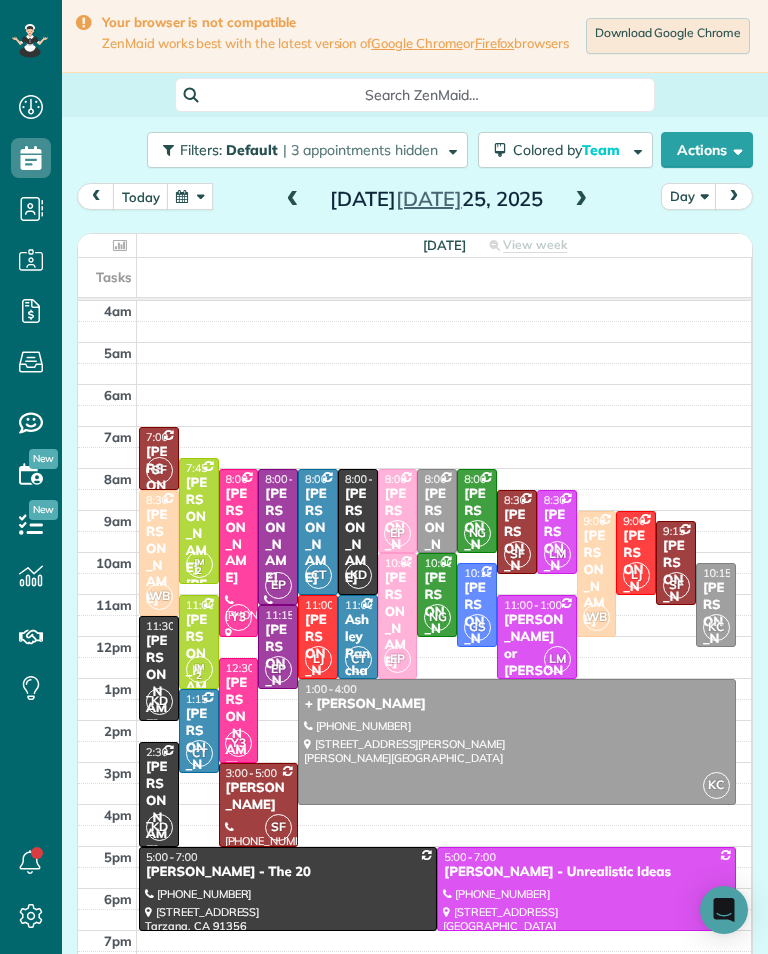 click at bounding box center (190, 196) 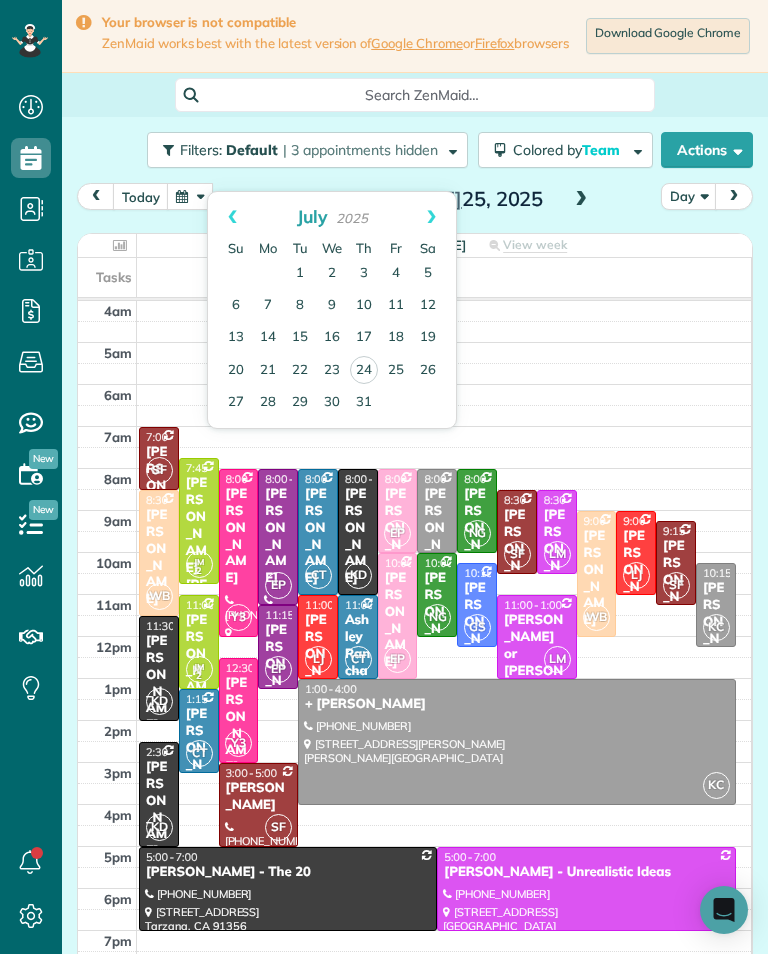 click on "Next" at bounding box center (431, 217) 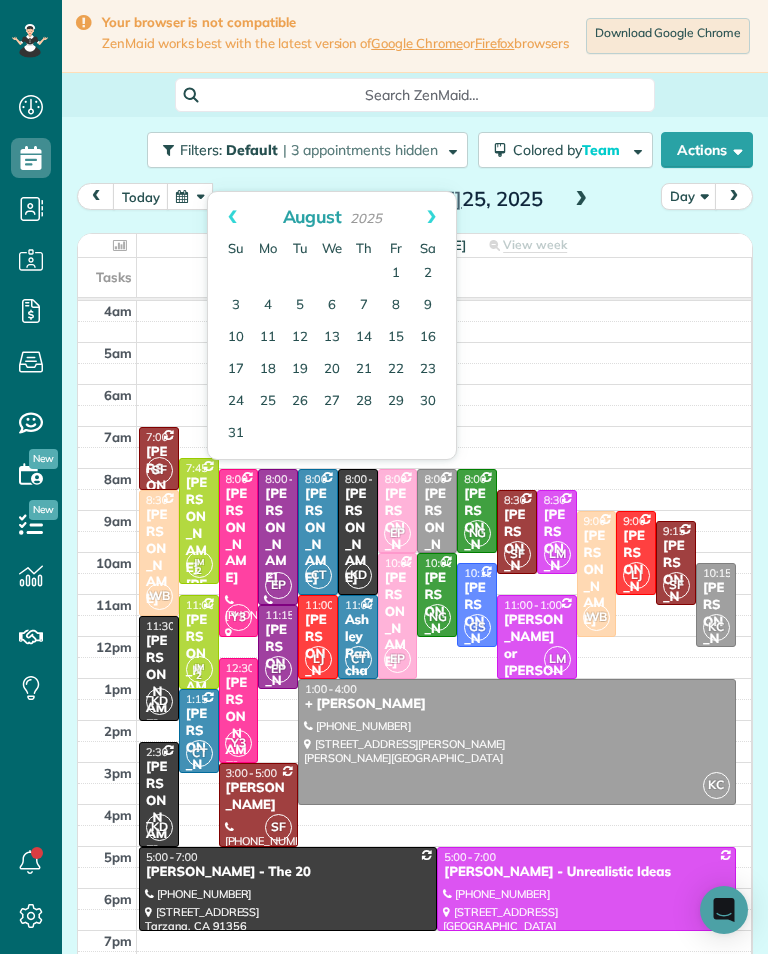 click on "1" at bounding box center (396, 274) 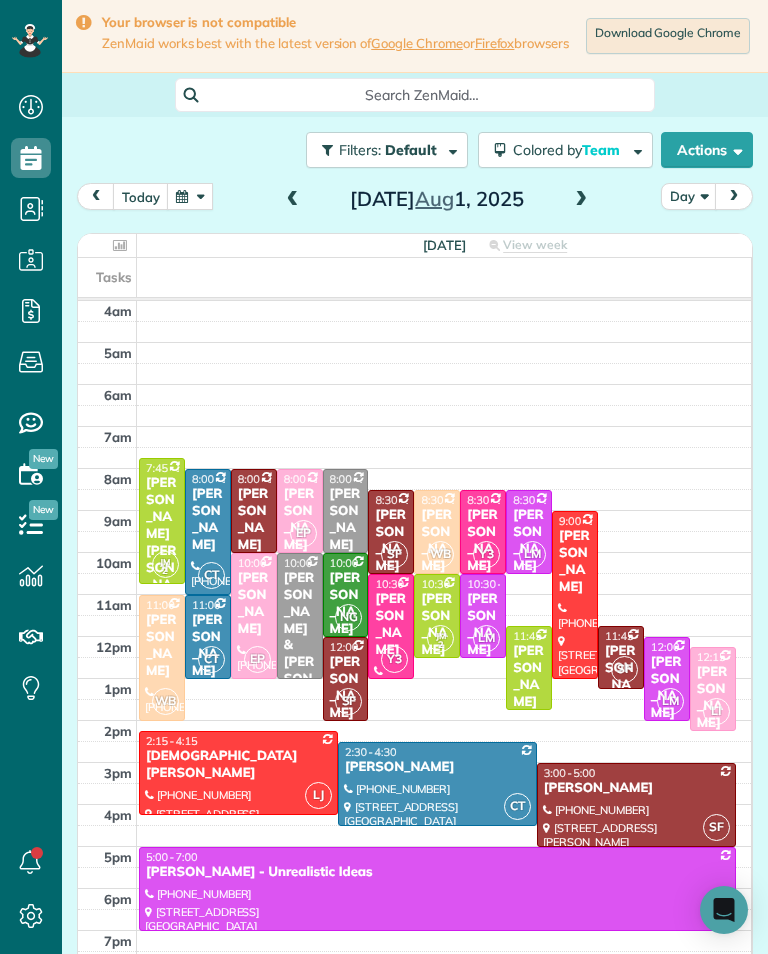 click at bounding box center (293, 200) 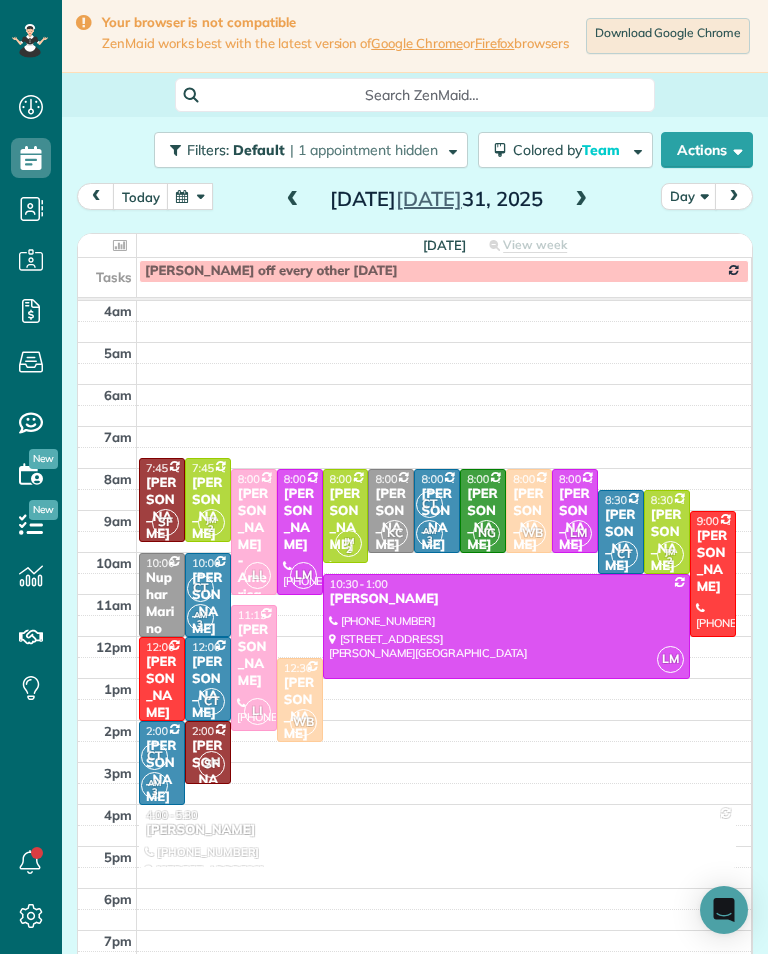 click at bounding box center [293, 200] 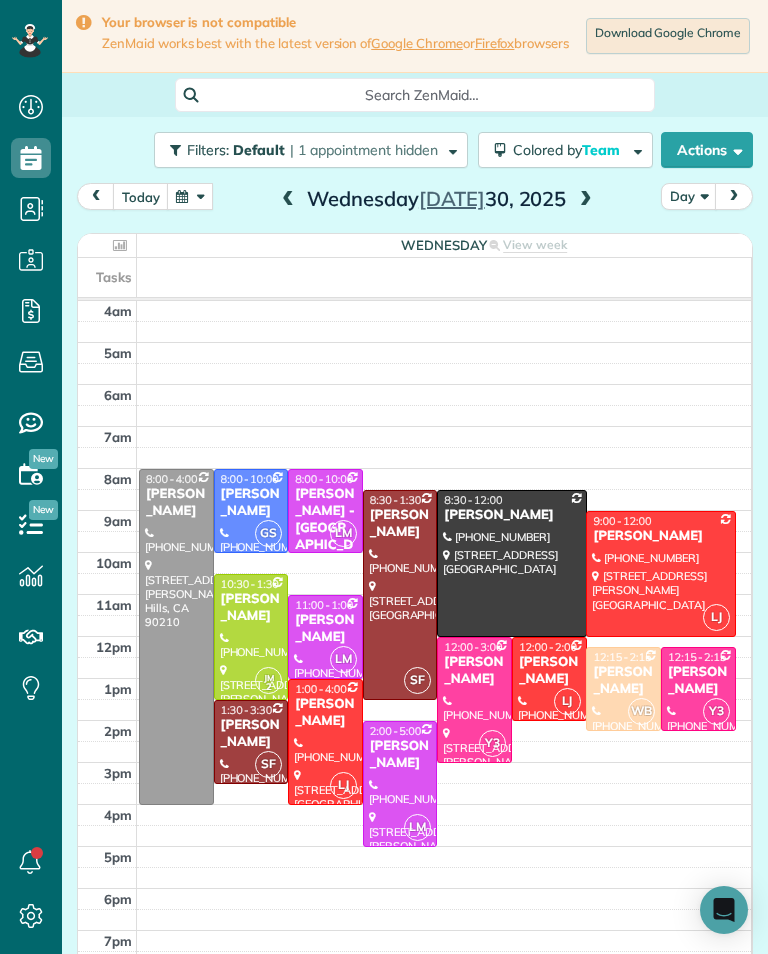 click at bounding box center (190, 196) 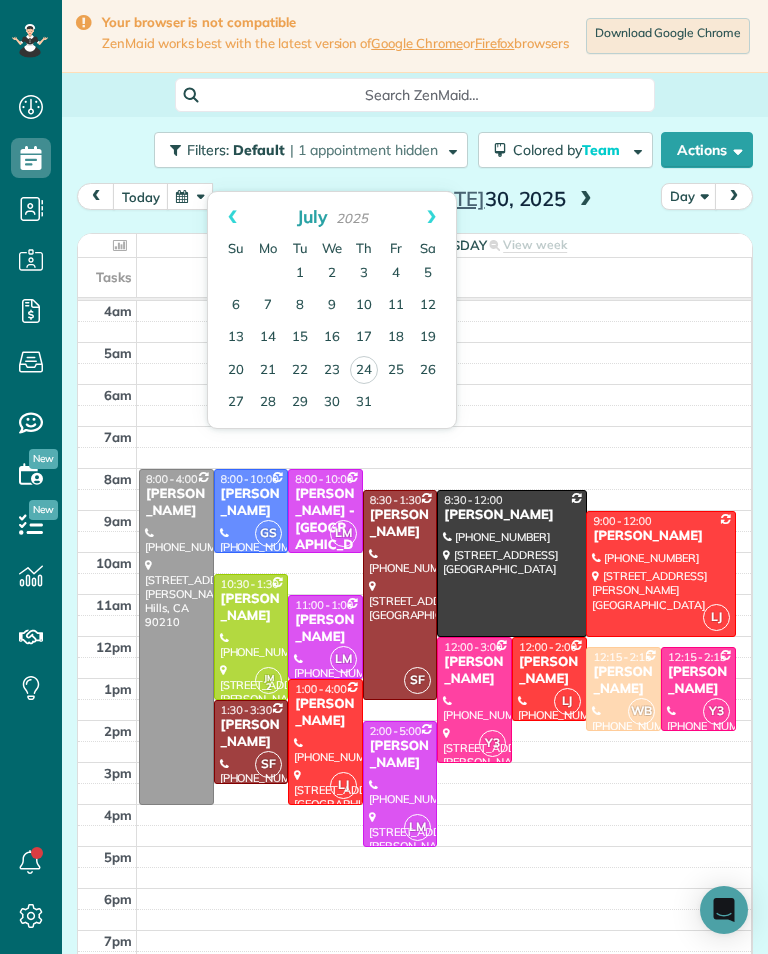 click on "25" at bounding box center (396, 371) 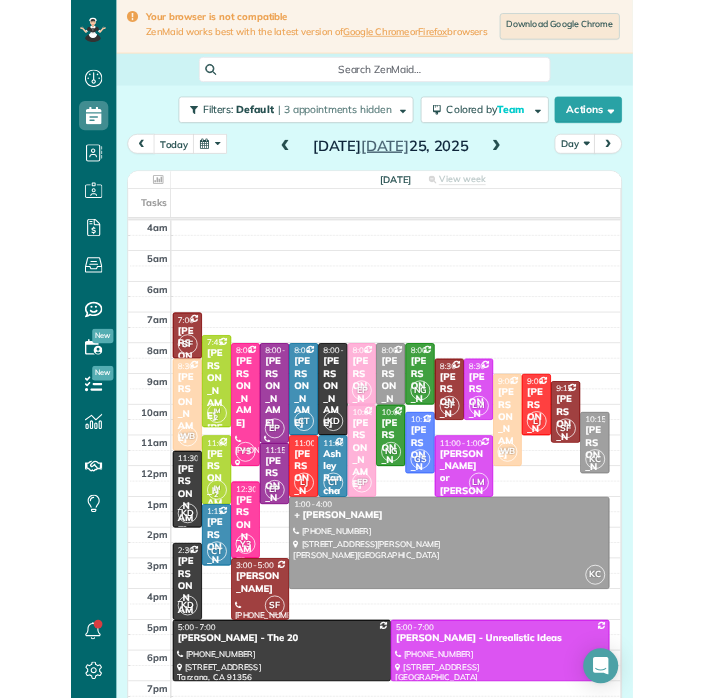 scroll, scrollTop: 31, scrollLeft: 0, axis: vertical 